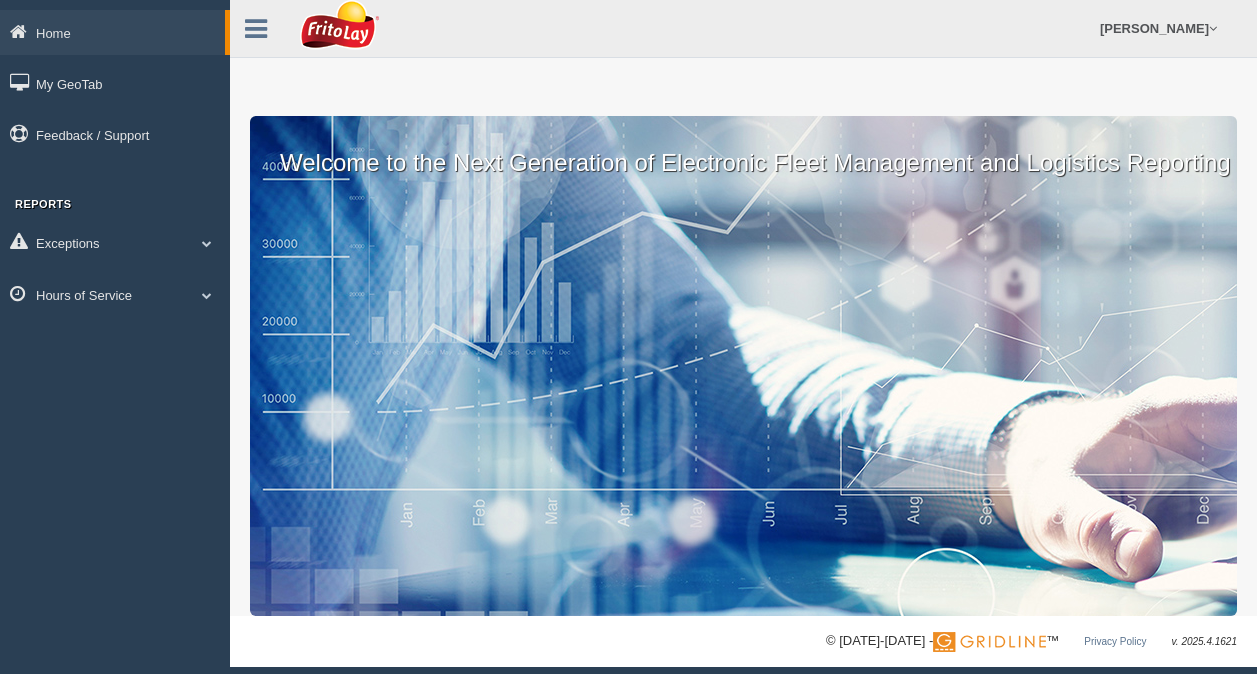scroll, scrollTop: 0, scrollLeft: 0, axis: both 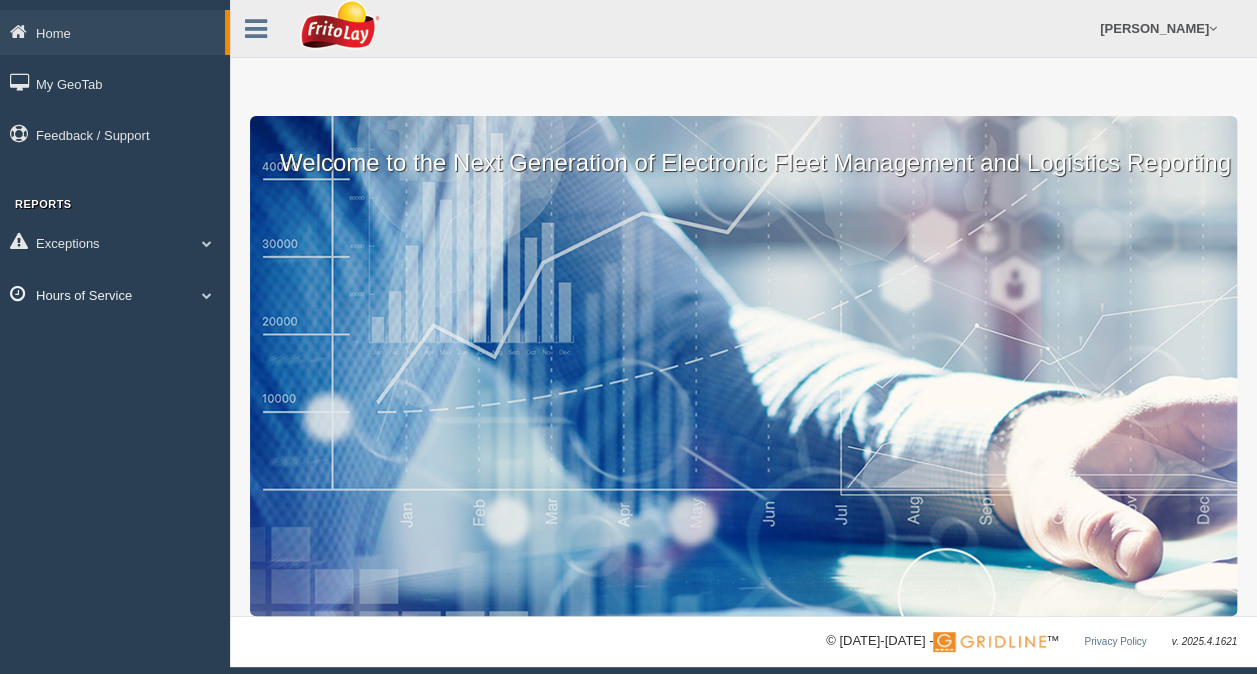 click on "Hours of Service" at bounding box center (115, 294) 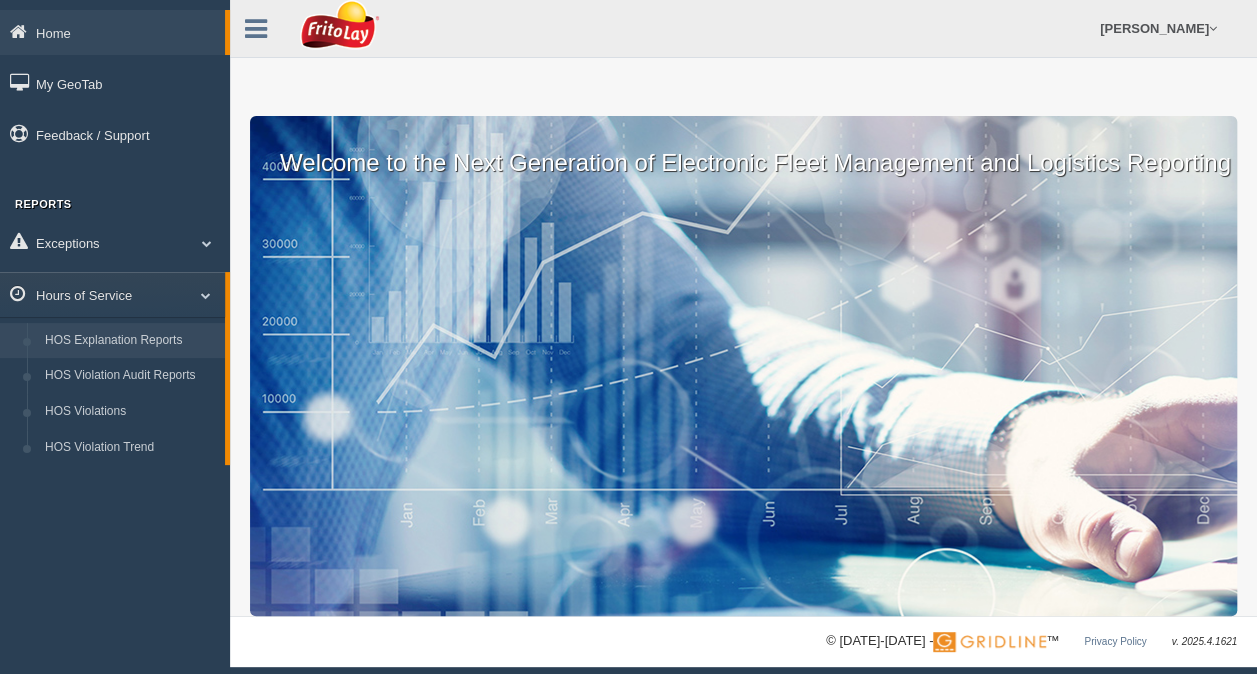 click on "HOS Explanation Reports" at bounding box center [130, 341] 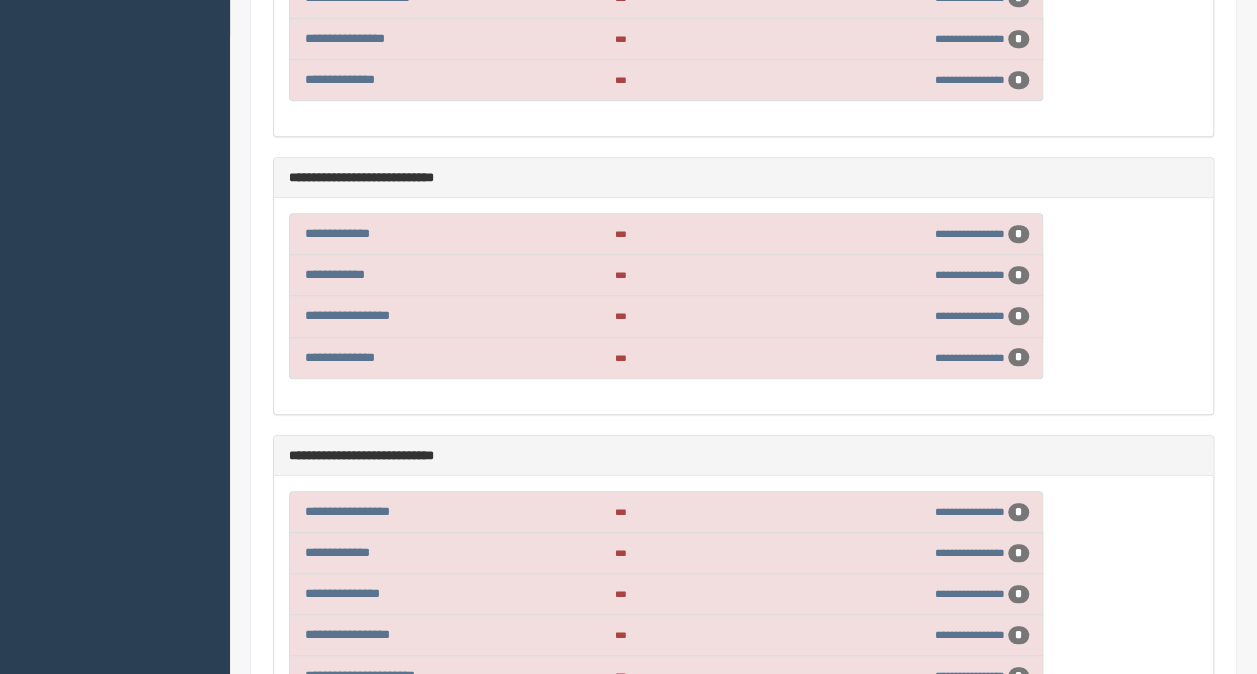 scroll, scrollTop: 500, scrollLeft: 0, axis: vertical 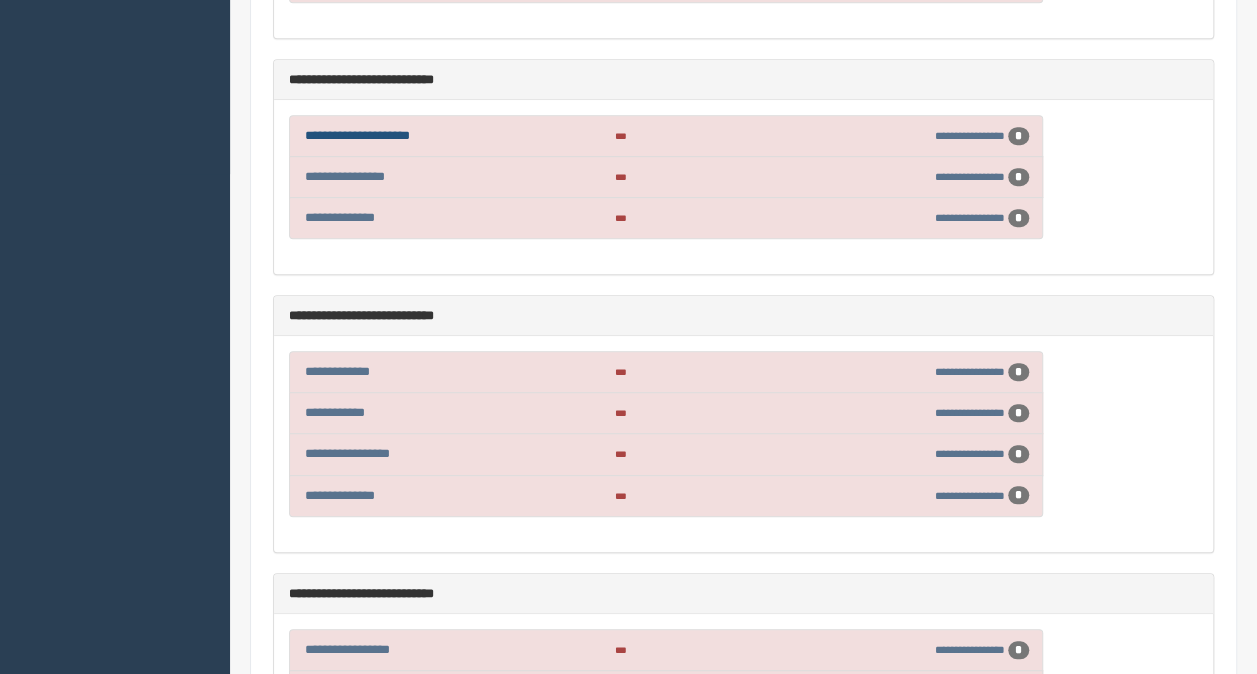 click on "**********" at bounding box center (357, 135) 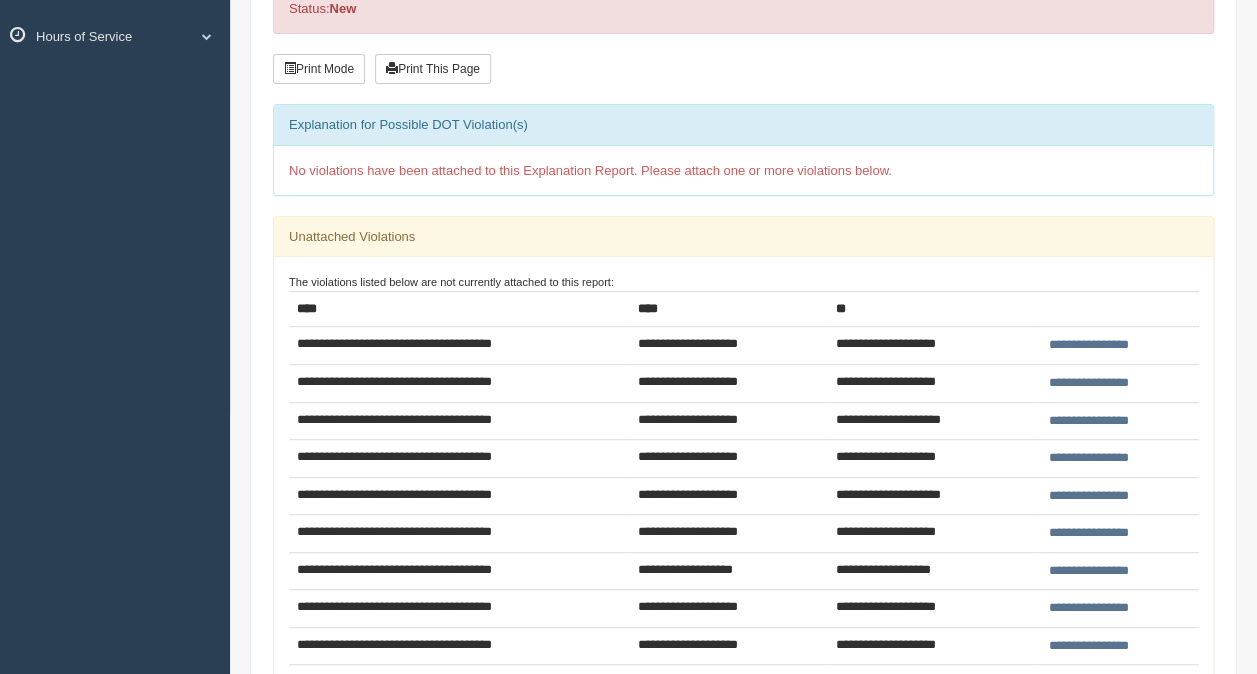 scroll, scrollTop: 300, scrollLeft: 0, axis: vertical 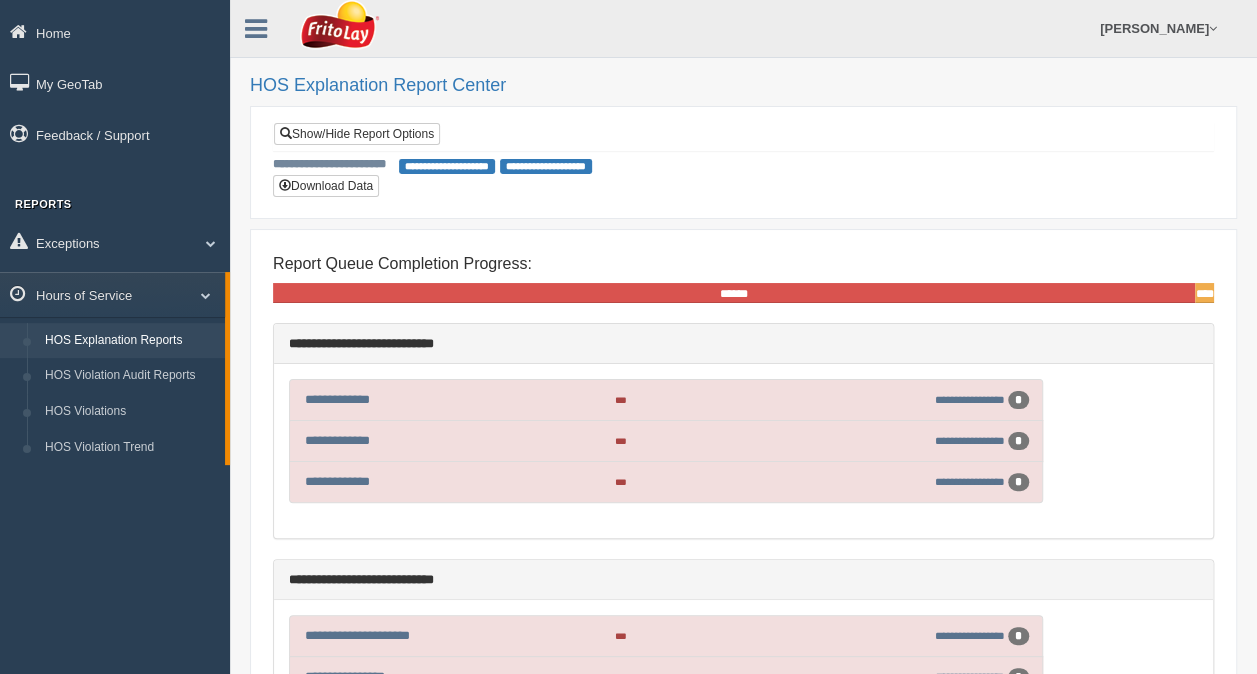 click on "**********" at bounding box center (447, 166) 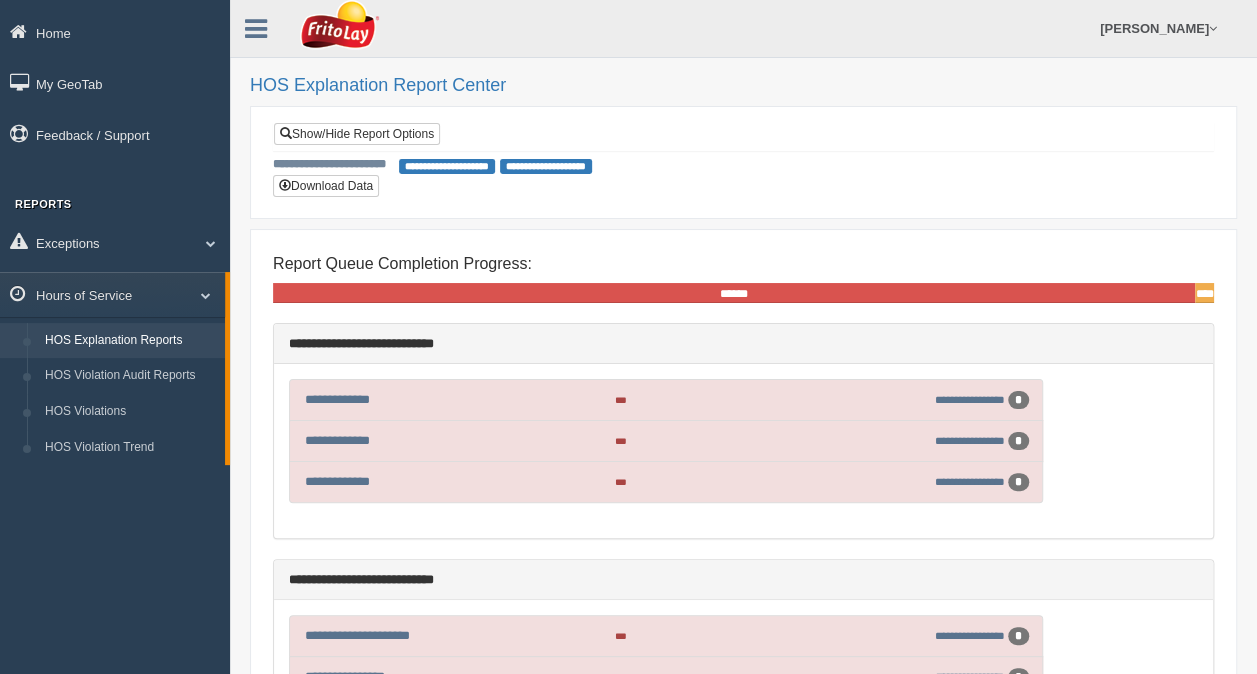 click on "HOS Explanation Reports" at bounding box center [130, 341] 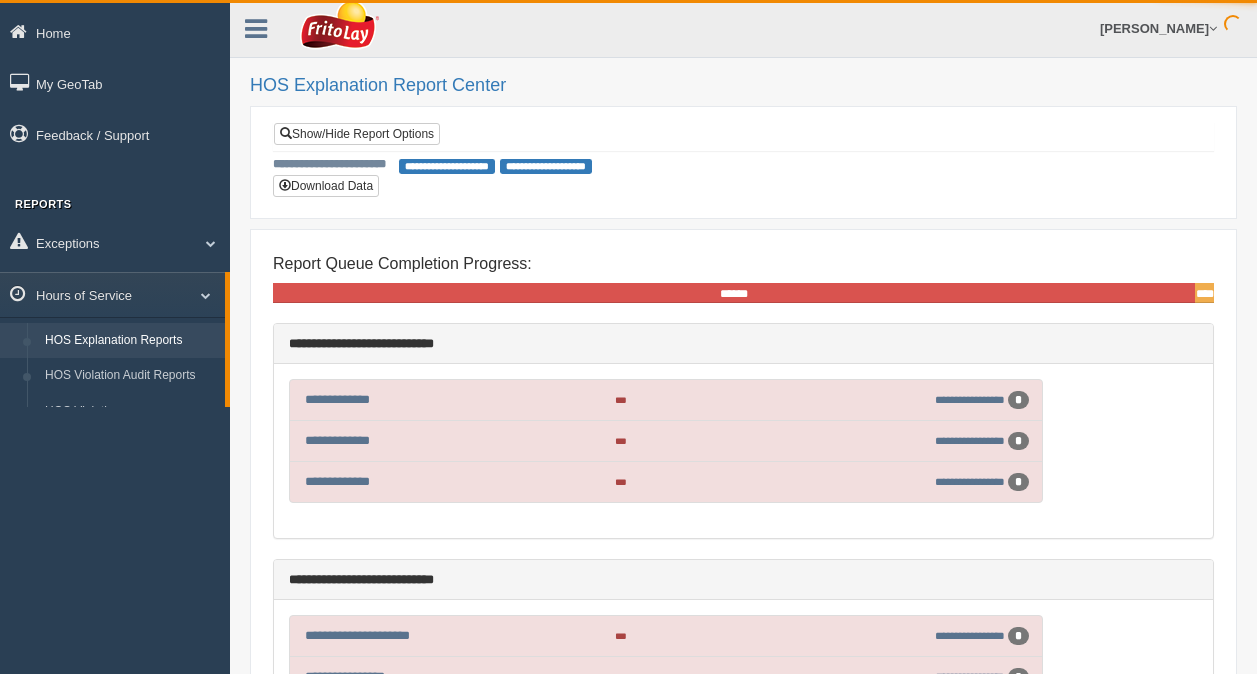 scroll, scrollTop: 0, scrollLeft: 0, axis: both 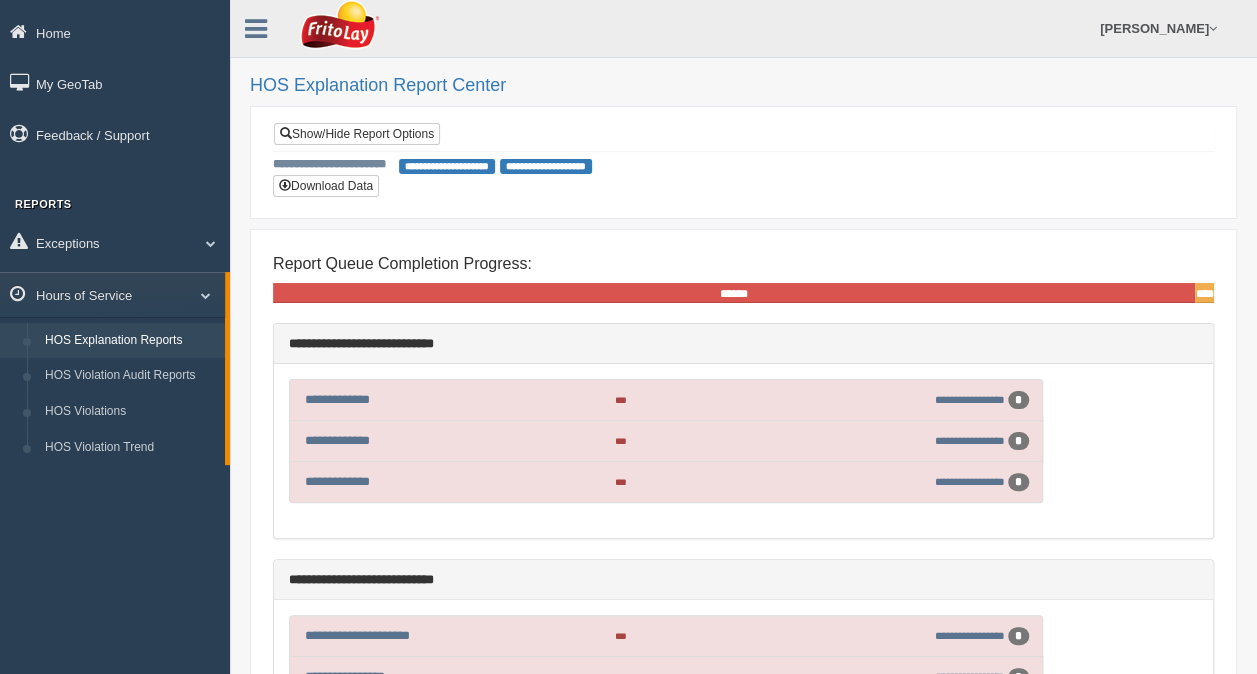 click on "**********" at bounding box center [447, 166] 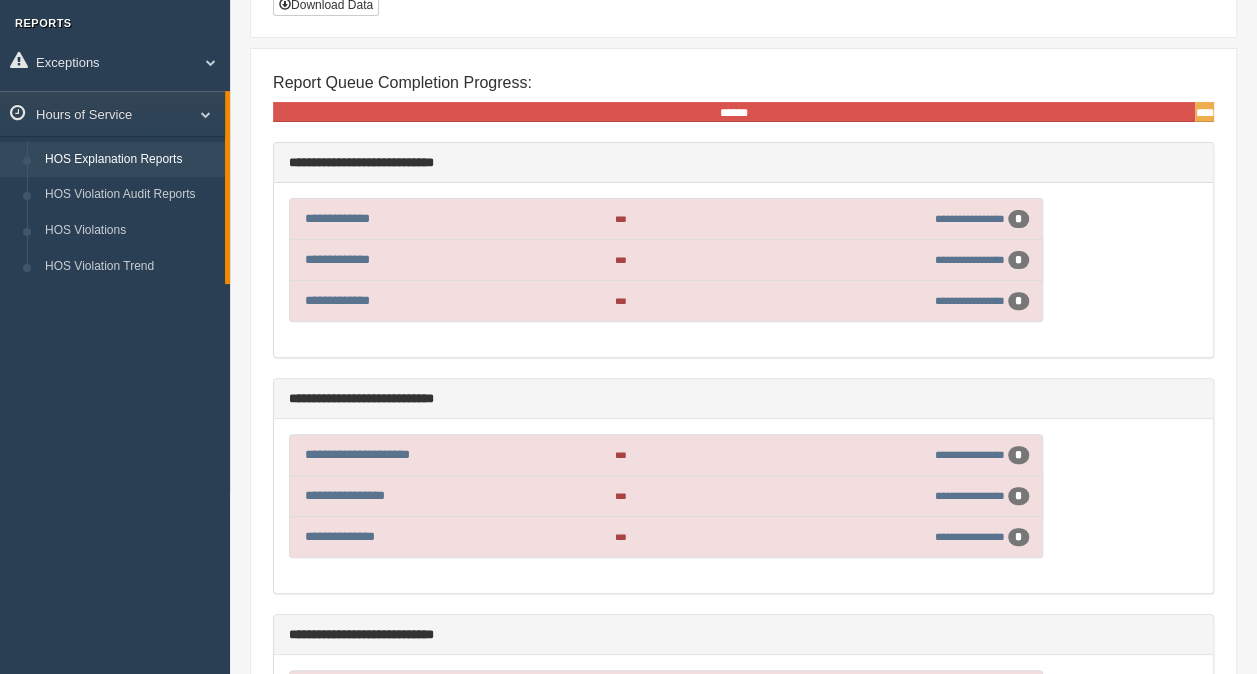scroll, scrollTop: 0, scrollLeft: 0, axis: both 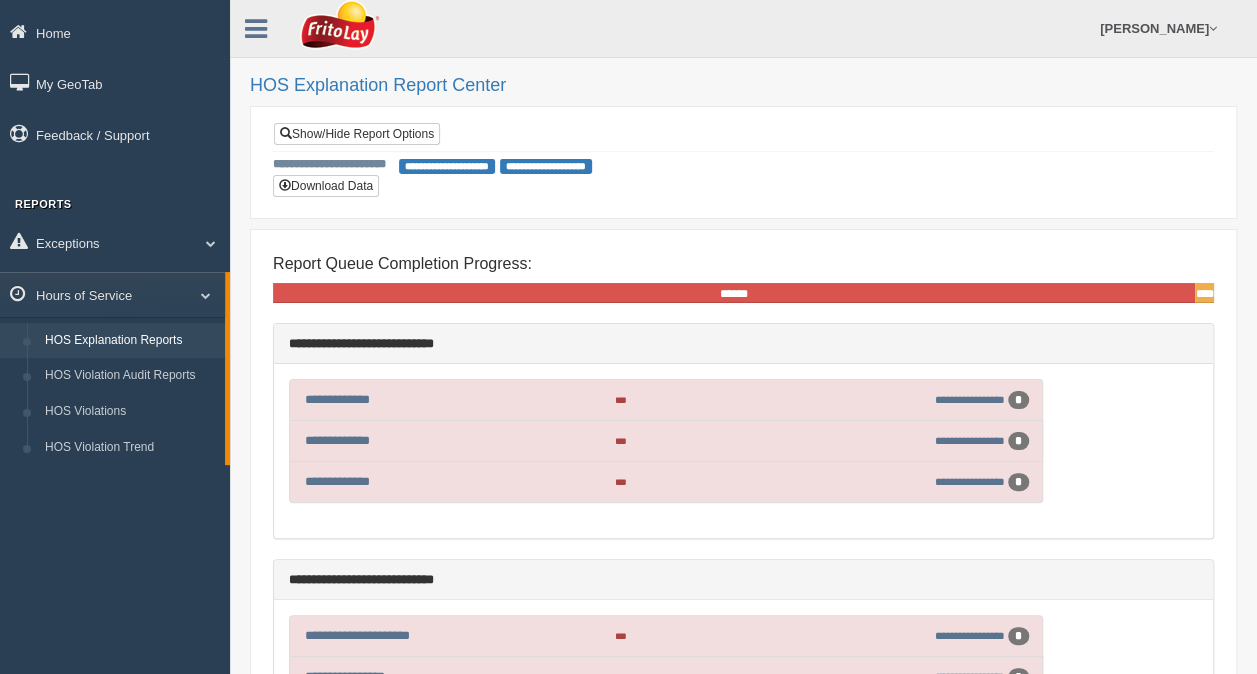 click on "**********" at bounding box center (447, 166) 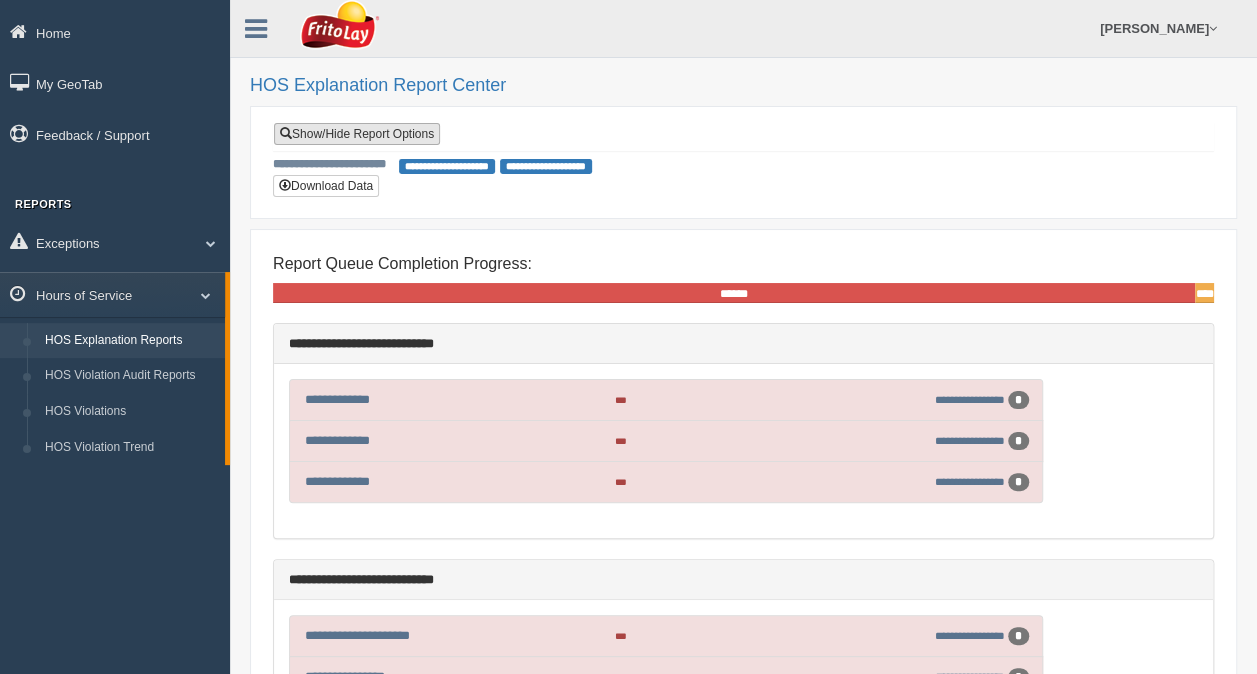 click on "Show/Hide Report Options" at bounding box center (357, 134) 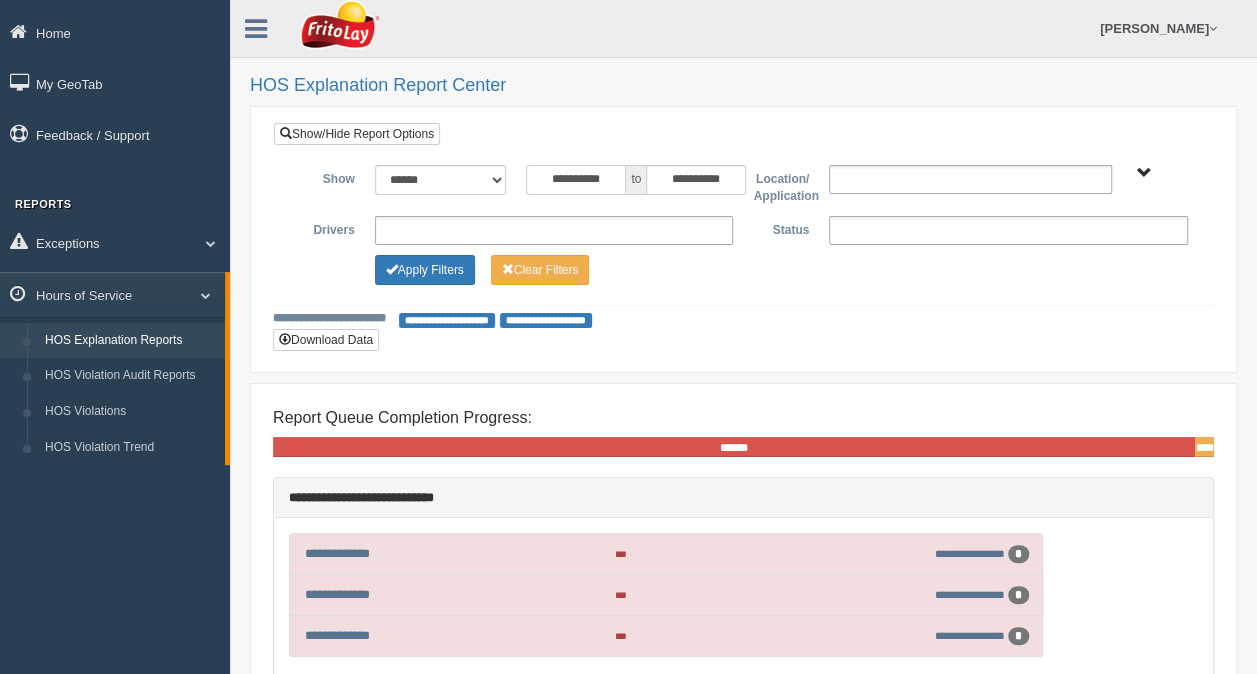 click on "**********" at bounding box center [576, 180] 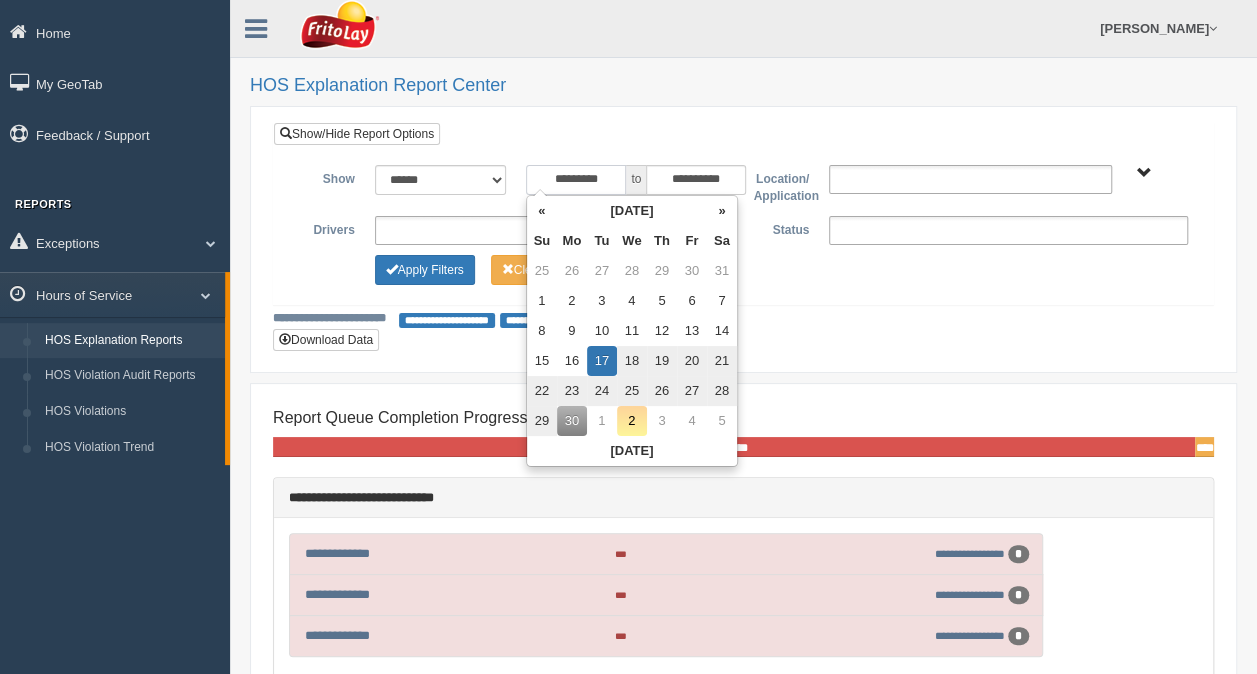 type on "**********" 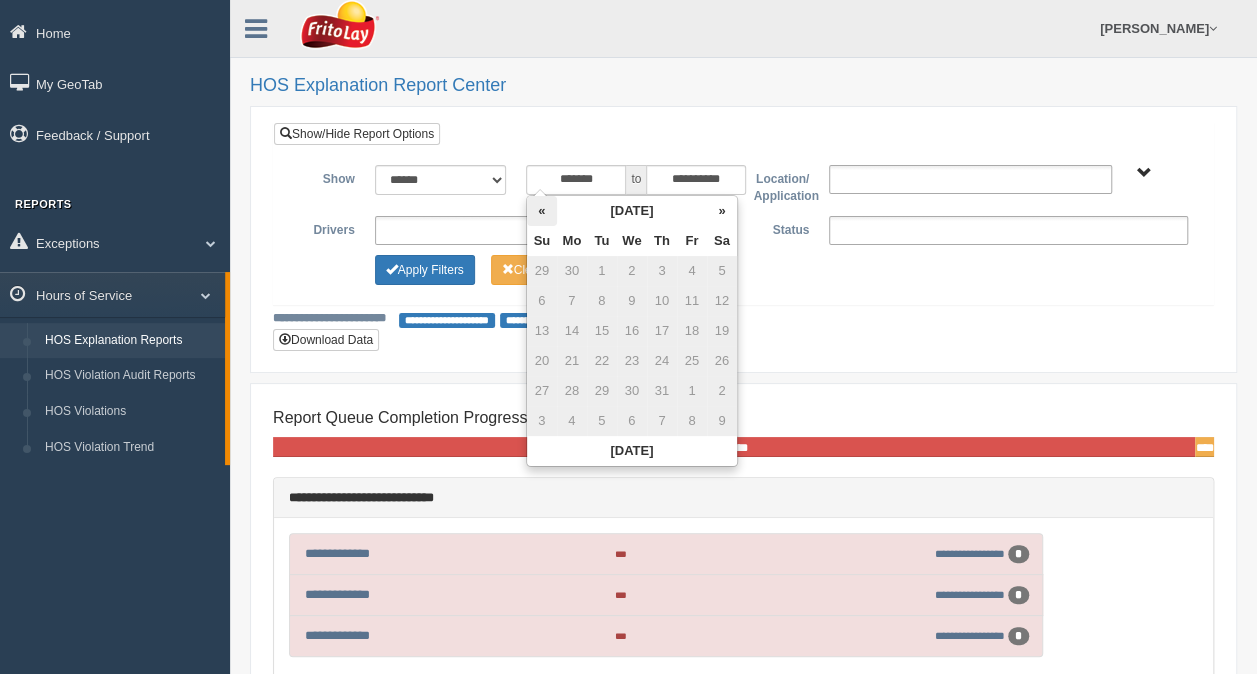 click on "«" at bounding box center (542, 211) 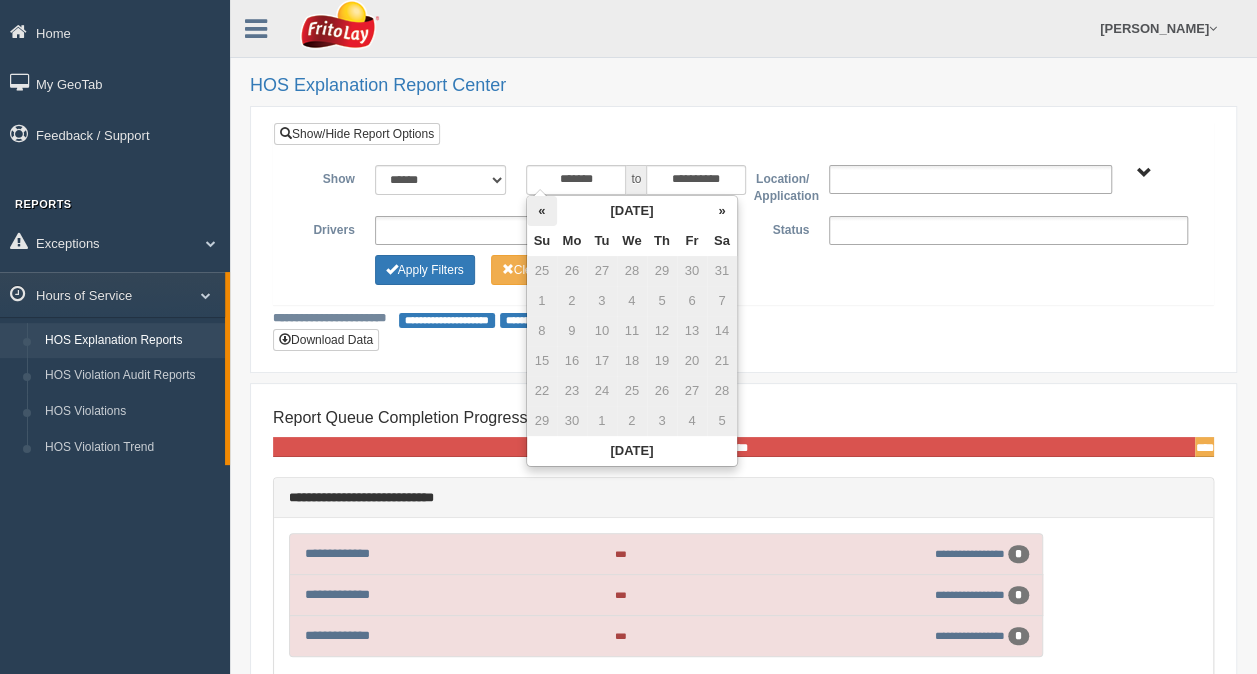 click on "«" at bounding box center (542, 211) 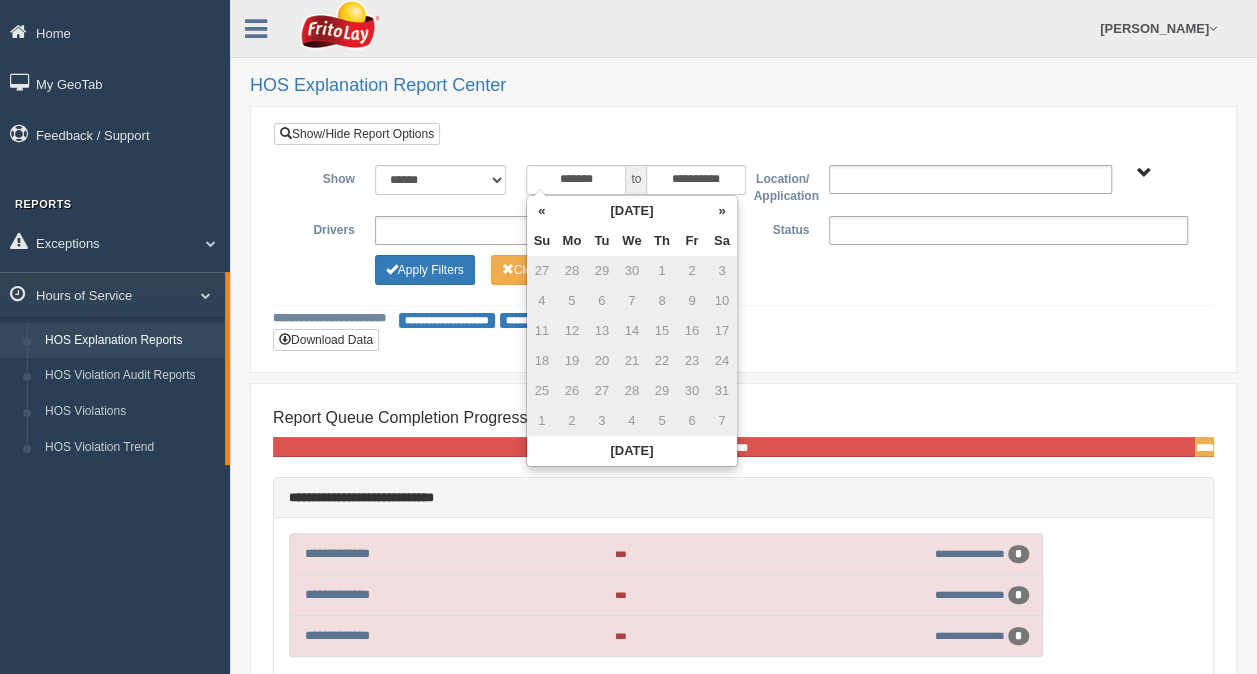click on "10" at bounding box center (722, 301) 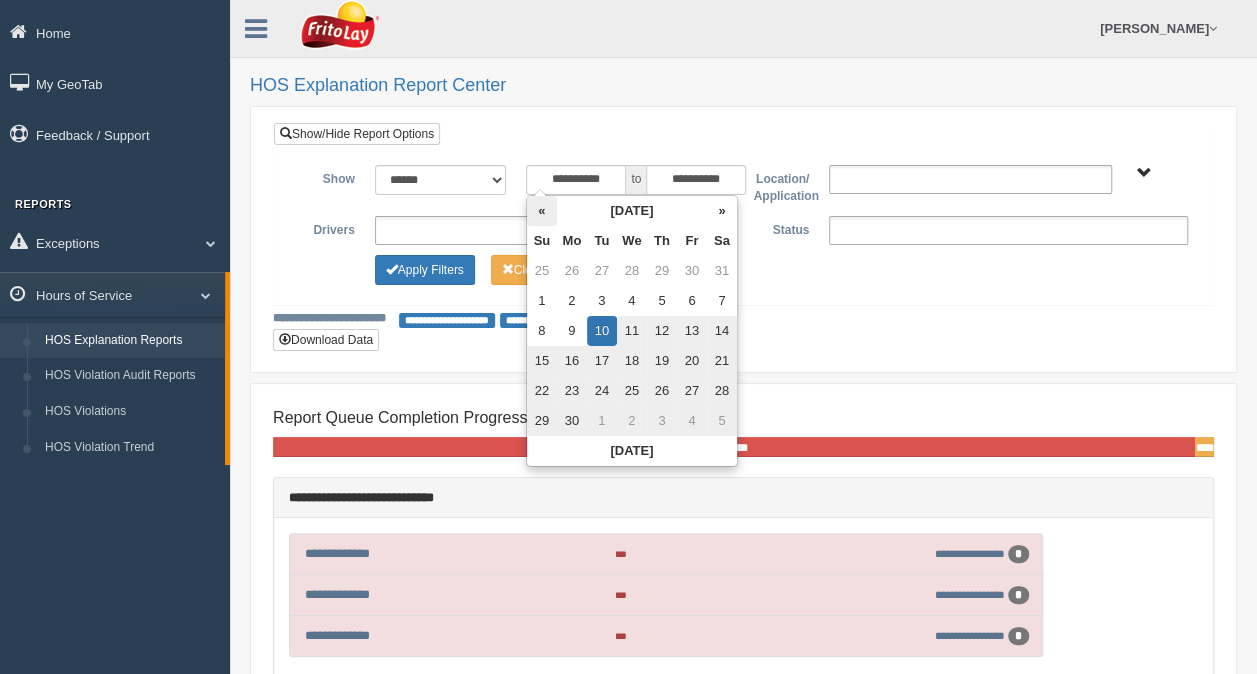 click on "«" at bounding box center [542, 211] 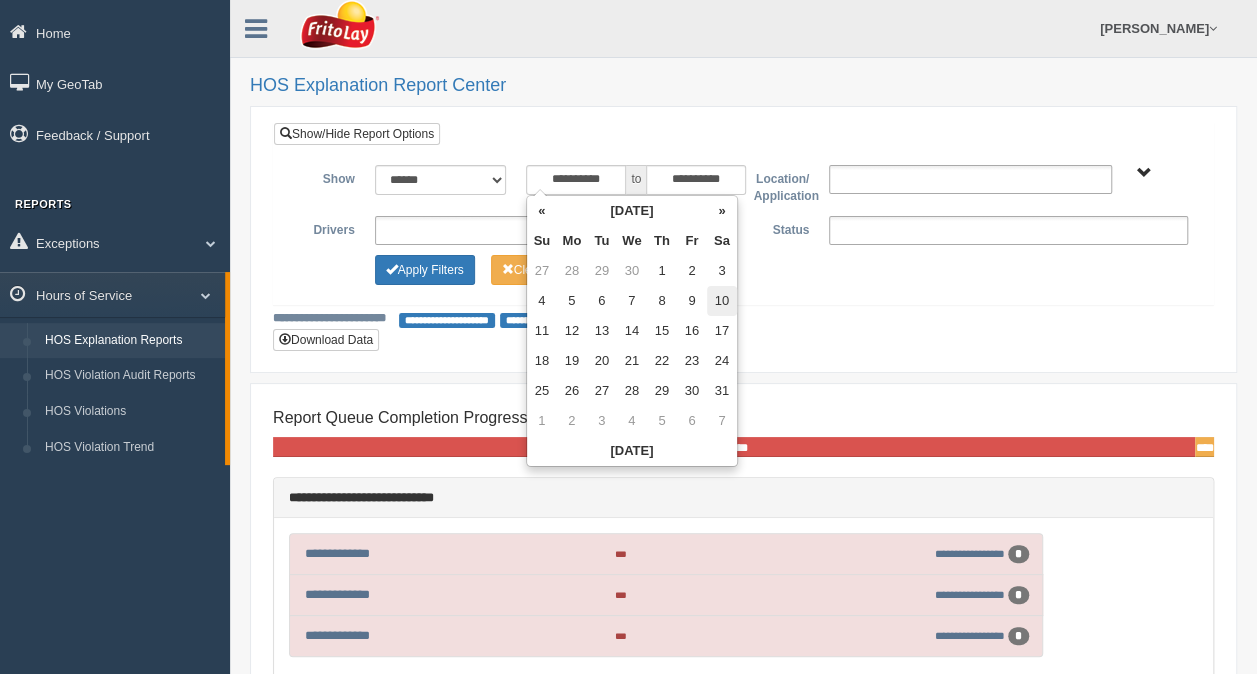 click on "10" at bounding box center [722, 301] 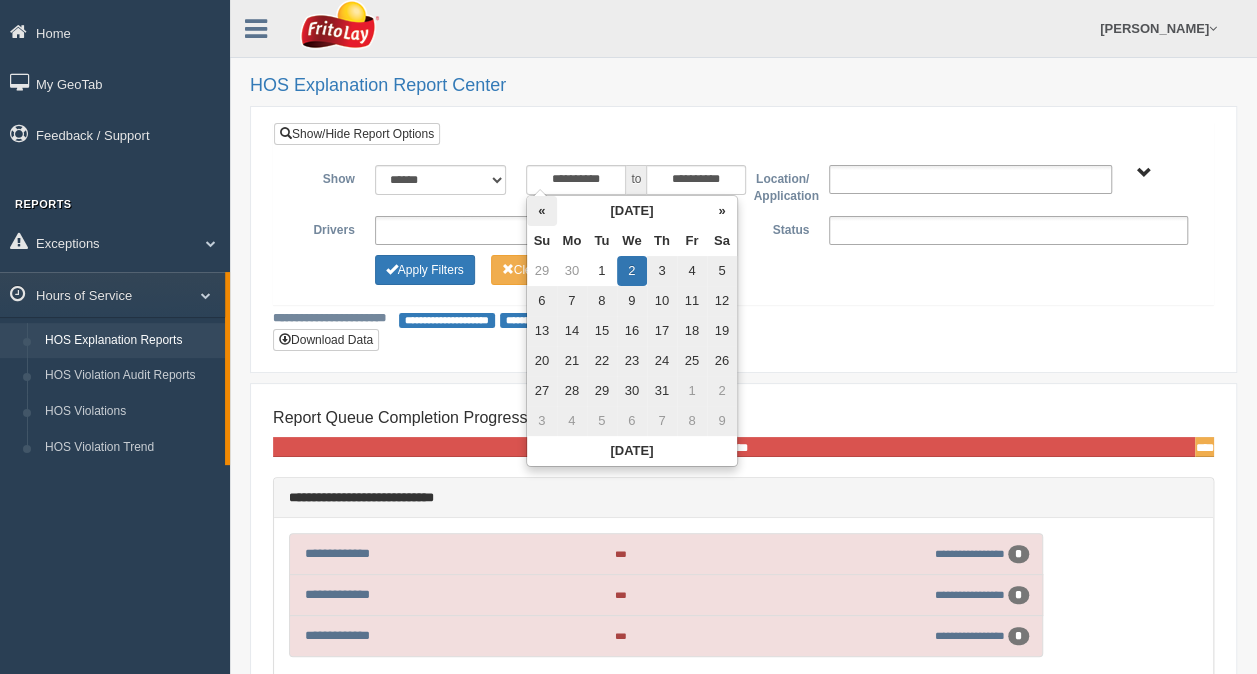click on "«" at bounding box center (542, 211) 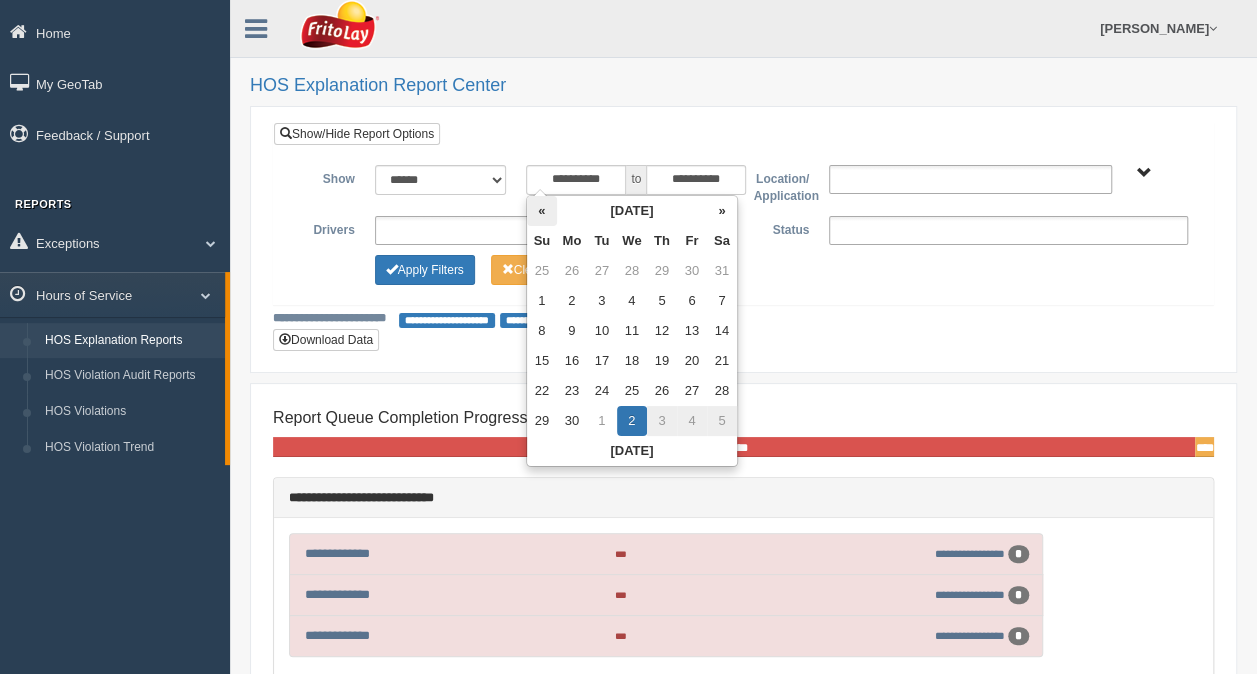 click on "«" at bounding box center (542, 211) 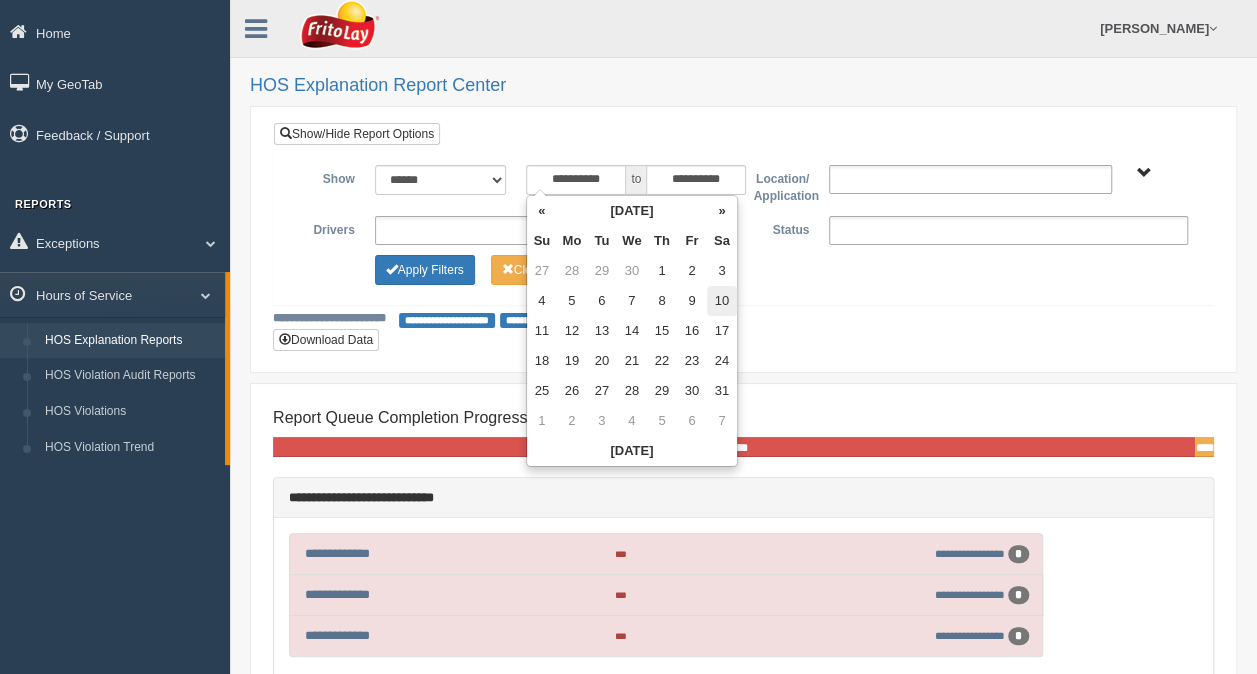 click on "10" at bounding box center [722, 301] 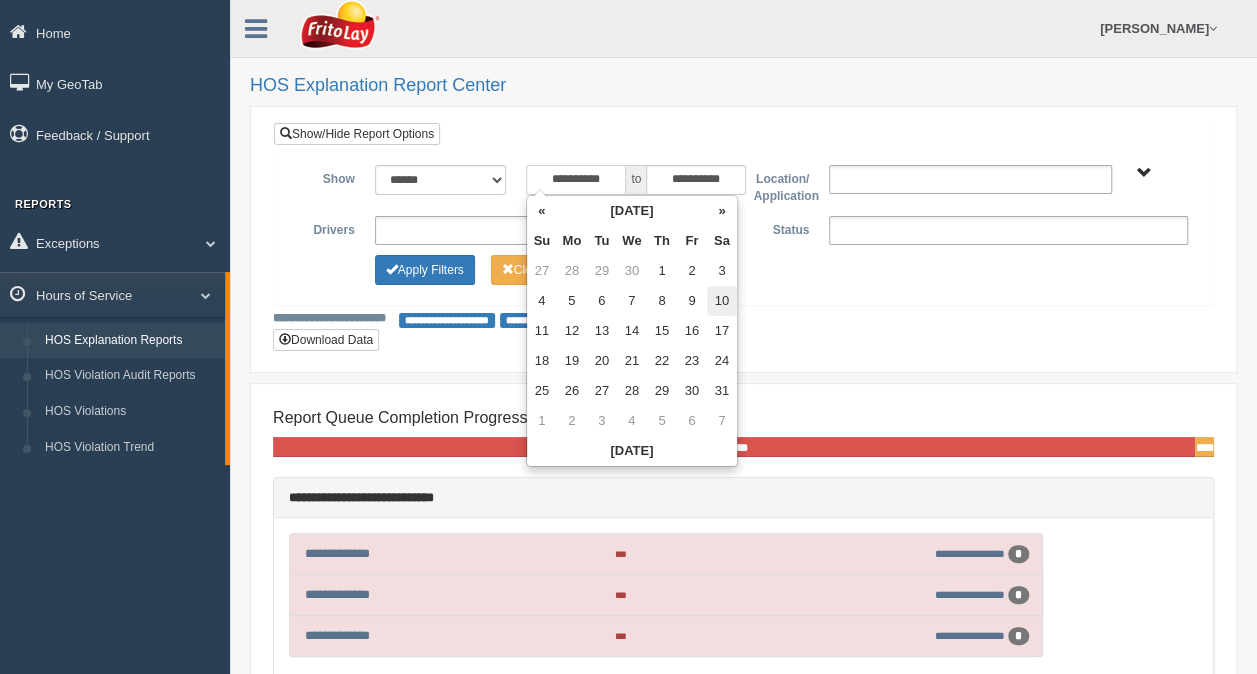 type on "**********" 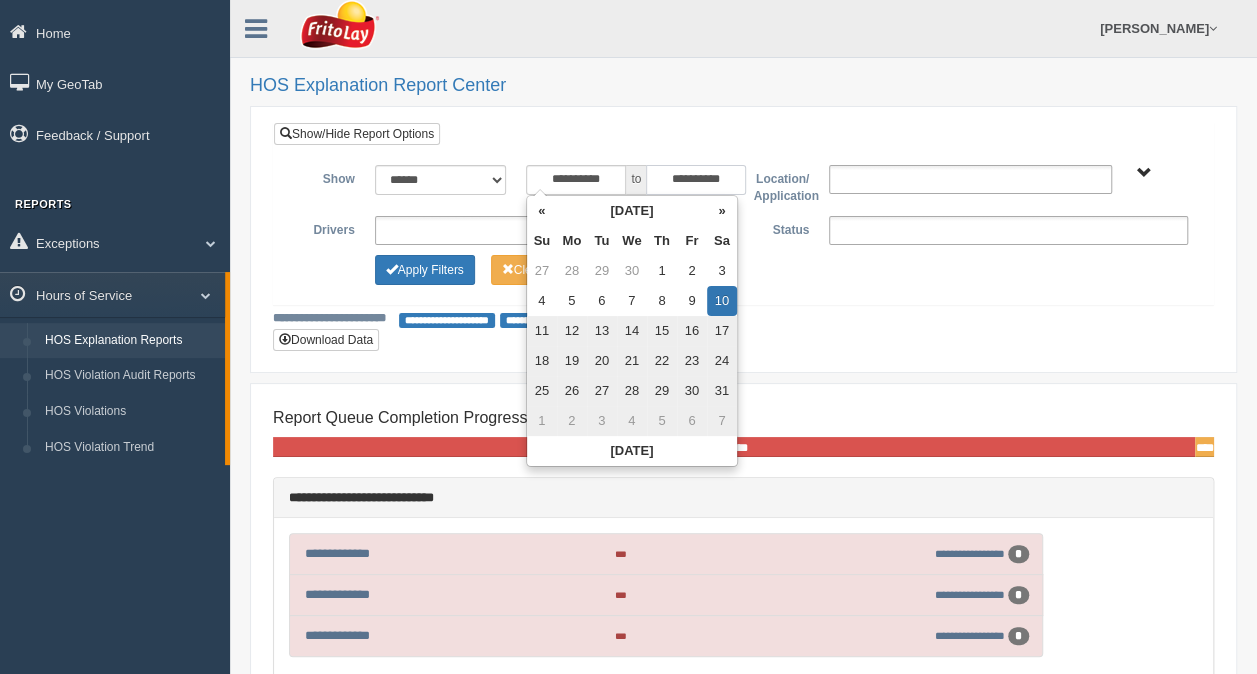 click on "**********" at bounding box center [696, 180] 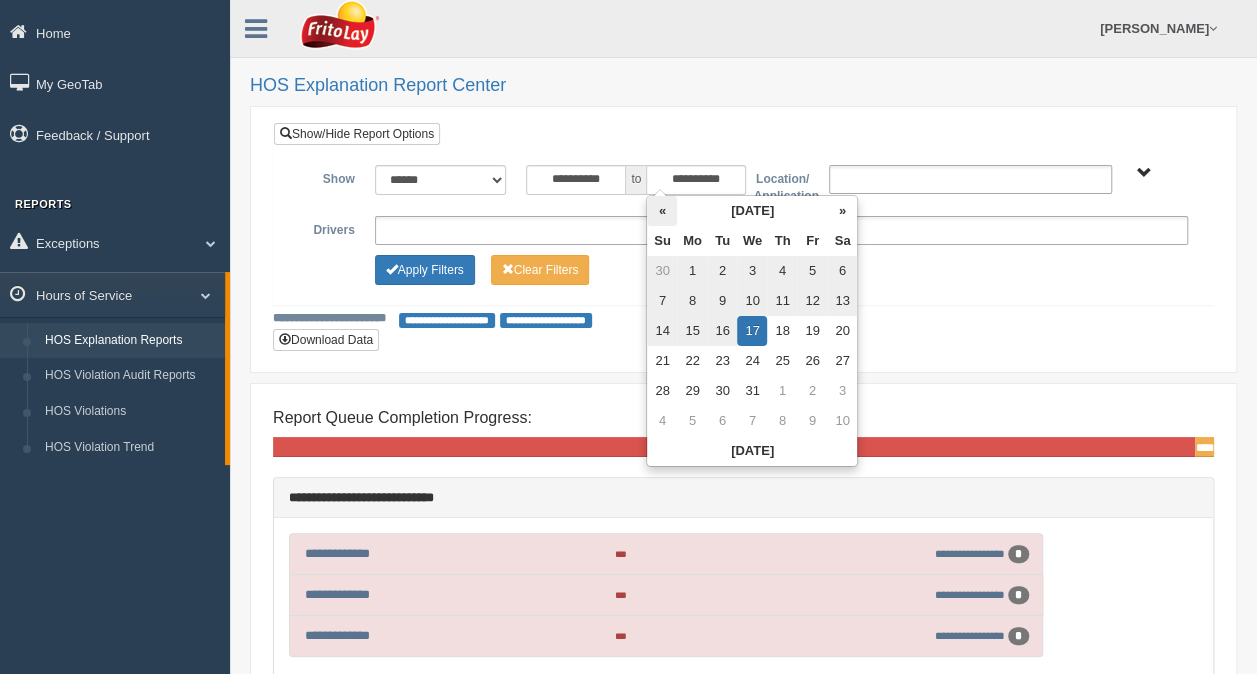 click on "«" at bounding box center [662, 211] 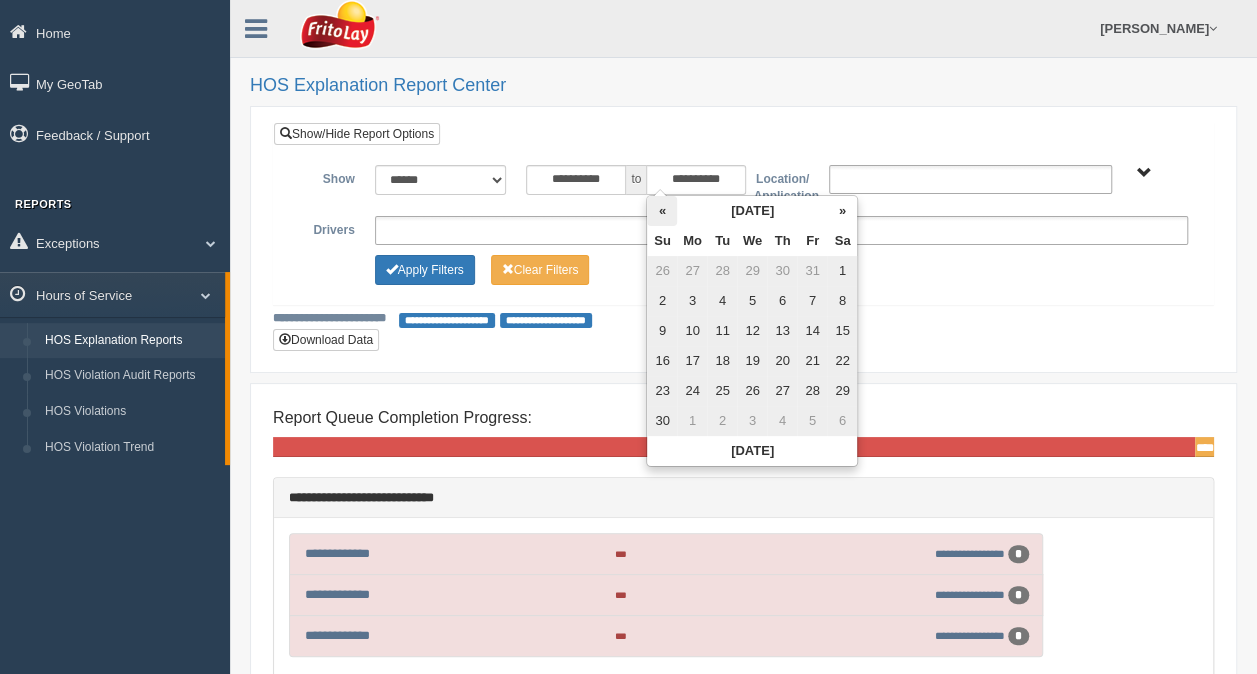click on "«" at bounding box center (662, 211) 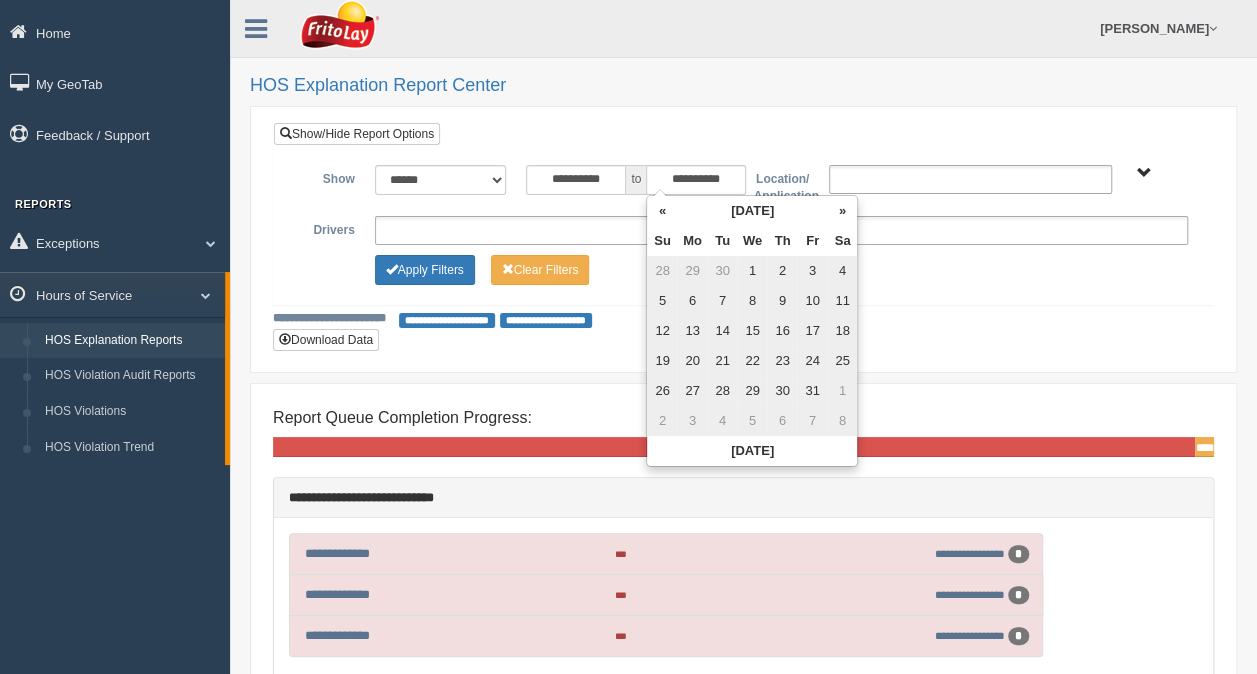 click on "«" at bounding box center [662, 211] 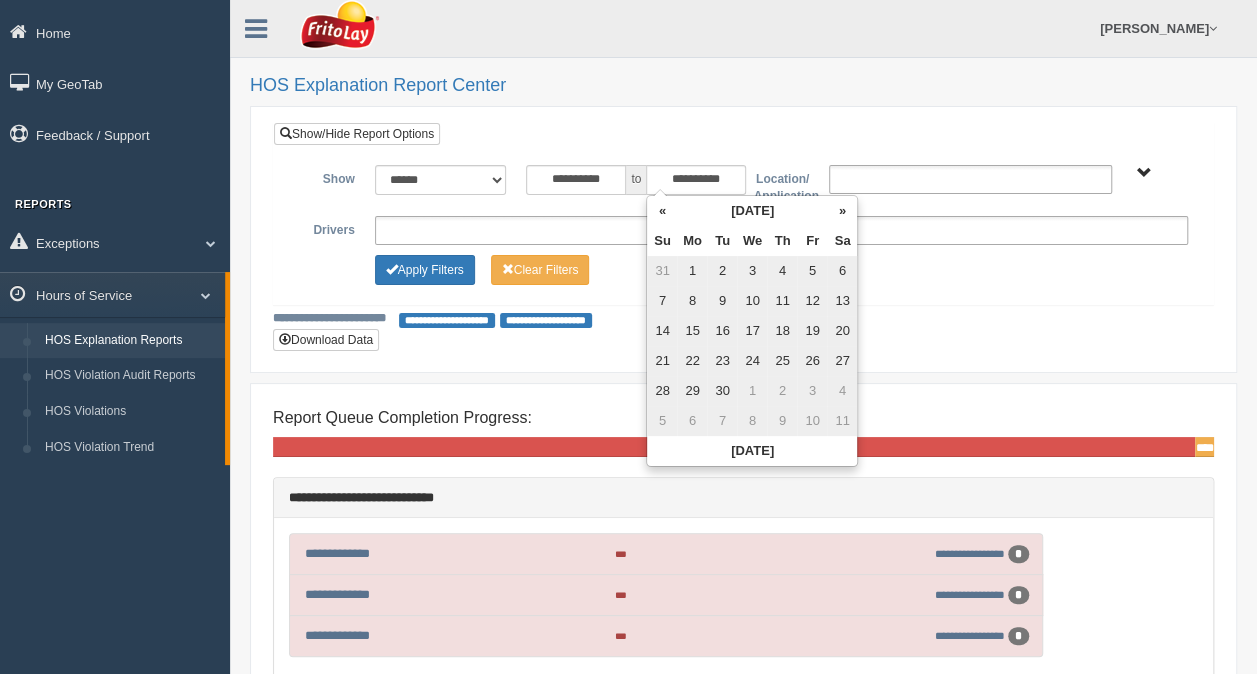 click on "«" at bounding box center [662, 211] 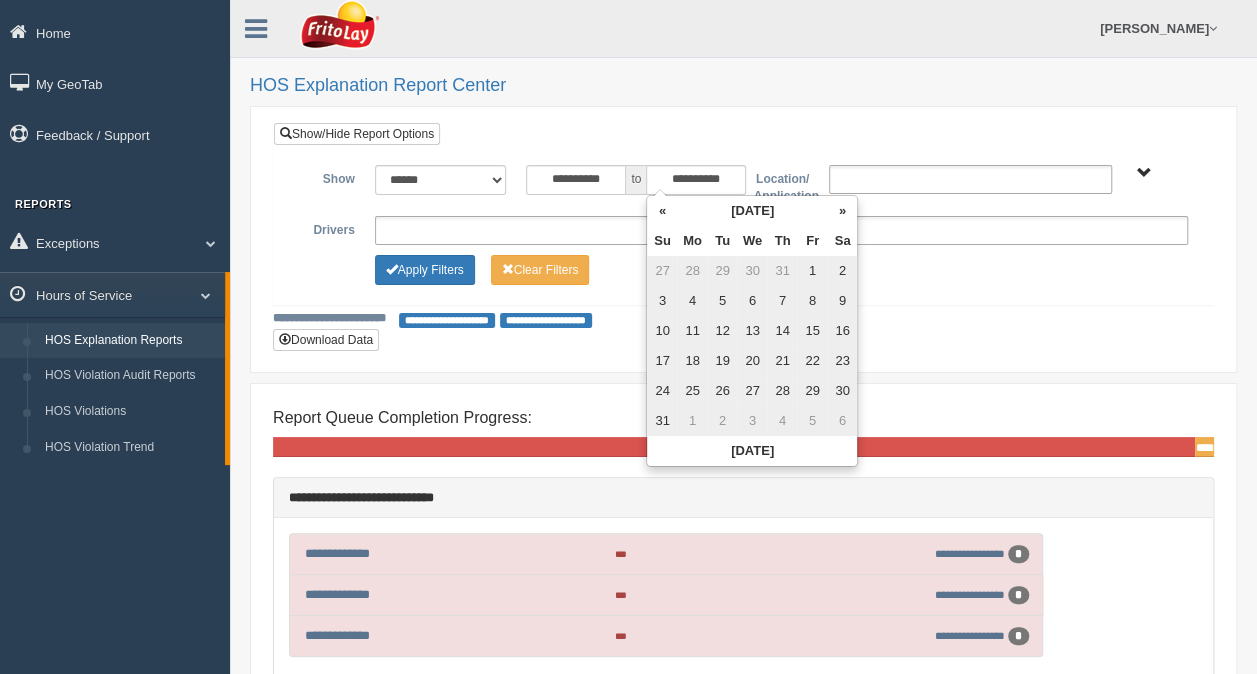 click on "«" at bounding box center (662, 211) 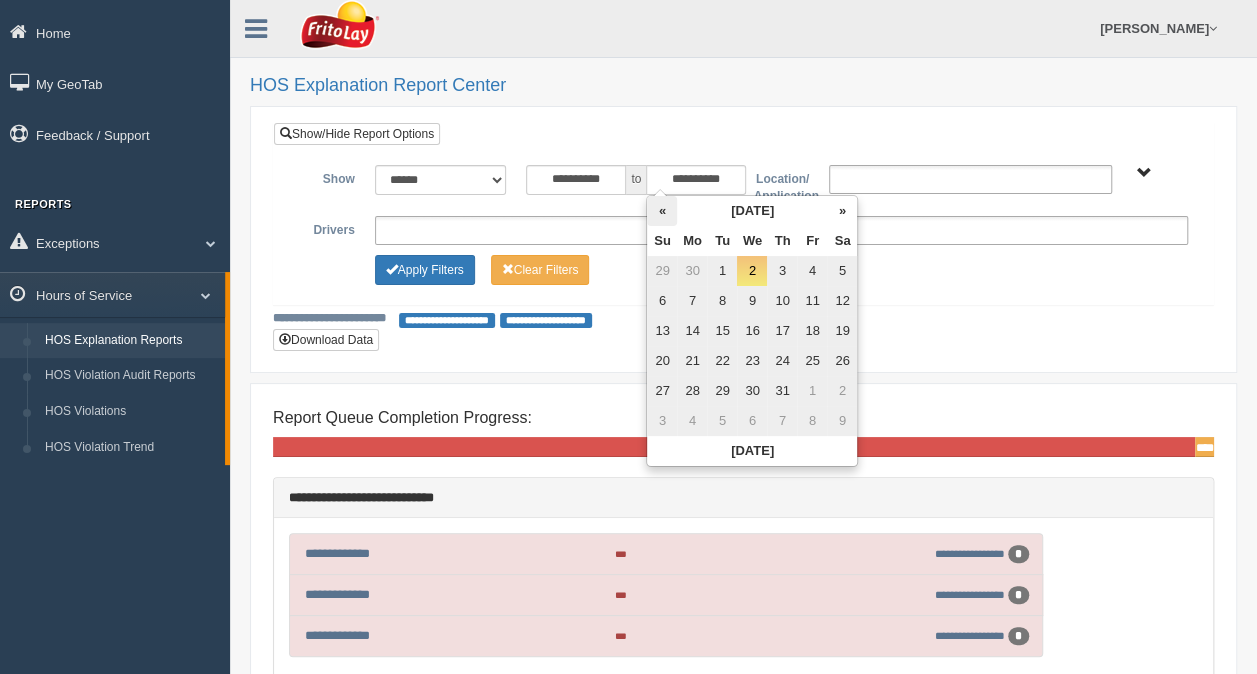 click on "«" at bounding box center [662, 211] 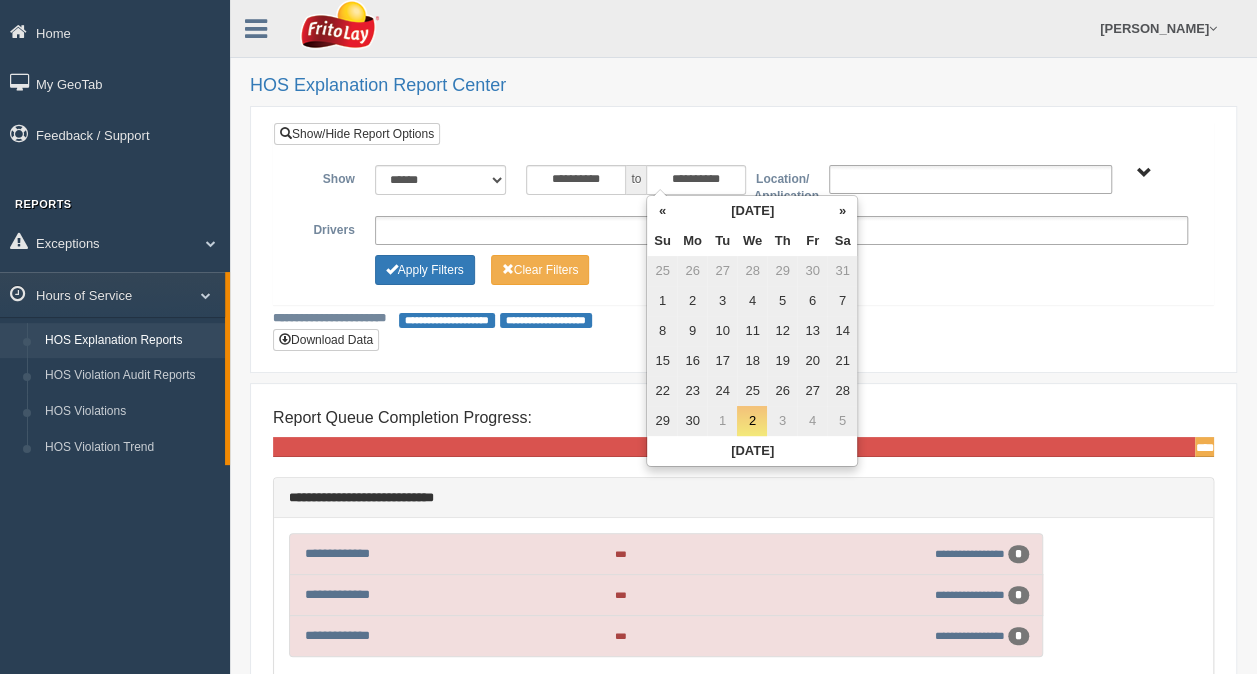 click on "30" at bounding box center (692, 421) 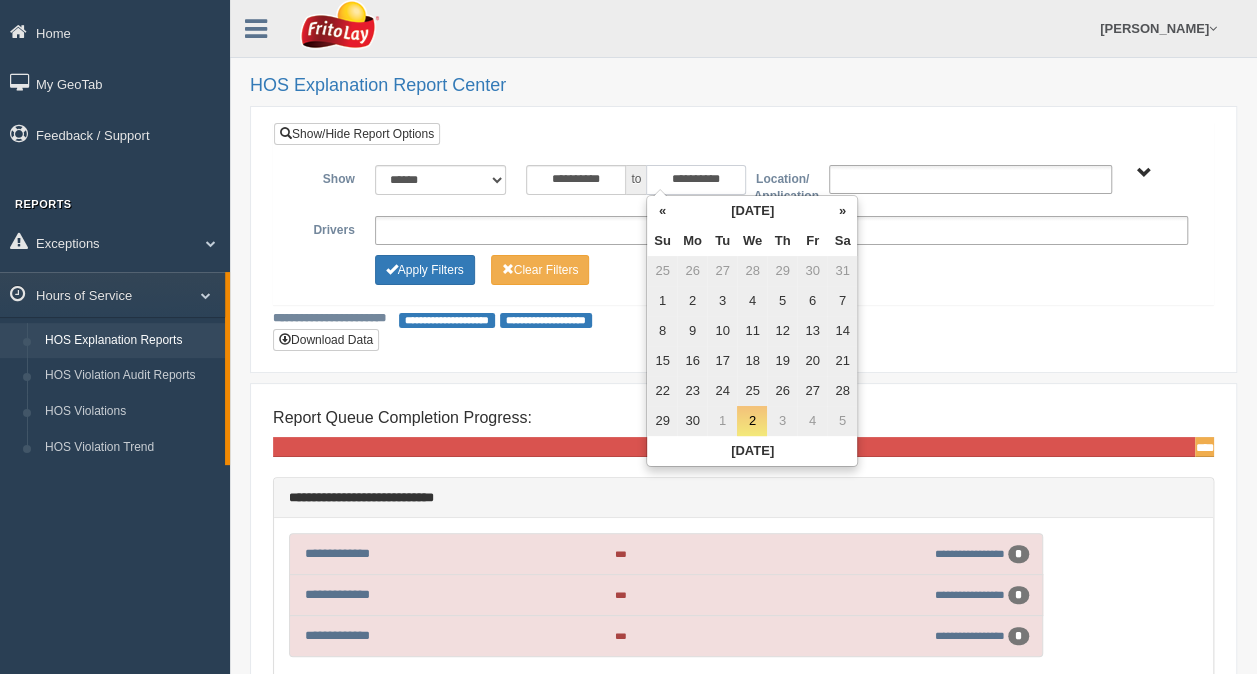 type on "**********" 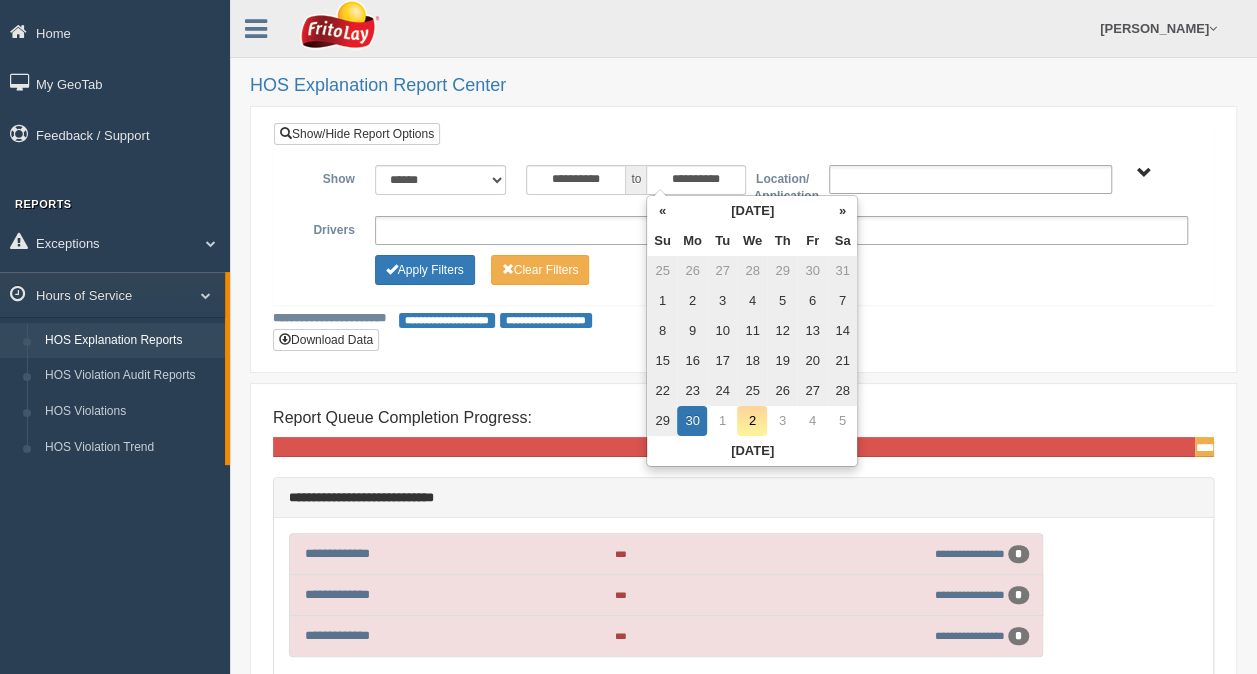 click on "**********" at bounding box center (743, 239) 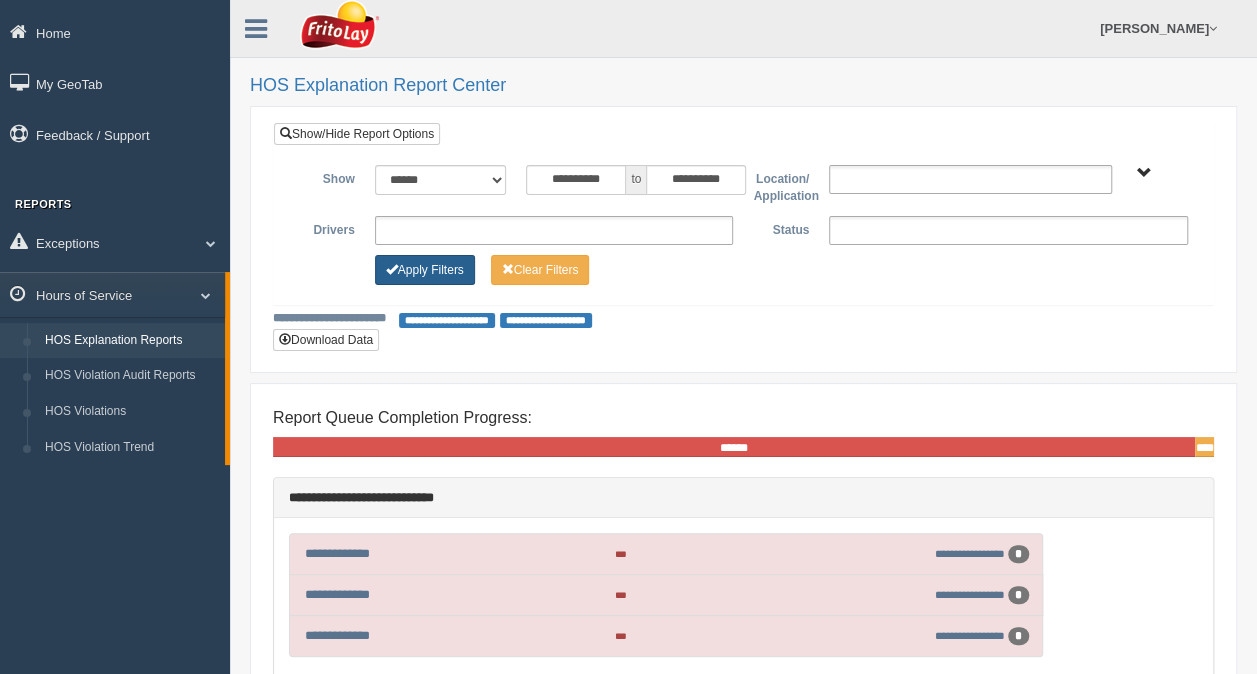 click on "Apply Filters" at bounding box center (425, 270) 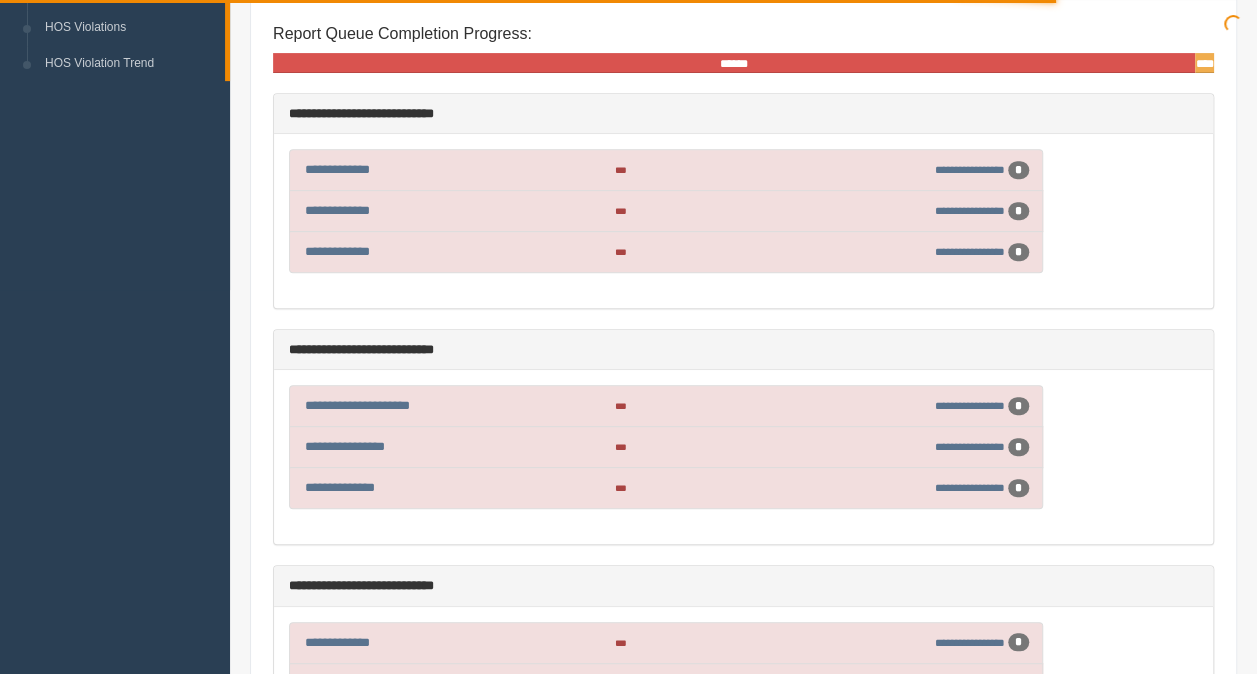 scroll, scrollTop: 400, scrollLeft: 0, axis: vertical 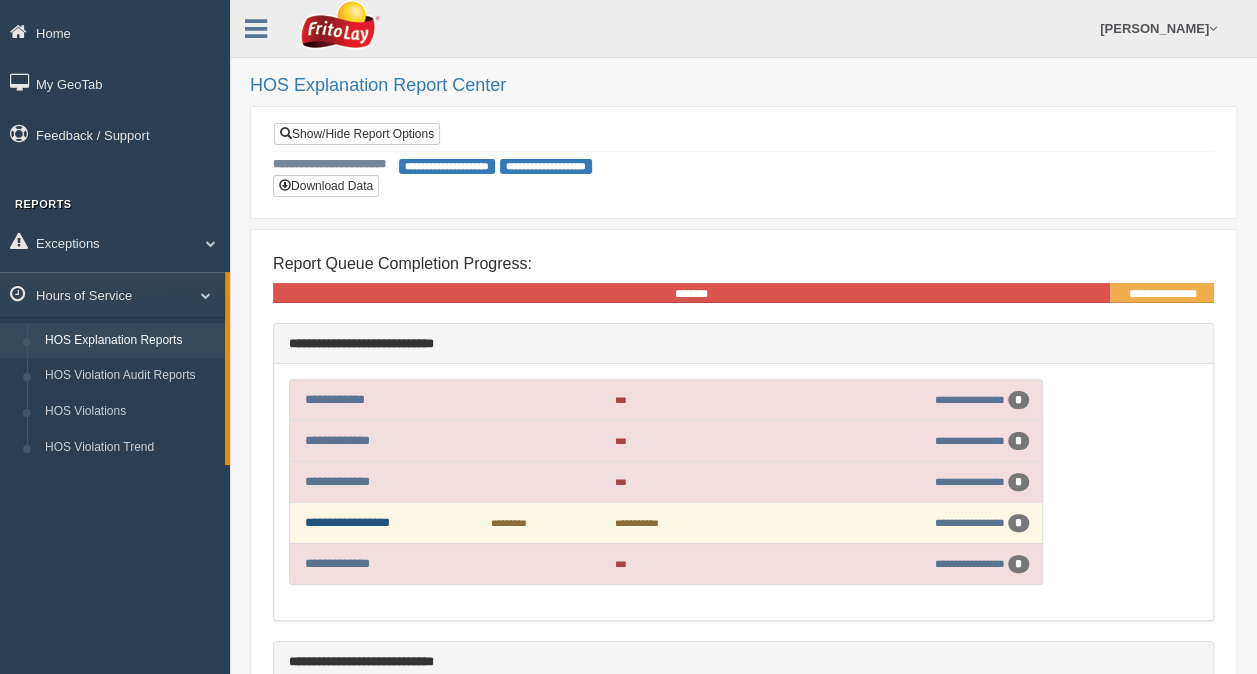 click on "**********" at bounding box center [347, 522] 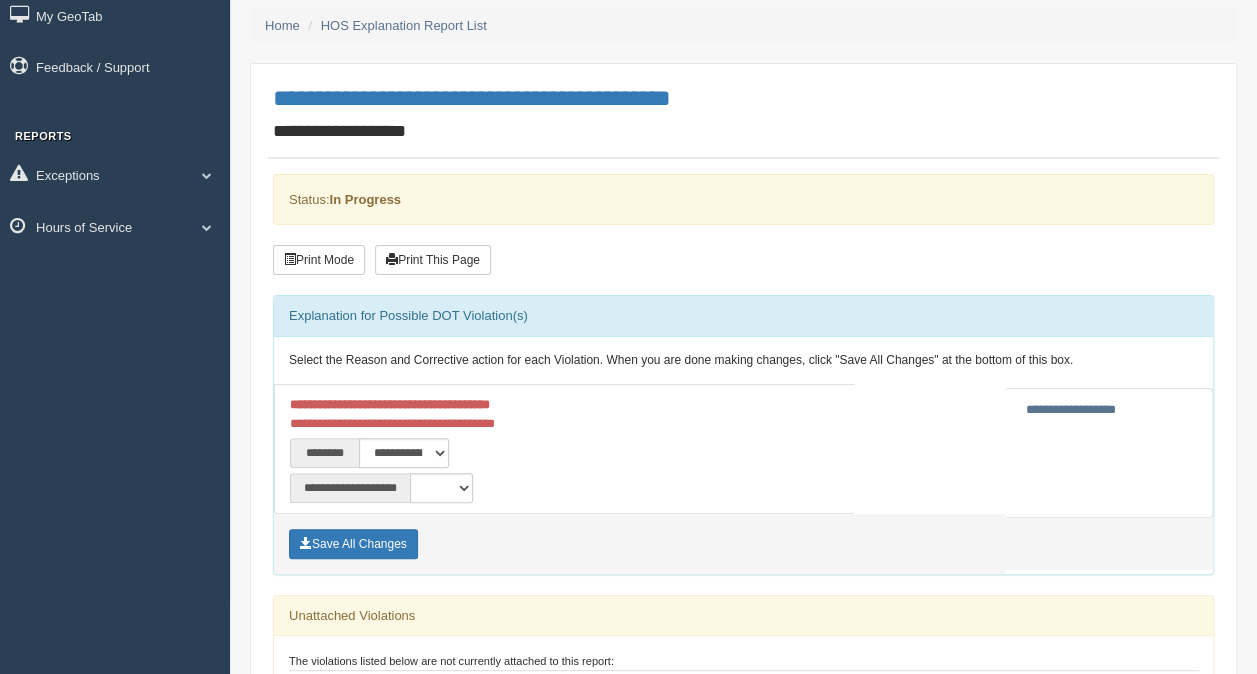 scroll, scrollTop: 100, scrollLeft: 0, axis: vertical 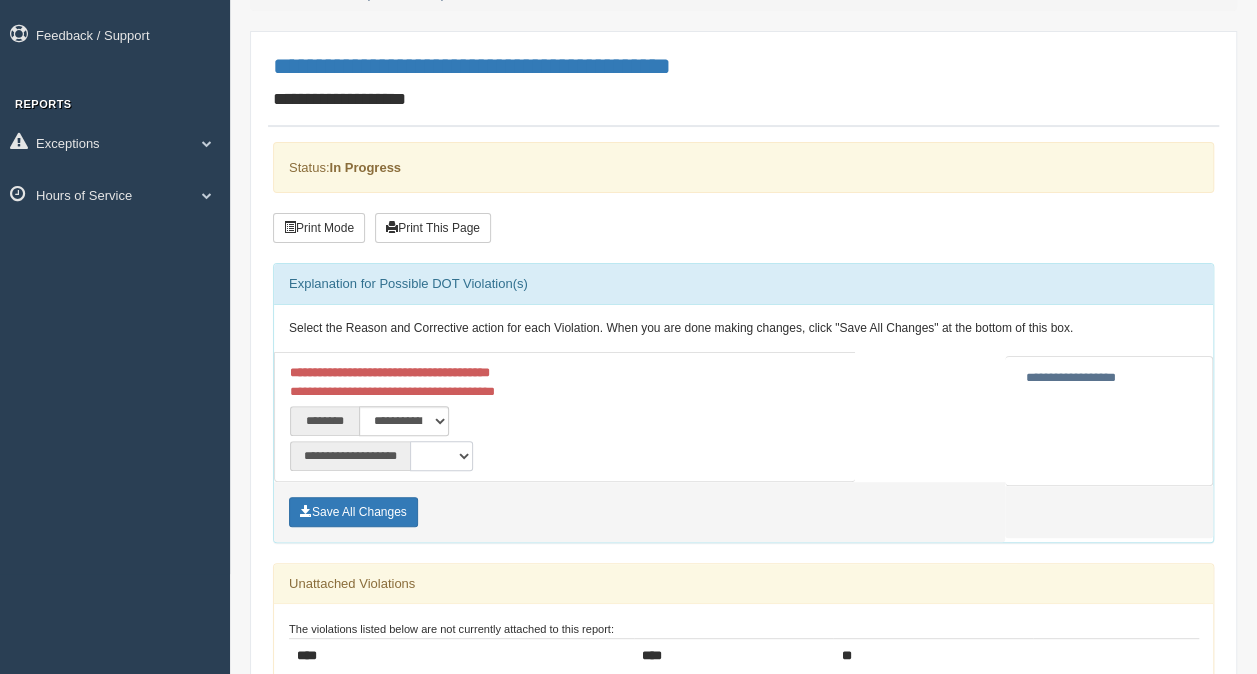 click on "**********" at bounding box center [441, 456] 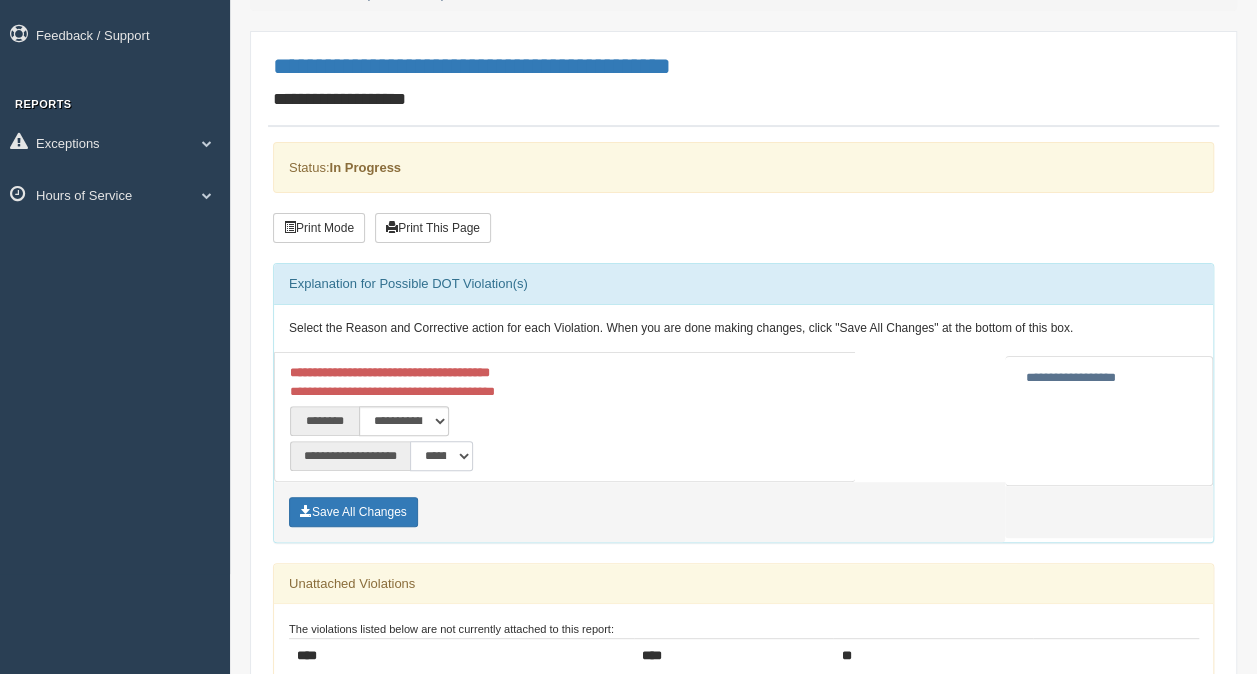 click on "**********" at bounding box center [441, 456] 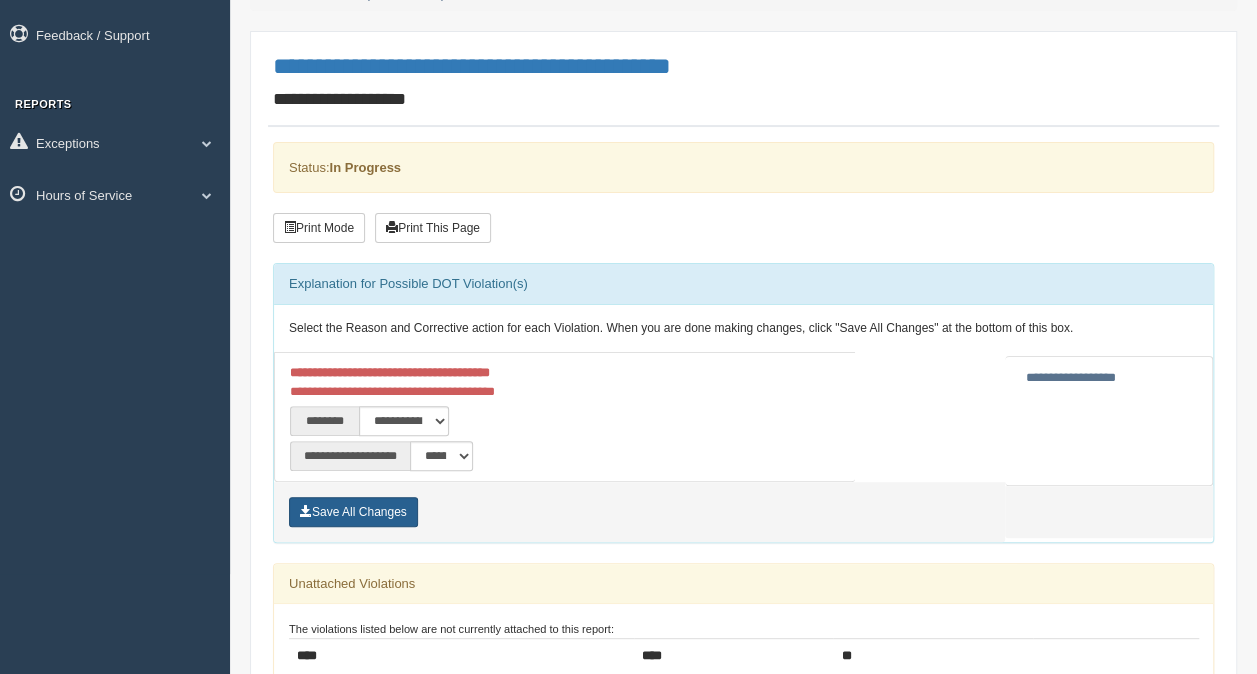 click on "Save All Changes" at bounding box center [353, 512] 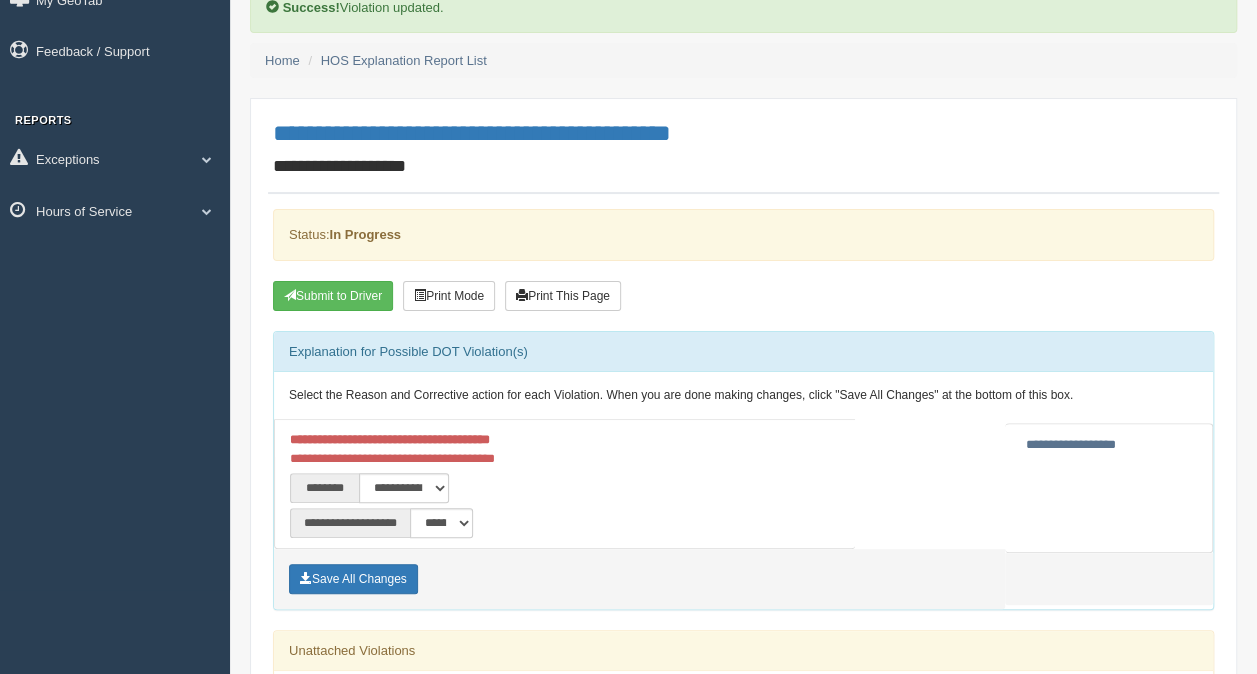 scroll, scrollTop: 0, scrollLeft: 0, axis: both 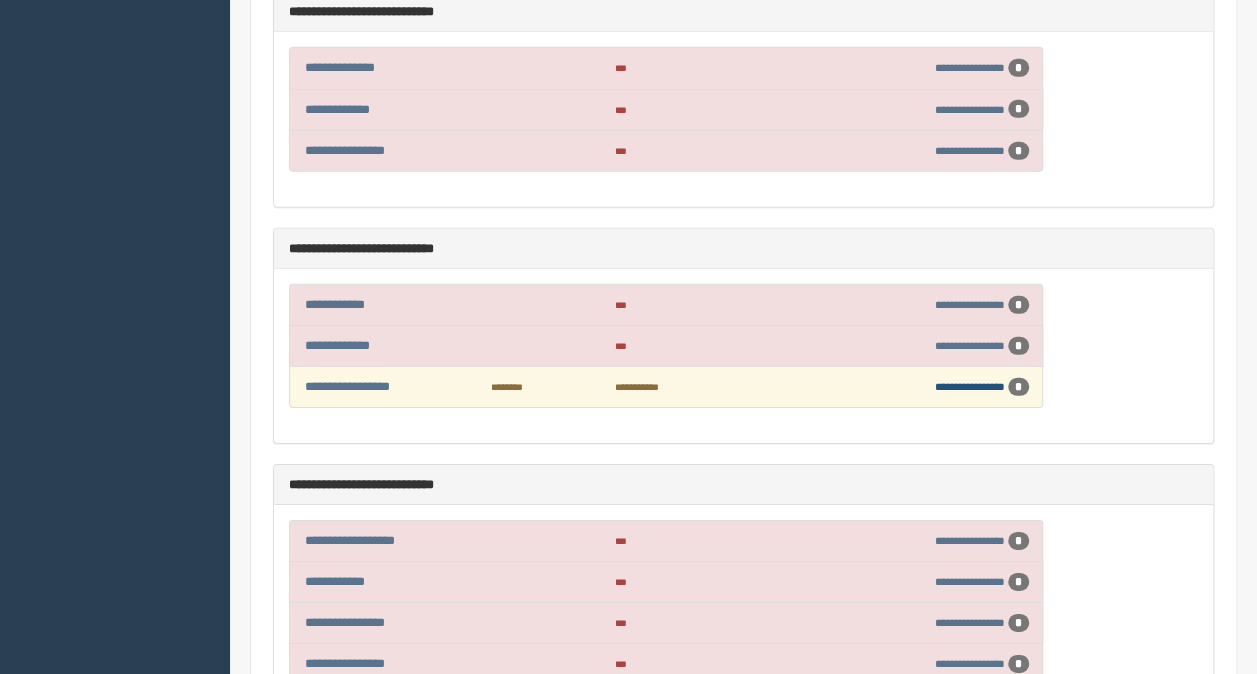 click on "**********" at bounding box center [970, 386] 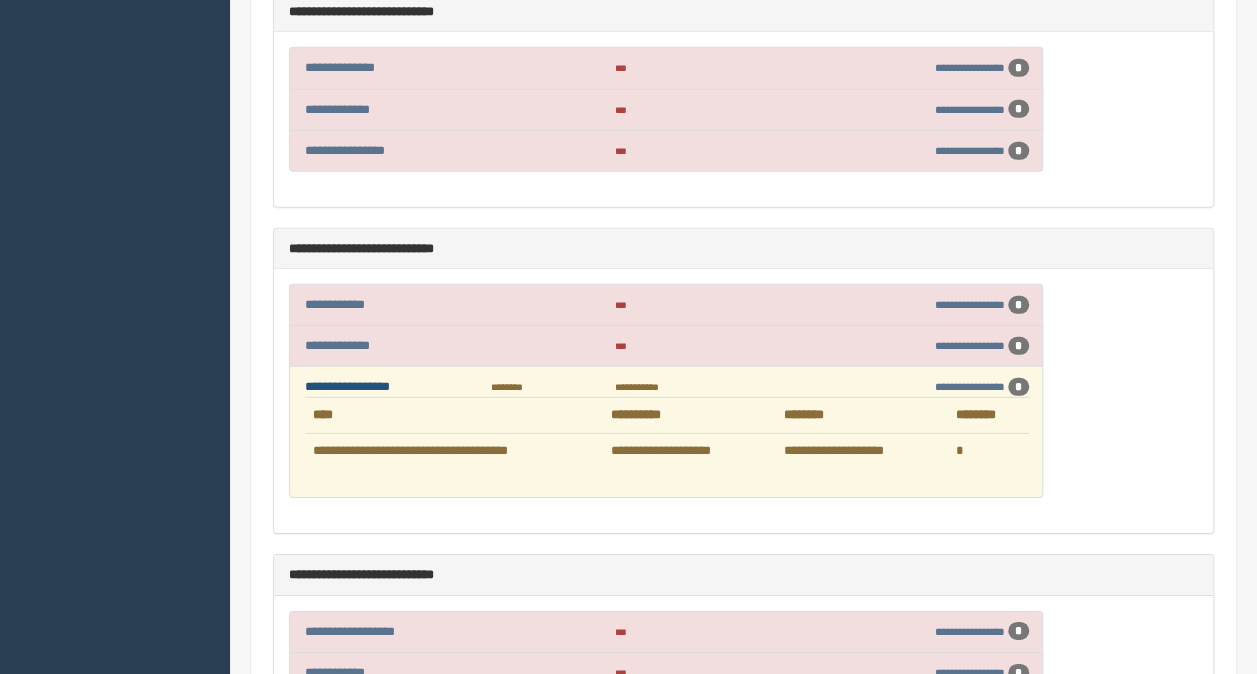 click on "**********" at bounding box center [347, 386] 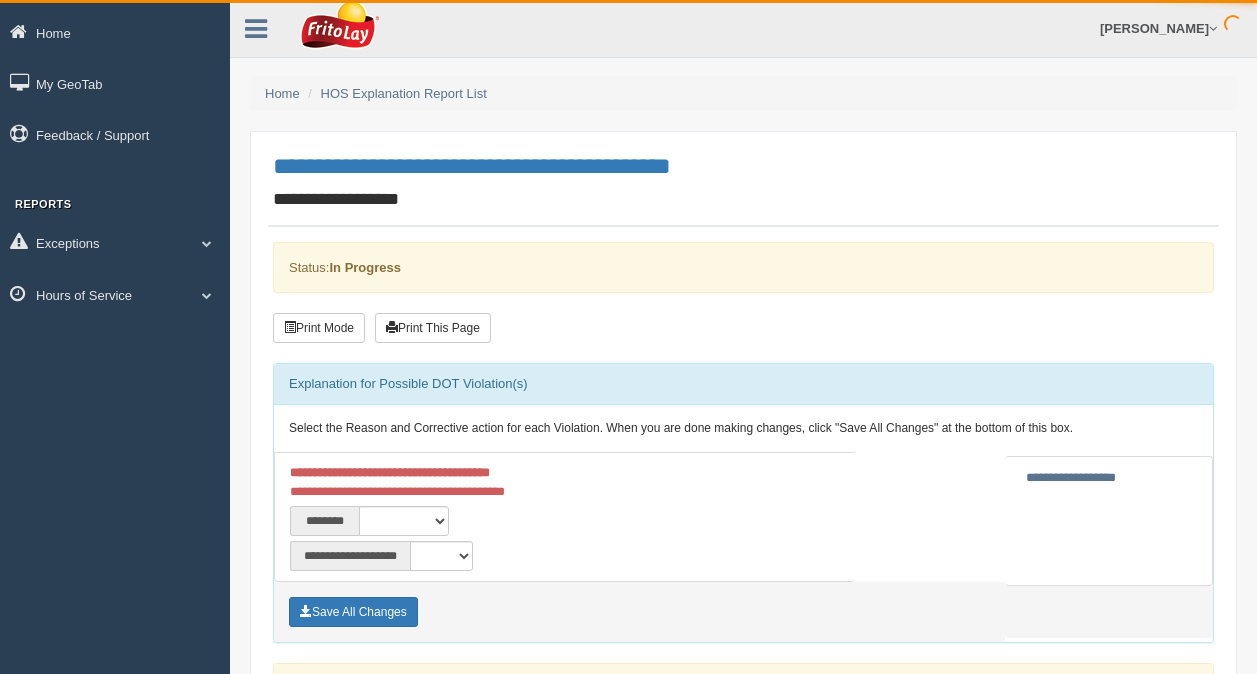 scroll, scrollTop: 0, scrollLeft: 0, axis: both 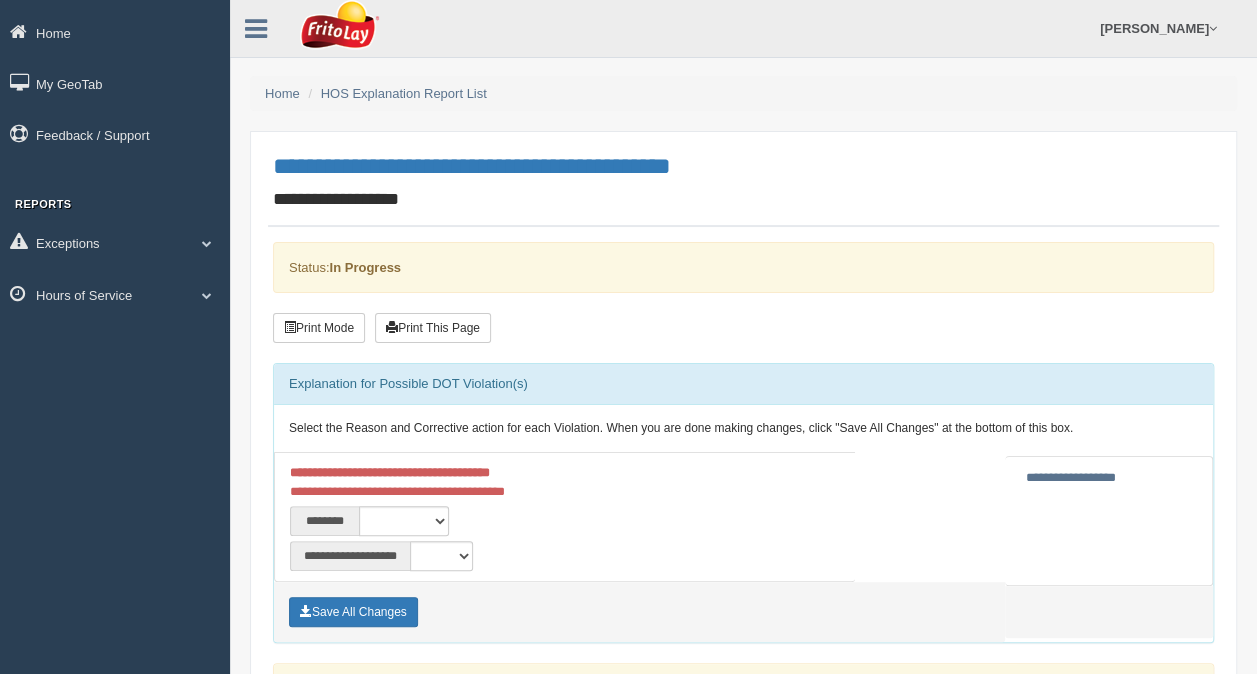 click on "**********" at bounding box center [422, 521] 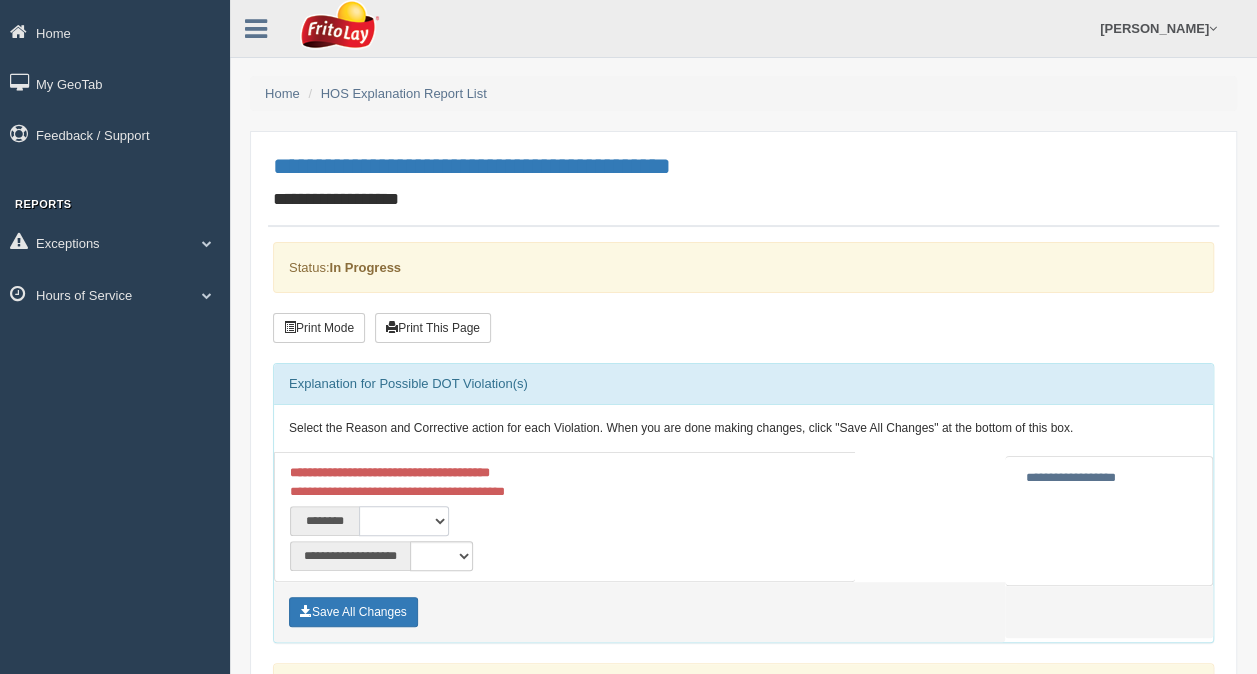 click on "**********" at bounding box center [404, 521] 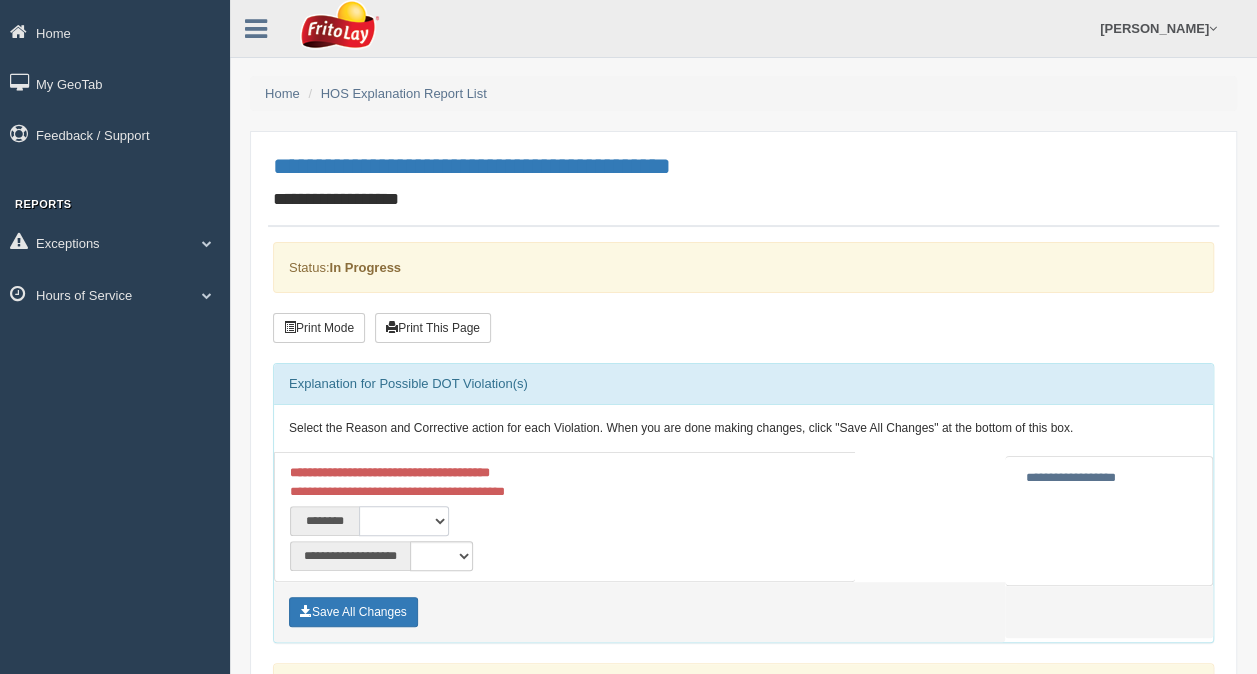 select on "****" 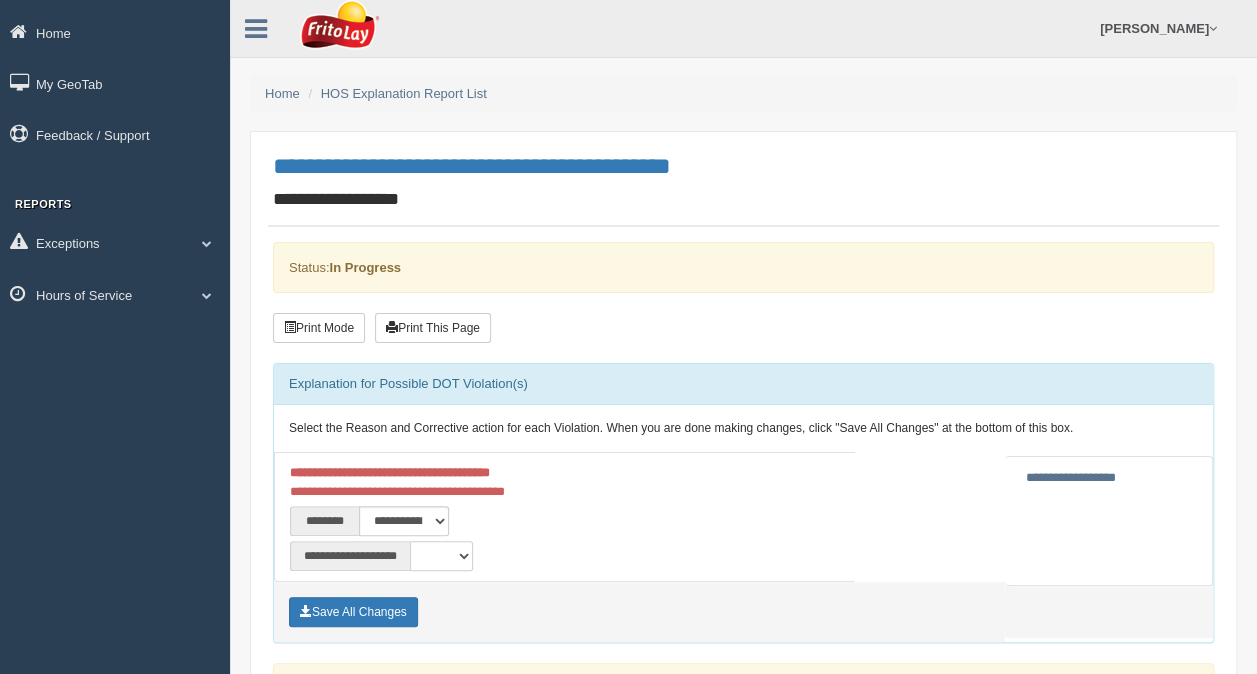 click on "**********" at bounding box center (441, 556) 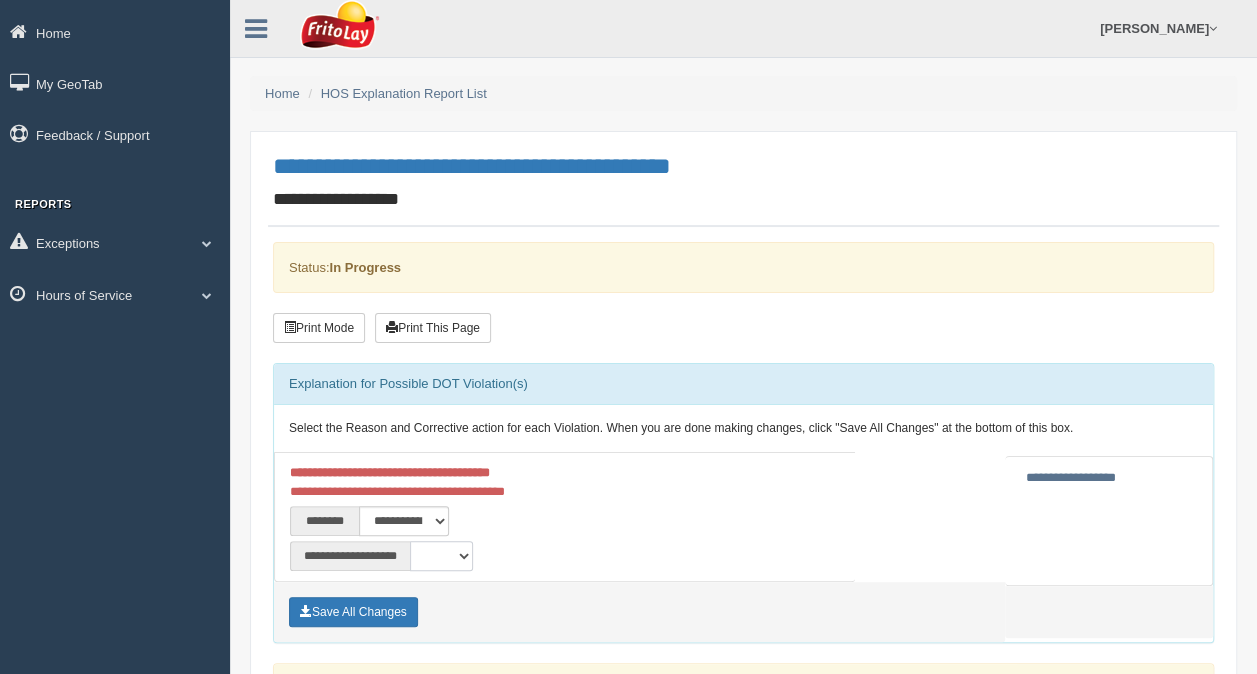 select on "**" 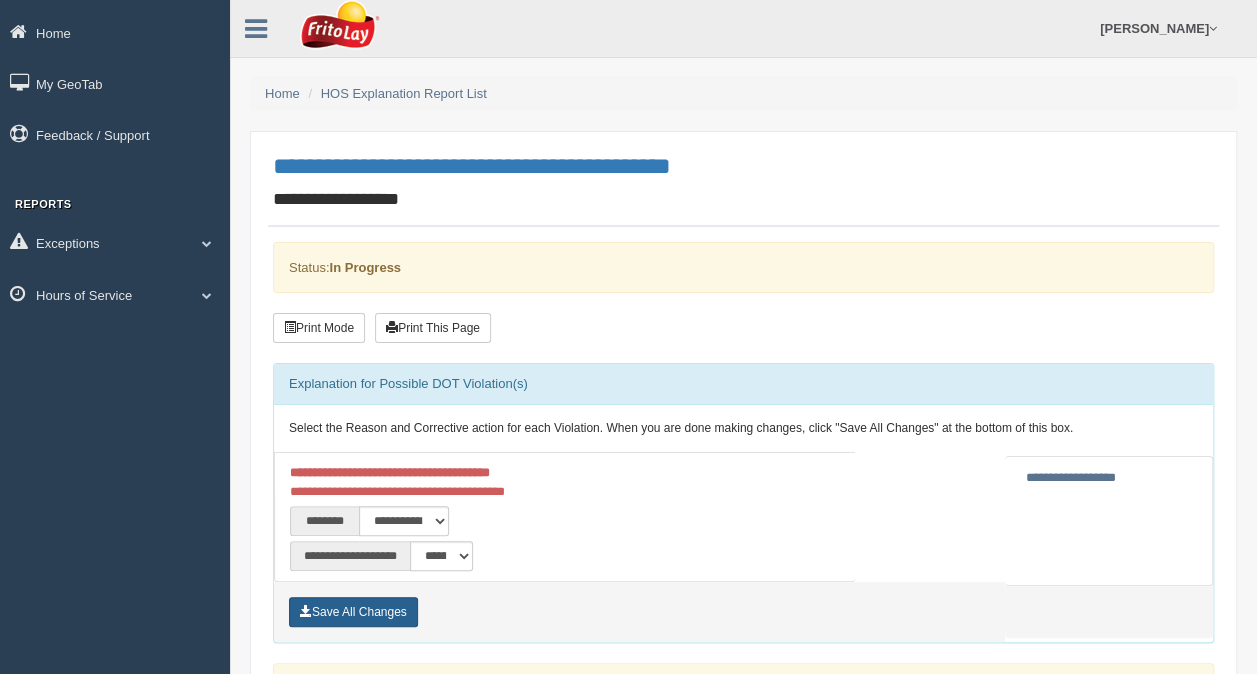 click on "Save All Changes" at bounding box center [353, 612] 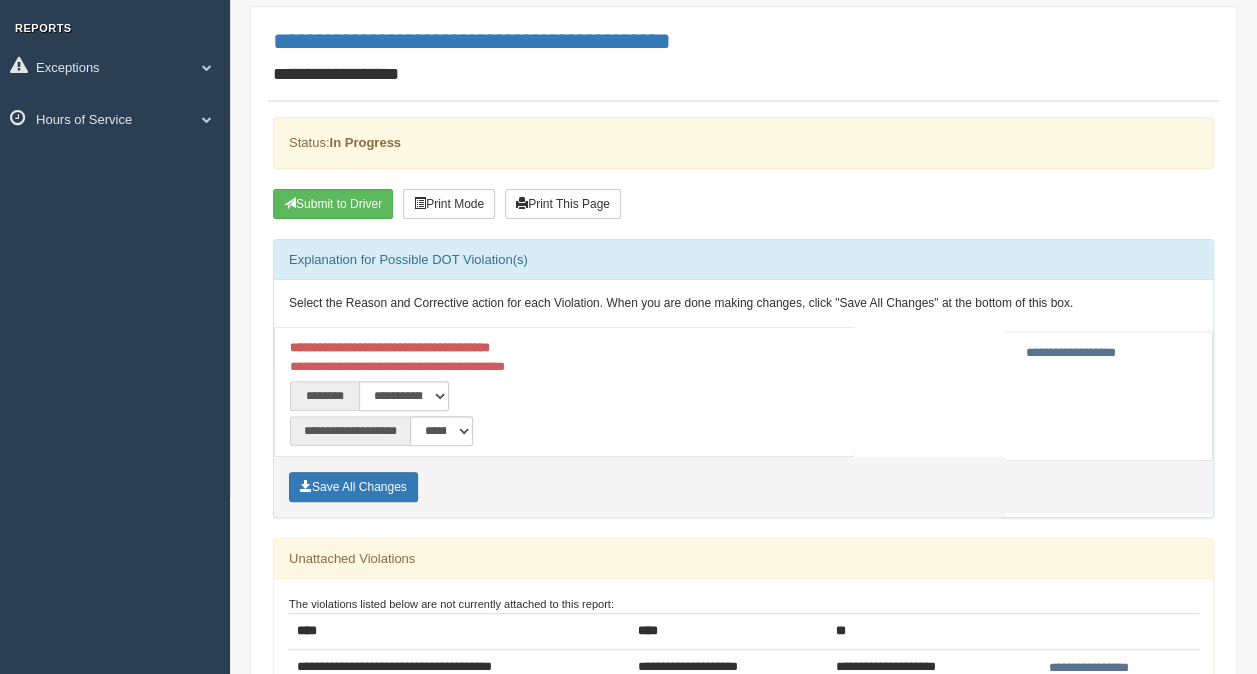 scroll, scrollTop: 0, scrollLeft: 0, axis: both 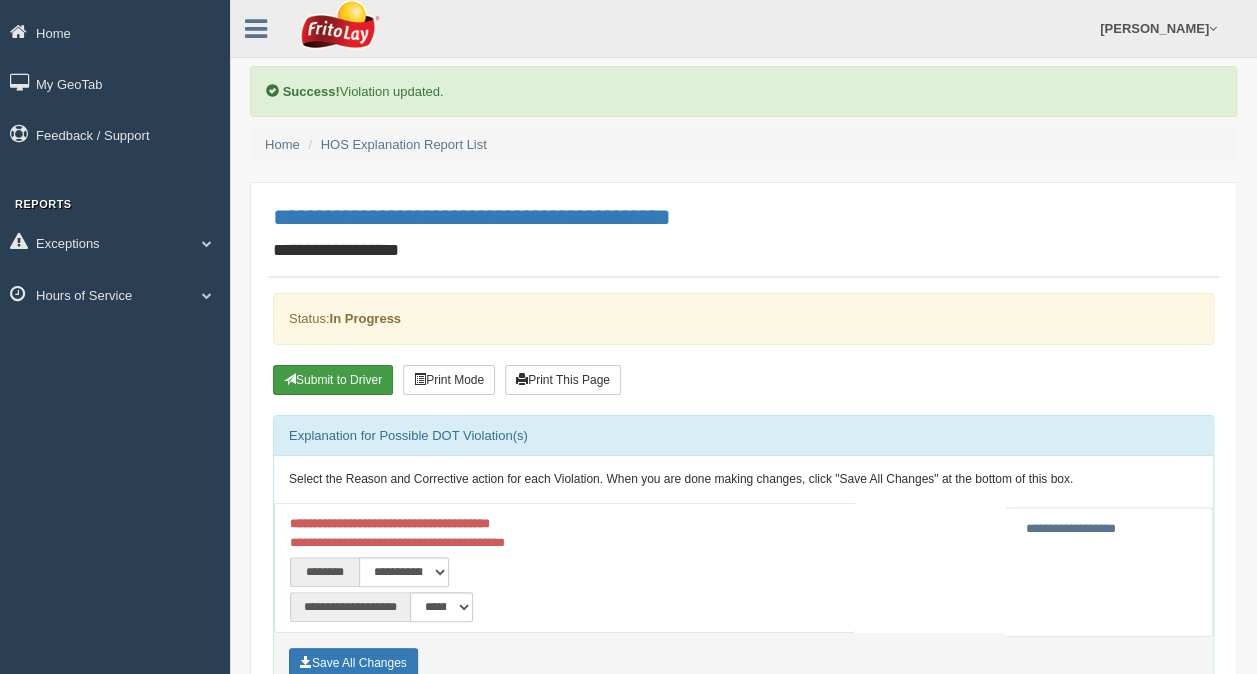 drag, startPoint x: 358, startPoint y: 382, endPoint x: 383, endPoint y: 387, distance: 25.495098 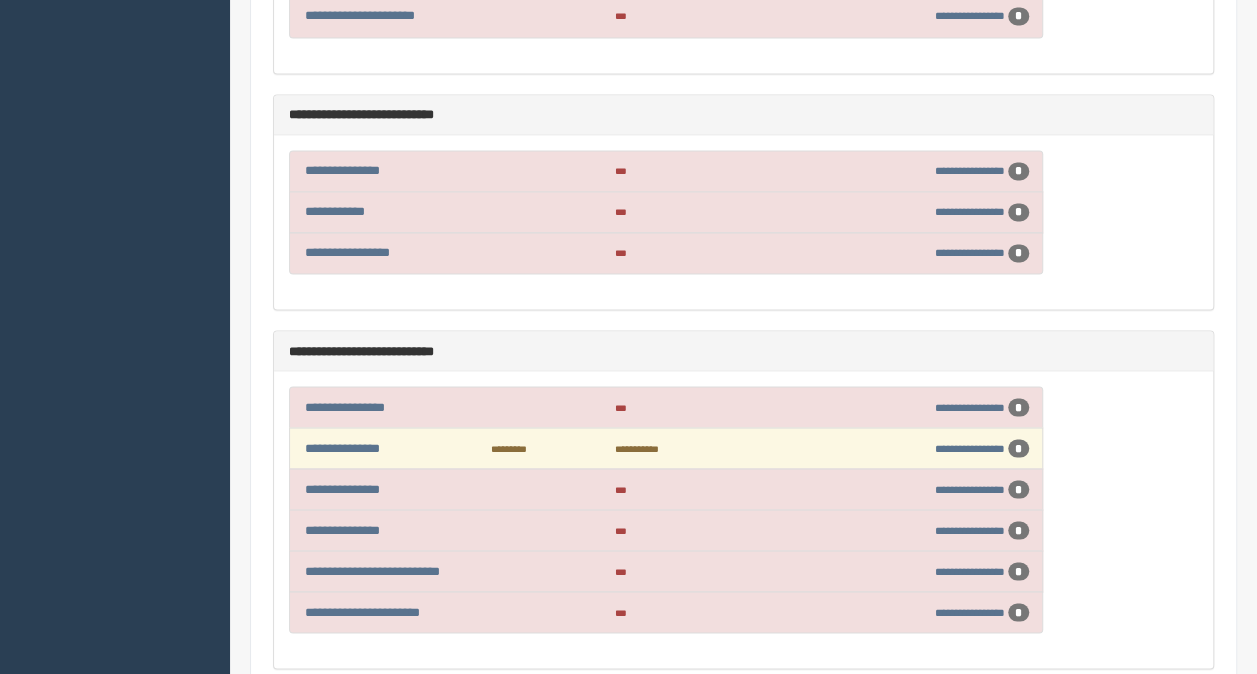 scroll, scrollTop: 1600, scrollLeft: 0, axis: vertical 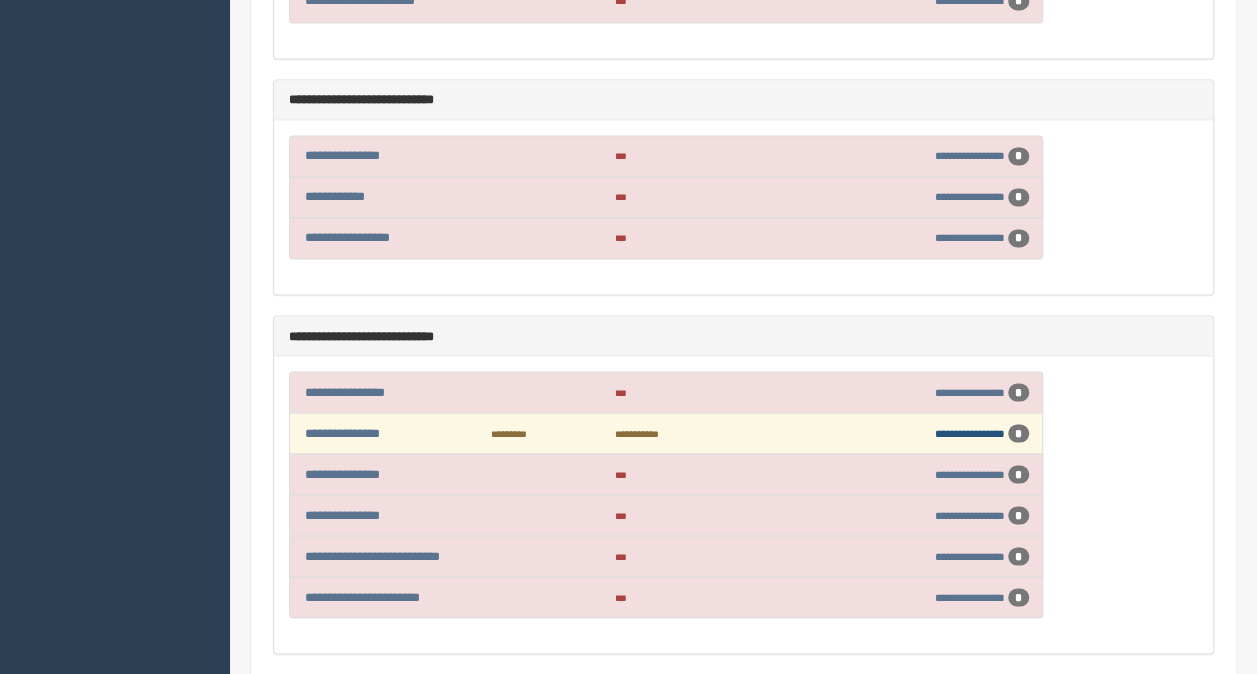 click on "**********" at bounding box center (970, 432) 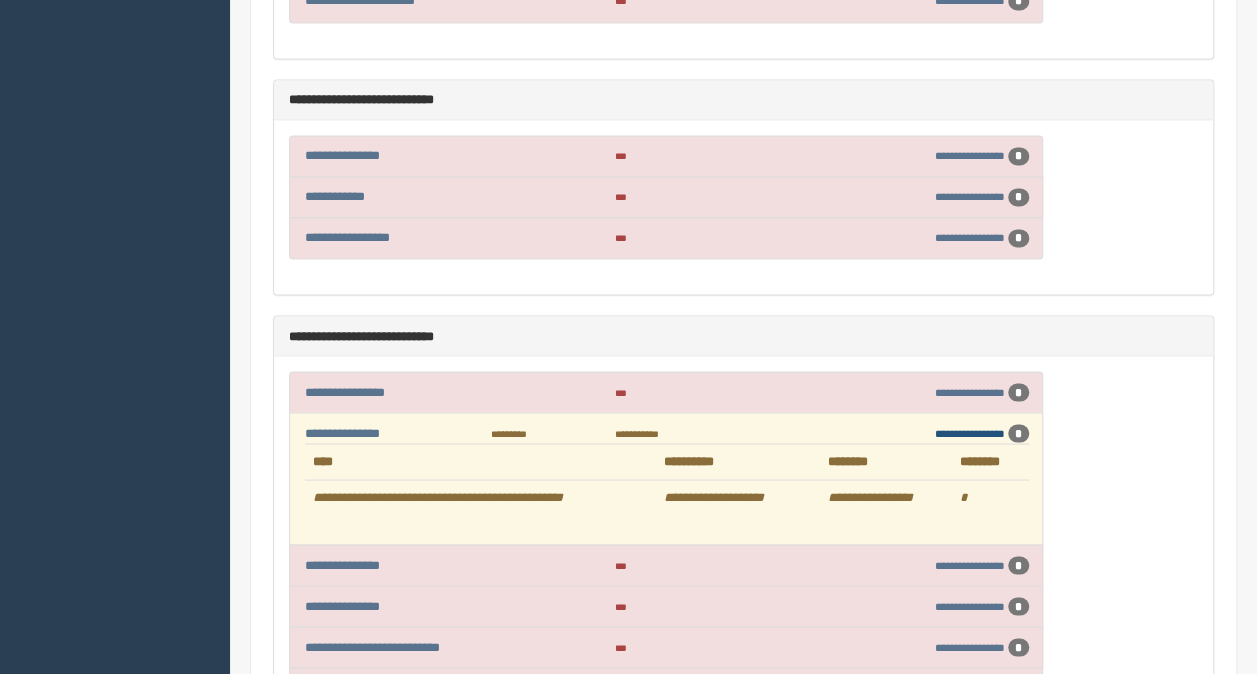 click on "**********" at bounding box center [970, 432] 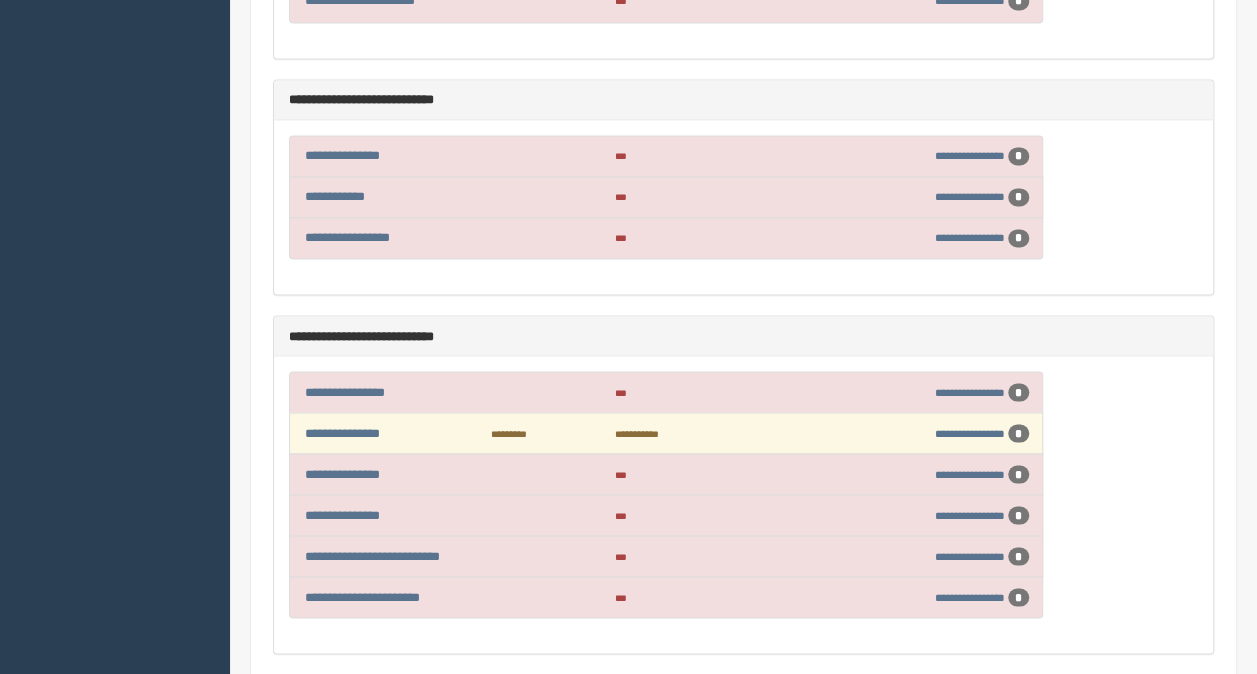 click on "**********" at bounding box center [946, 433] 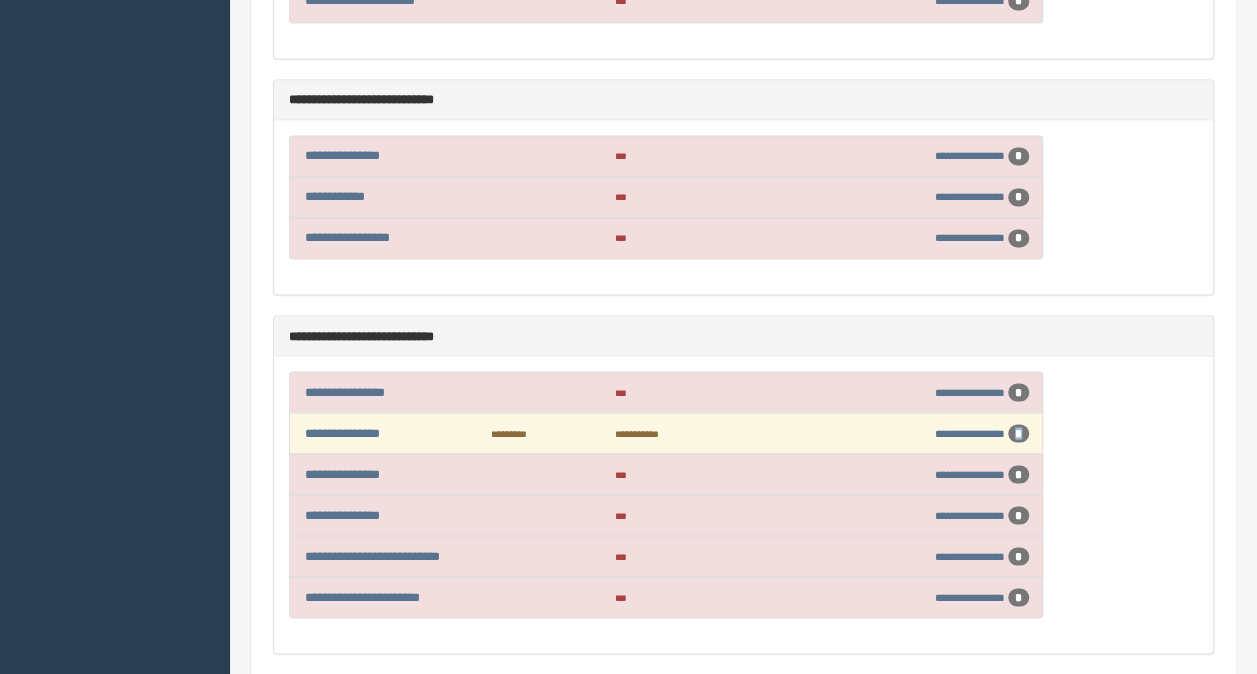 click on "*" at bounding box center (1018, 433) 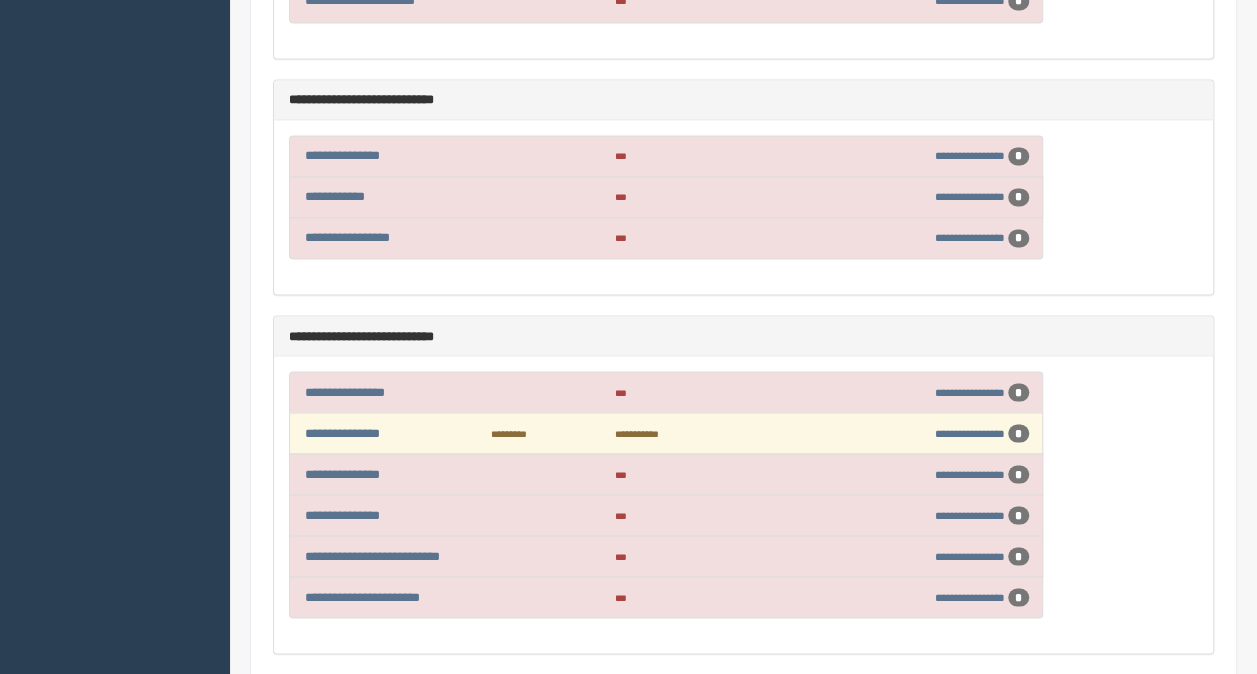 click on "*********" at bounding box center (543, 432) 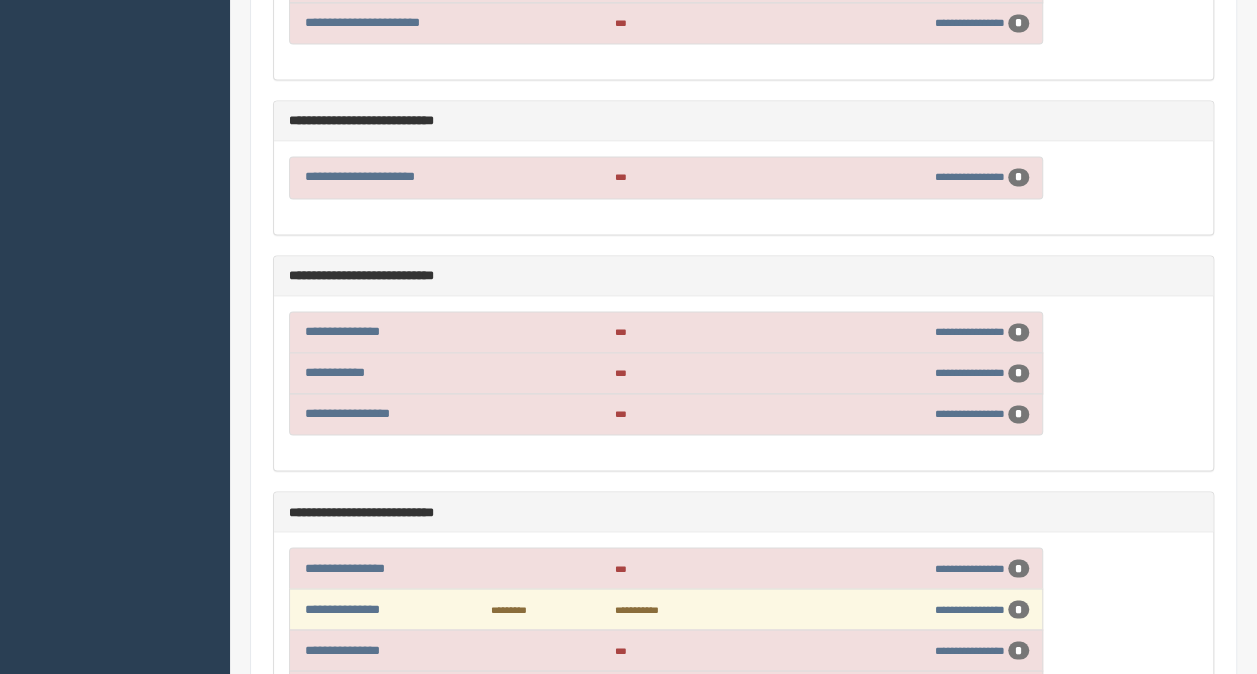 scroll, scrollTop: 1500, scrollLeft: 0, axis: vertical 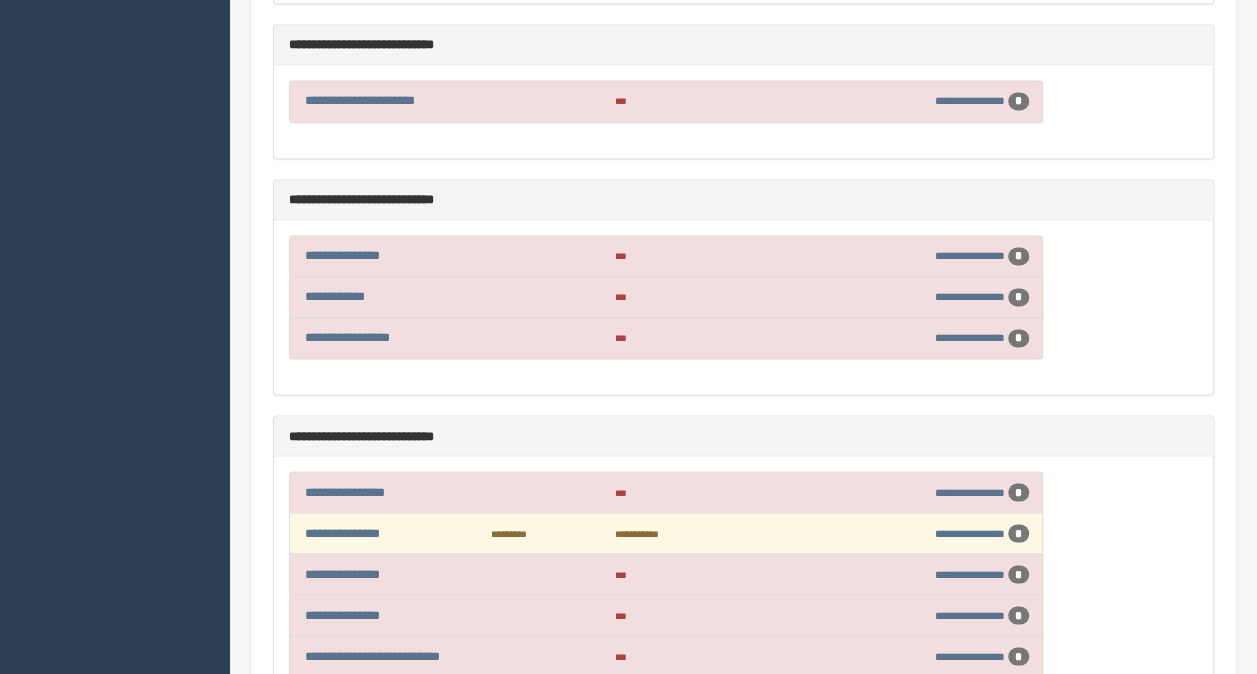click on "*********" at bounding box center (509, 533) 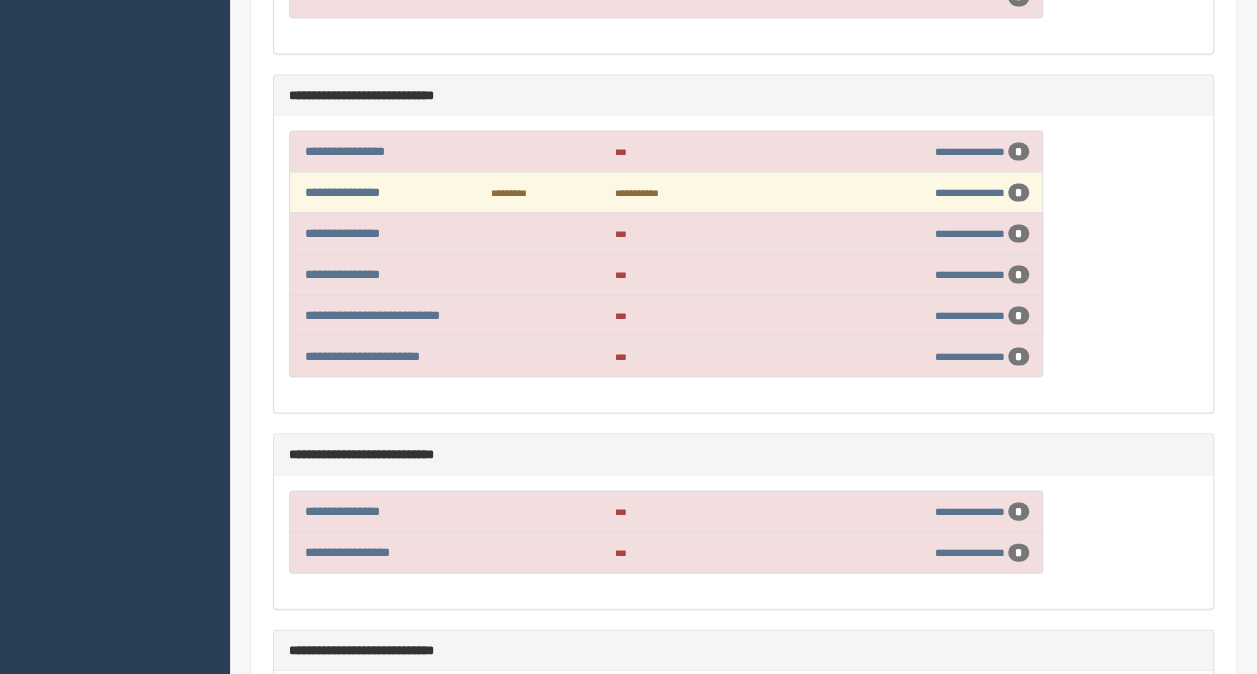 scroll, scrollTop: 1700, scrollLeft: 0, axis: vertical 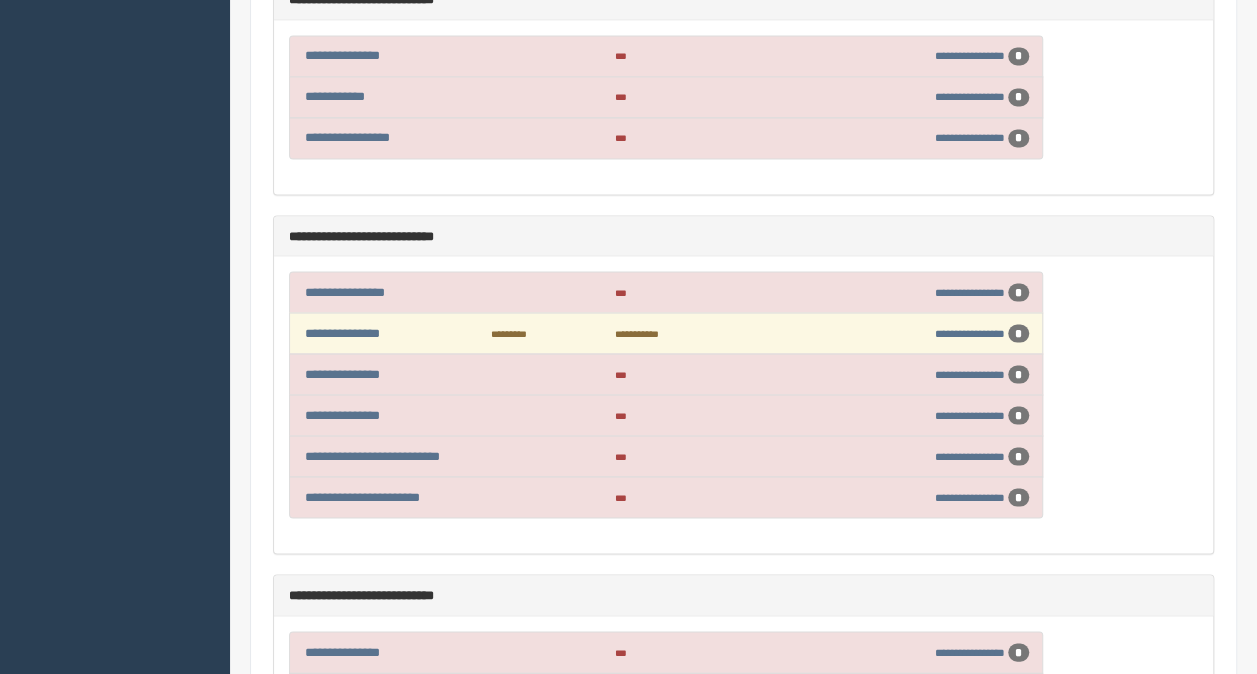 drag, startPoint x: 744, startPoint y: 306, endPoint x: 700, endPoint y: 313, distance: 44.553337 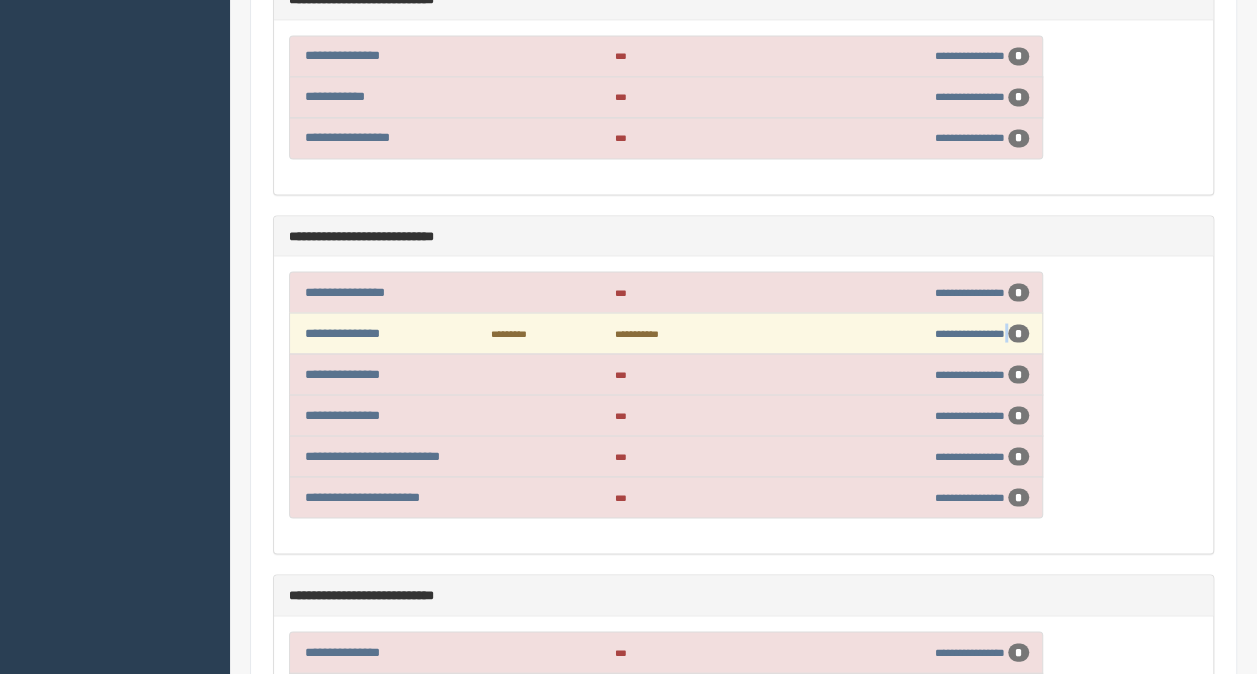 click on "**********" at bounding box center (946, 333) 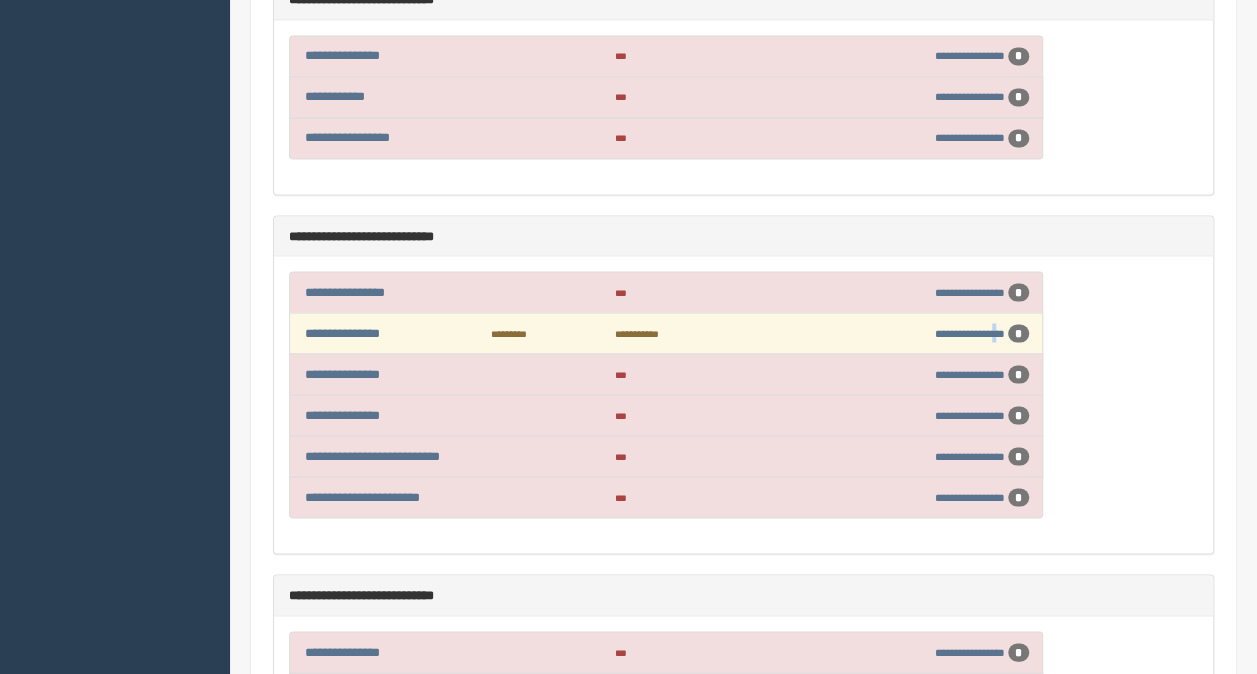 click on "**********" at bounding box center [946, 333] 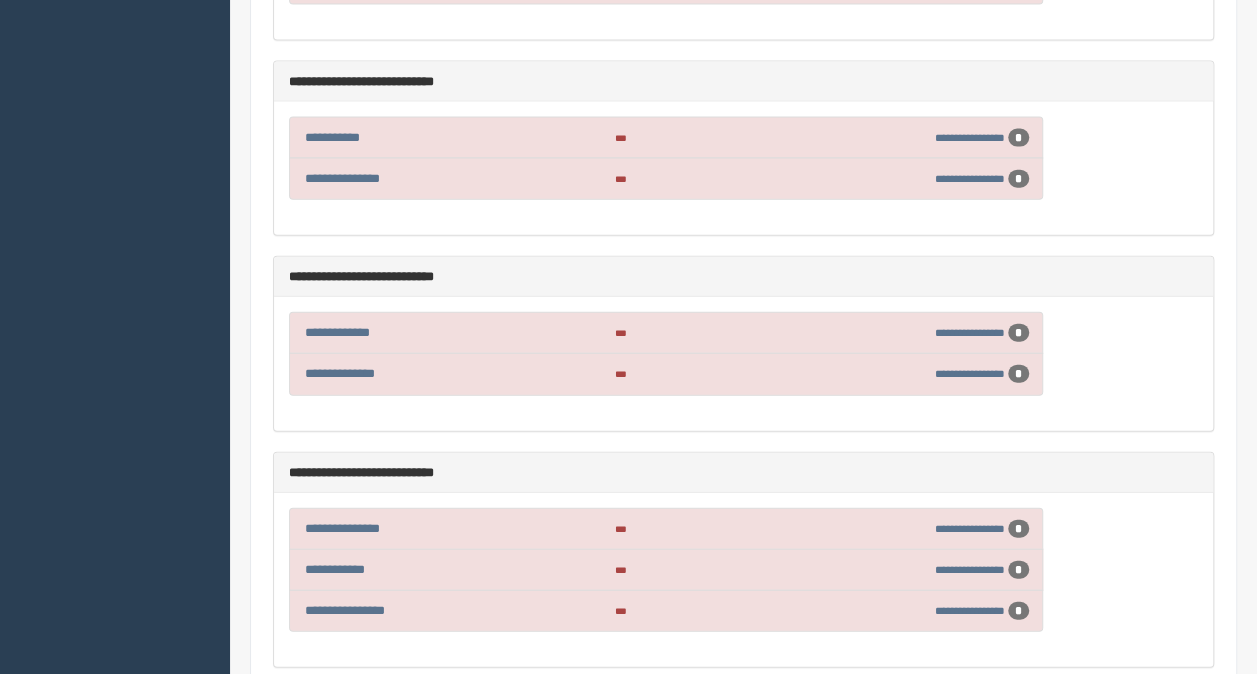 scroll, scrollTop: 5995, scrollLeft: 0, axis: vertical 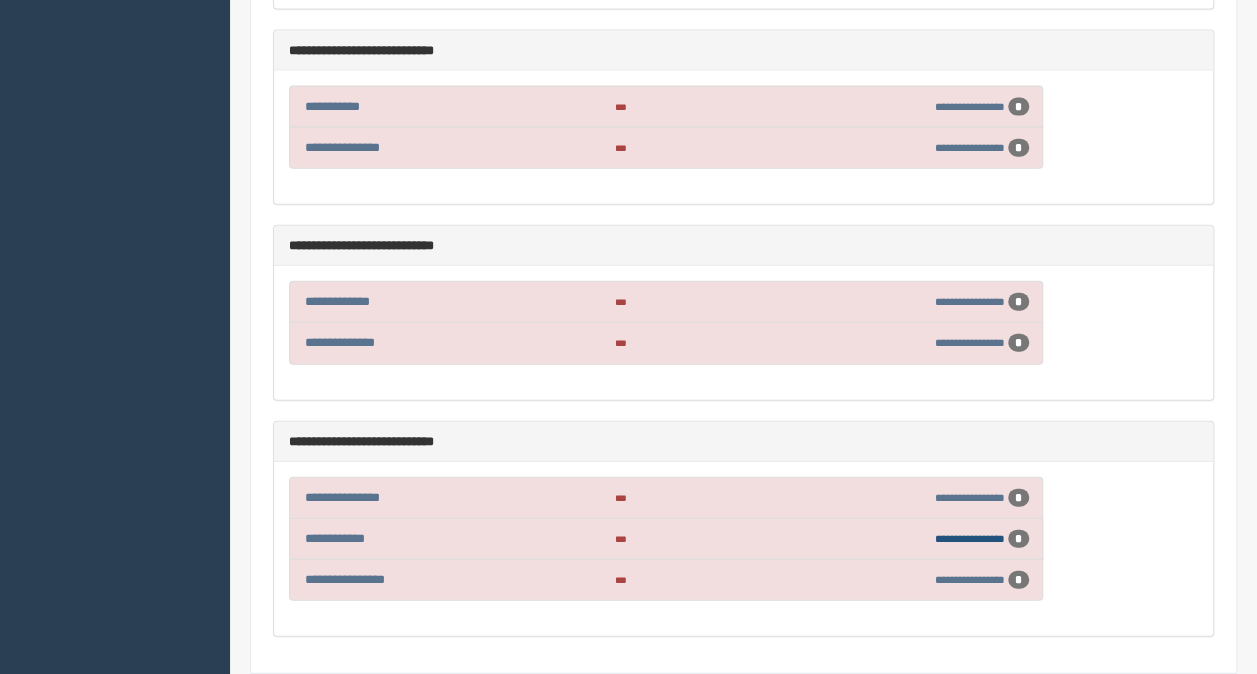 click on "**********" at bounding box center (970, 538) 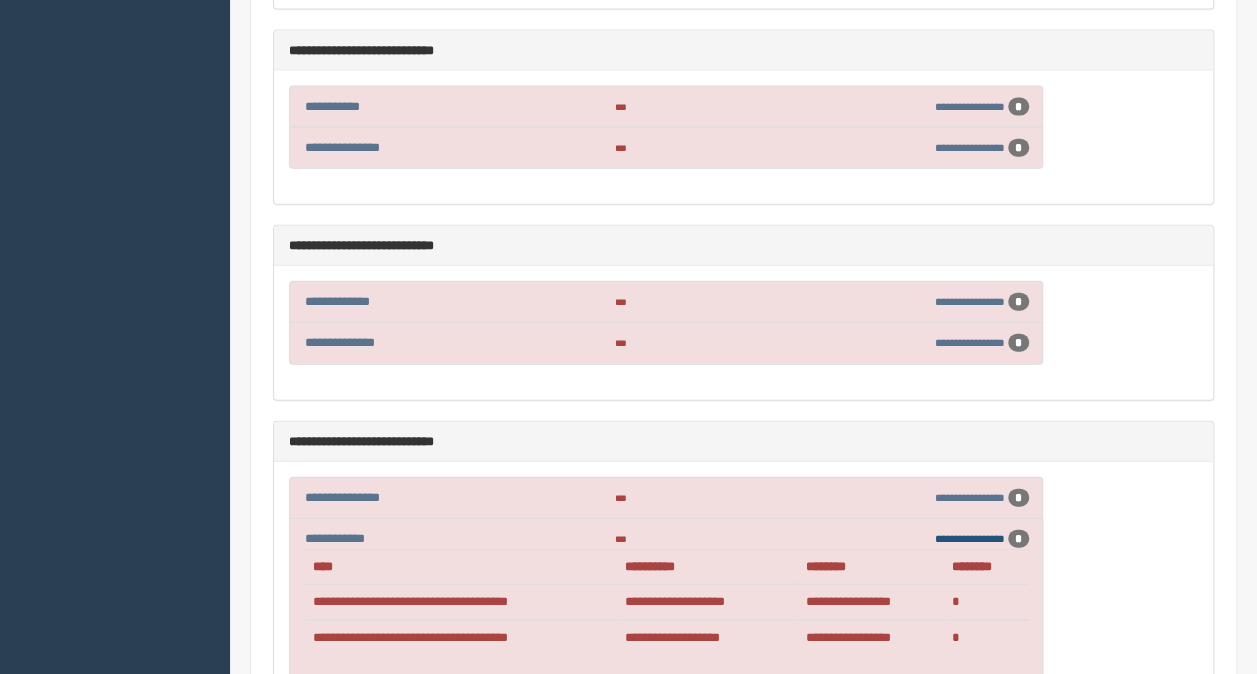 click on "**********" at bounding box center (970, 538) 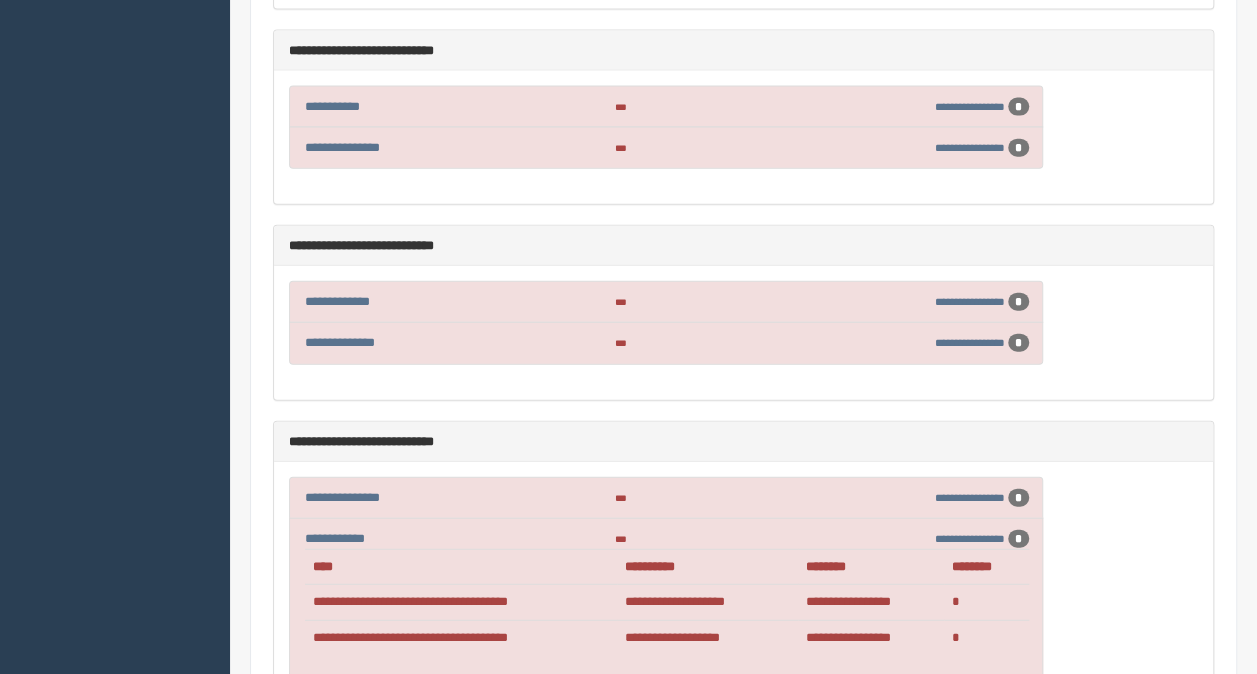 click on "**********" at bounding box center [461, 603] 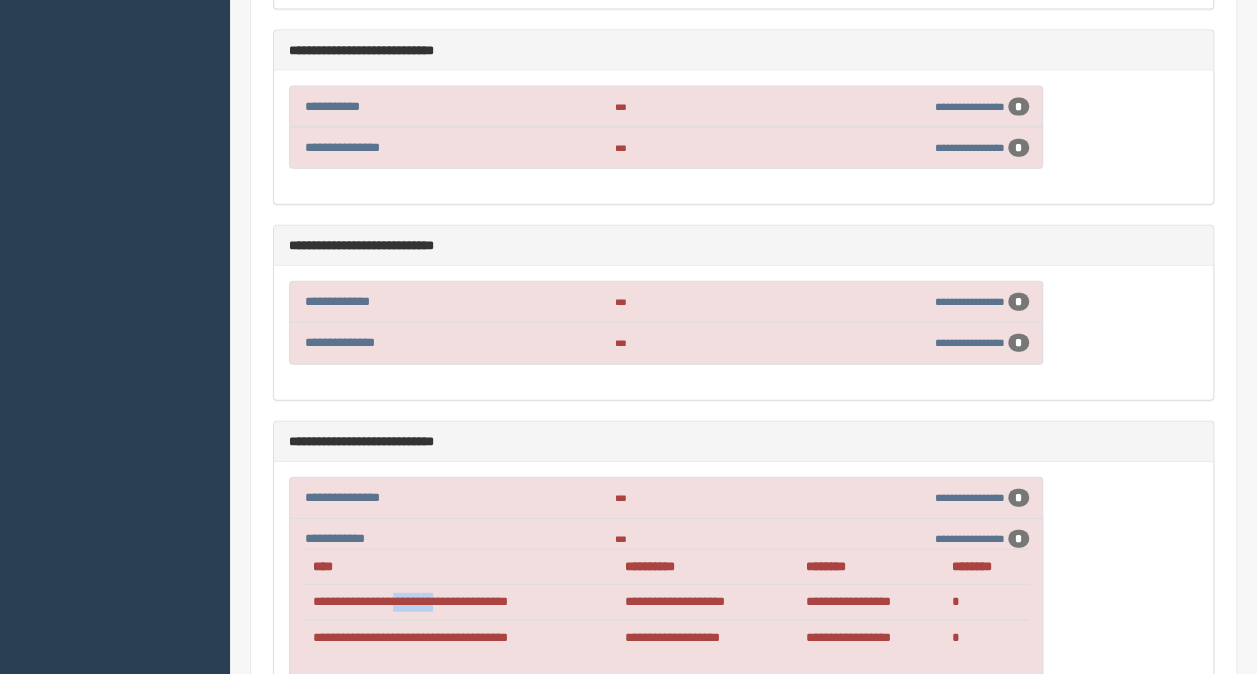 click on "**********" at bounding box center (461, 603) 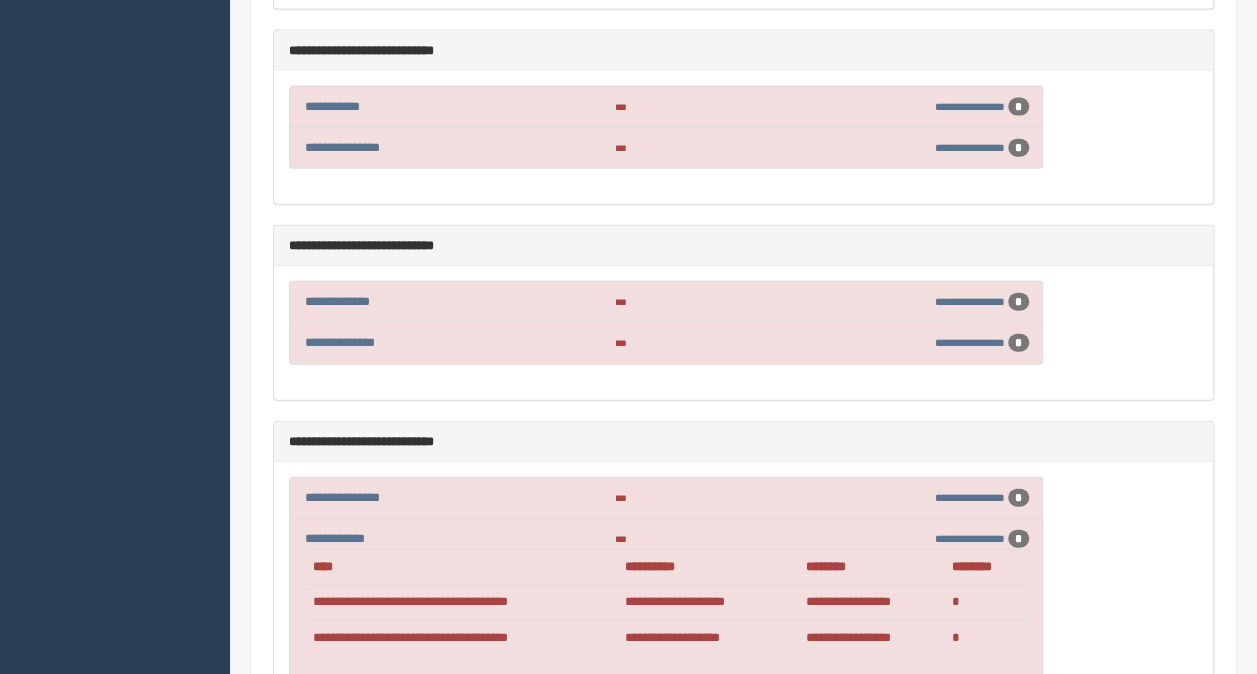 drag, startPoint x: 435, startPoint y: 515, endPoint x: 640, endPoint y: 551, distance: 208.13698 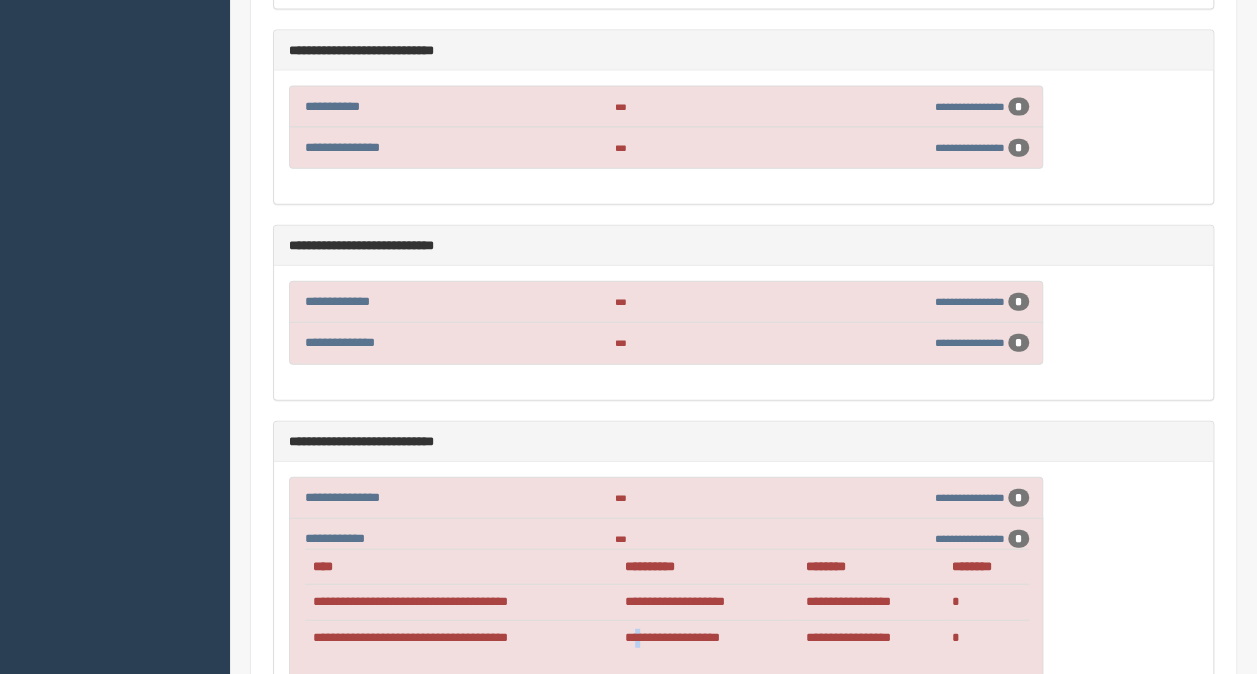click on "**********" at bounding box center [707, 637] 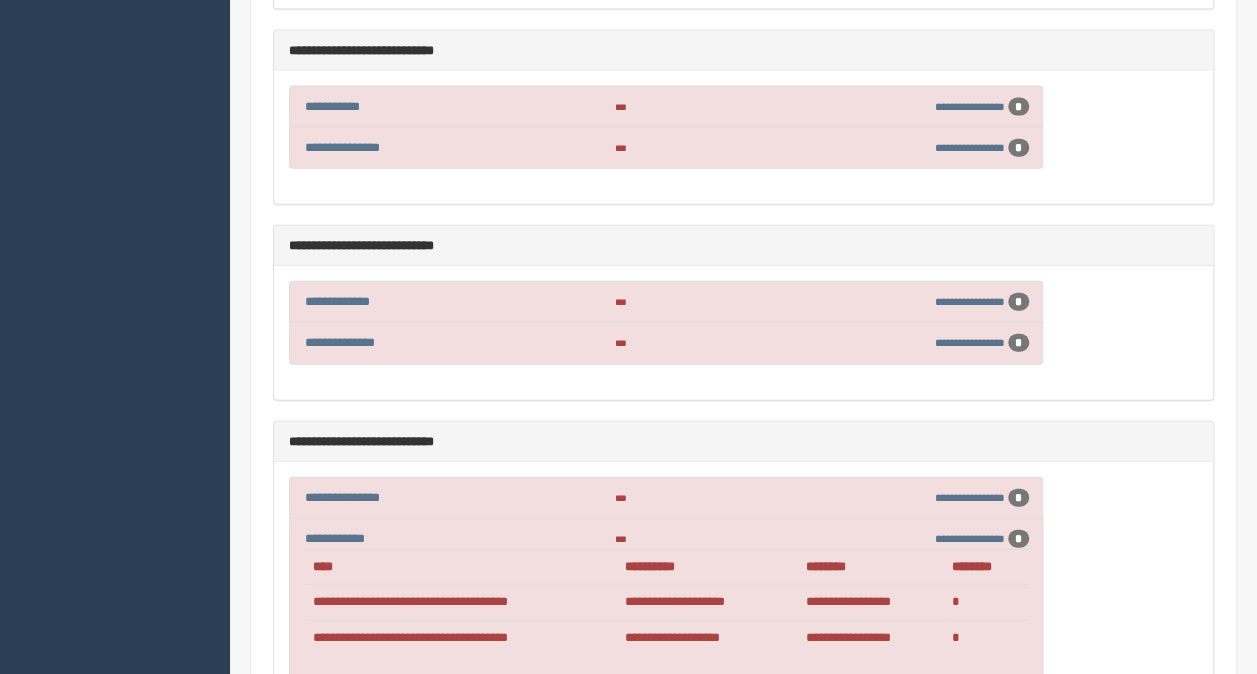 drag, startPoint x: 642, startPoint y: 556, endPoint x: 852, endPoint y: 527, distance: 211.99292 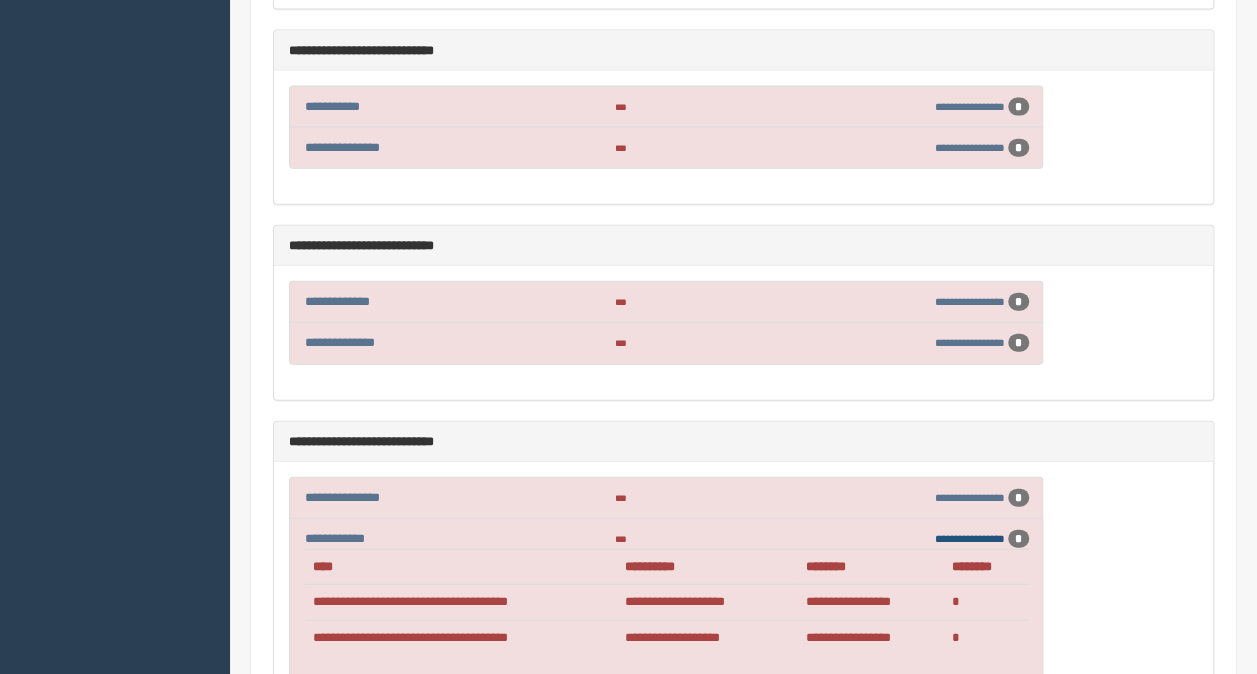 click on "**********" at bounding box center (970, 538) 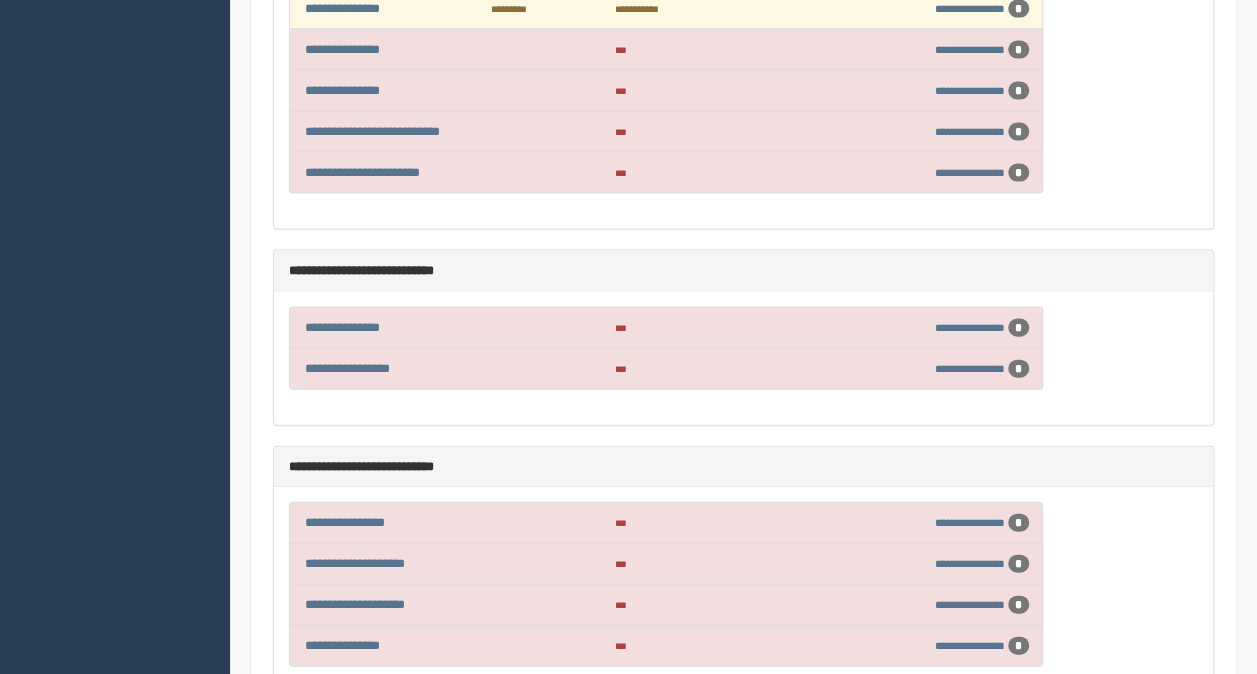 scroll, scrollTop: 1795, scrollLeft: 0, axis: vertical 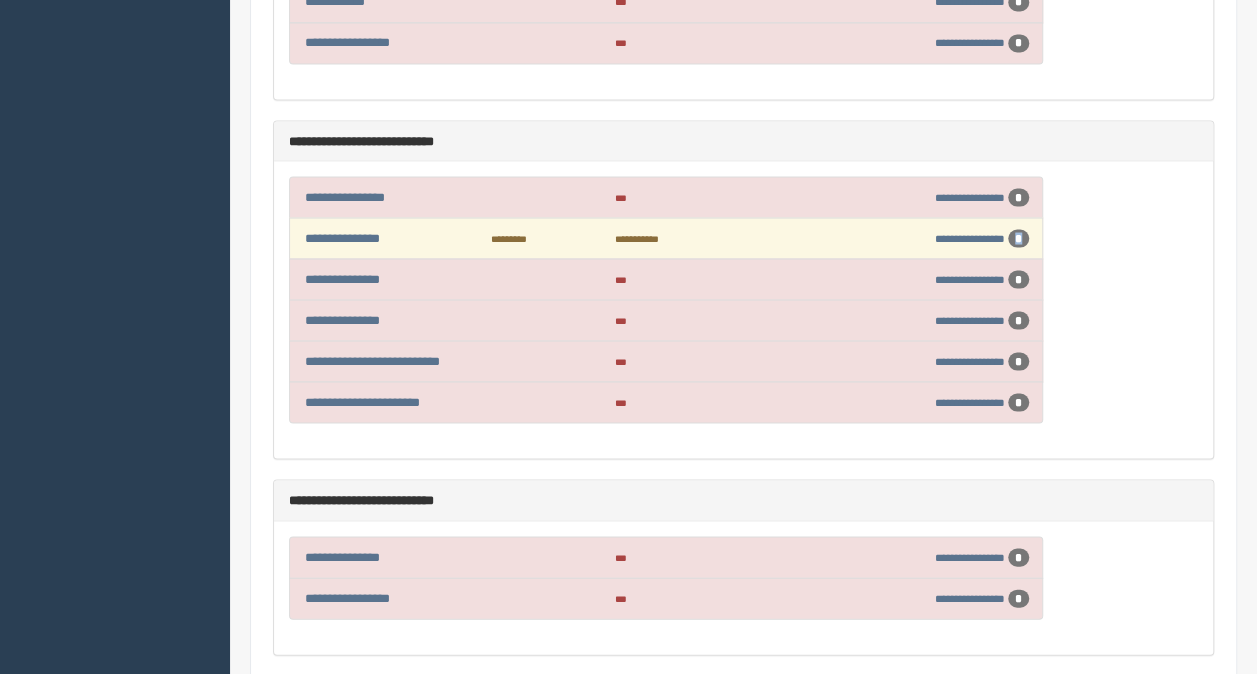click on "*" at bounding box center [1018, 238] 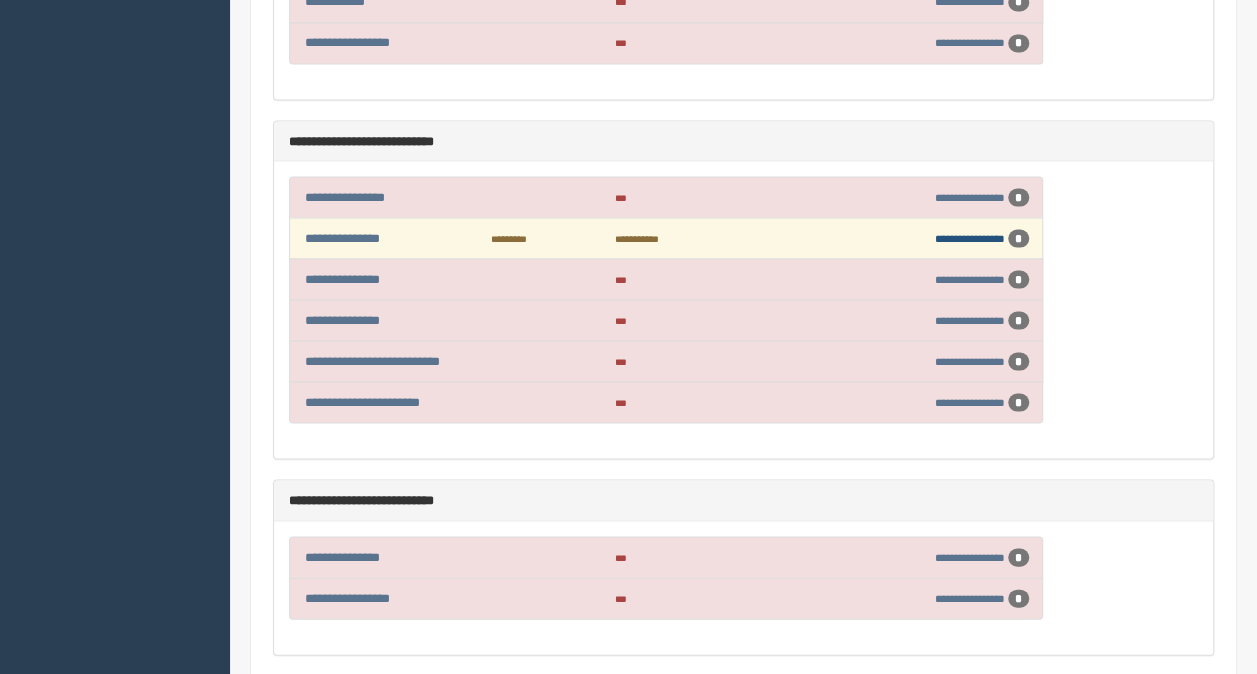 click on "**********" at bounding box center [970, 237] 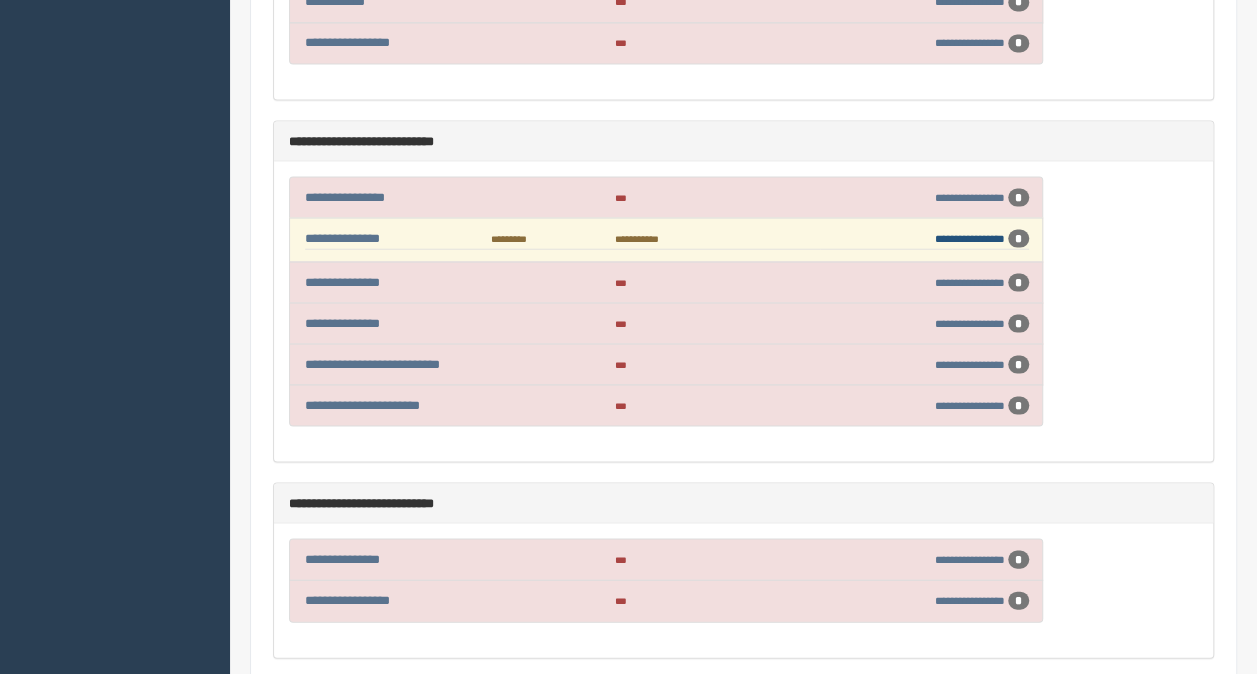 click on "**********" at bounding box center (970, 237) 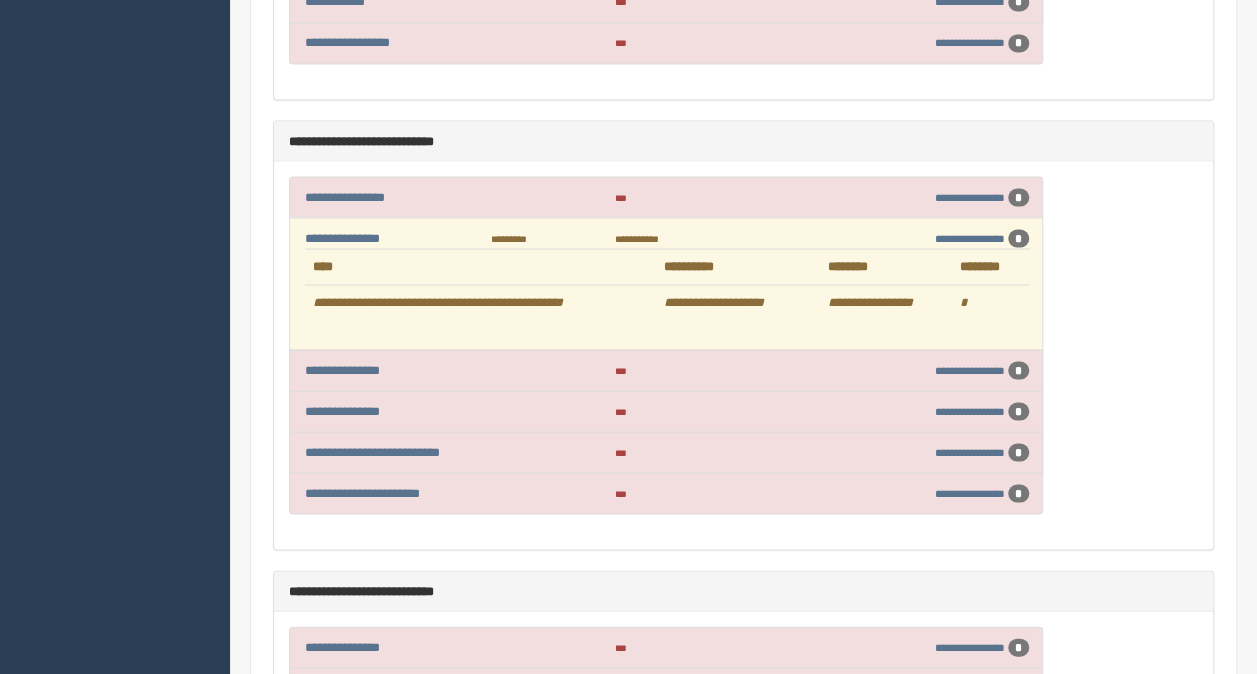 click on "*" at bounding box center [990, 302] 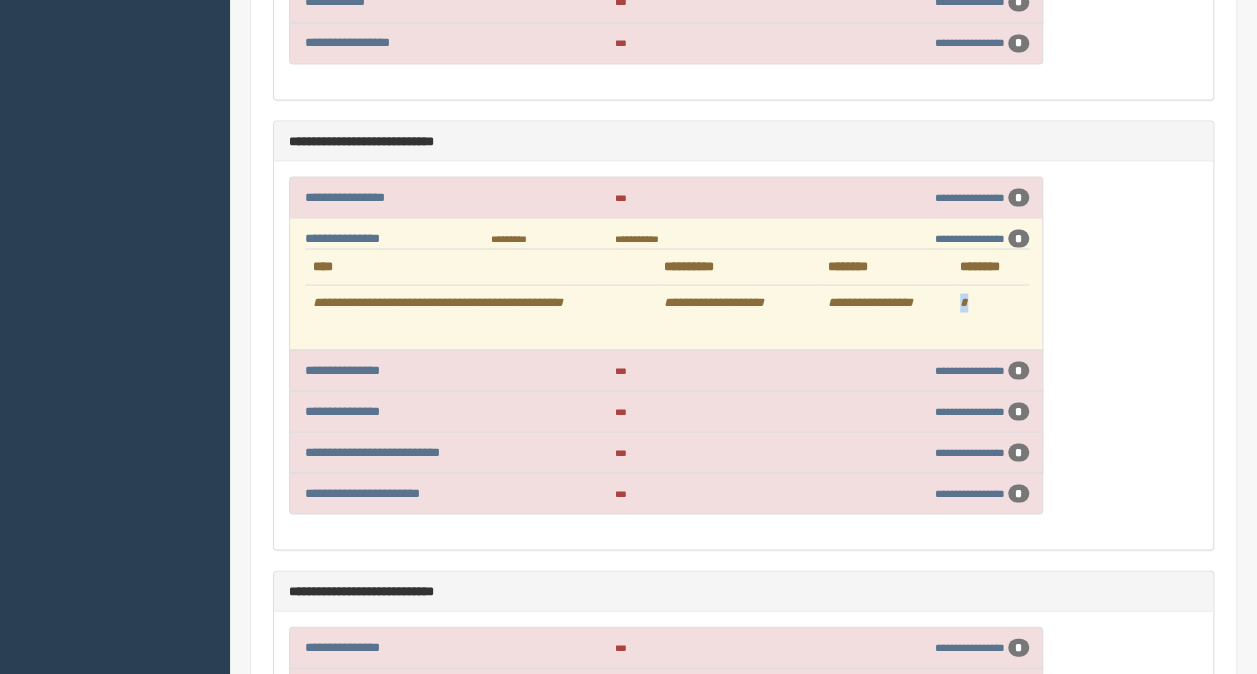 click on "*" at bounding box center (990, 302) 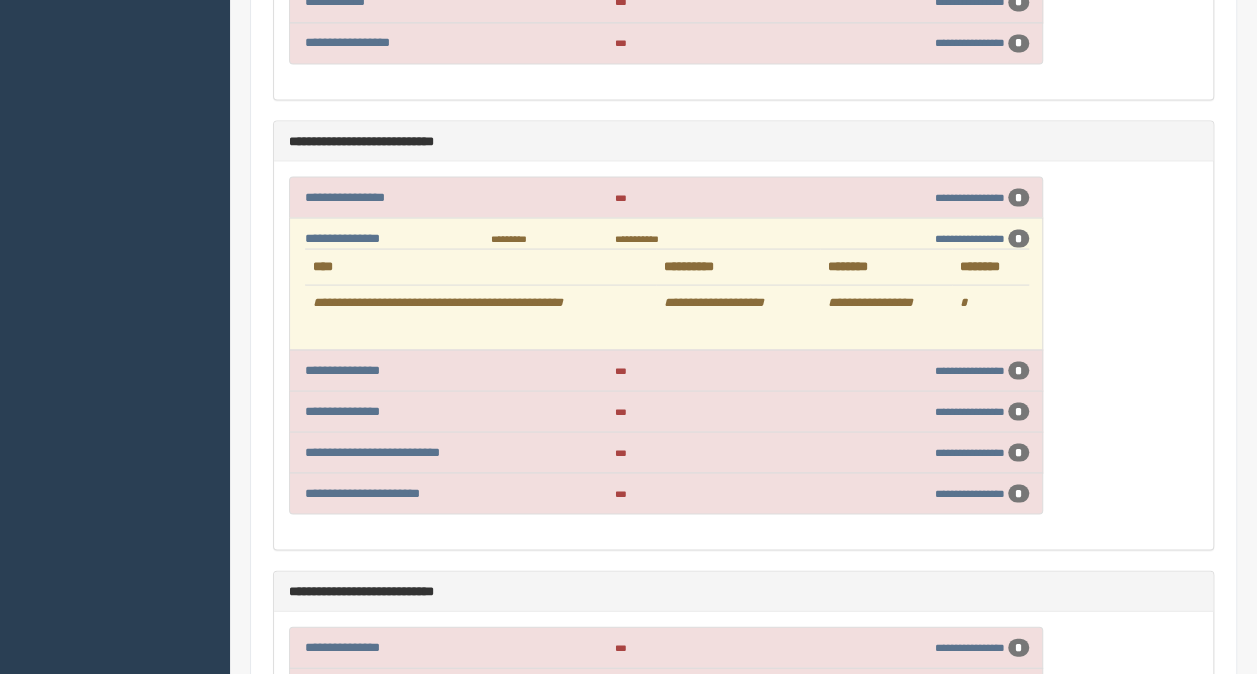 drag, startPoint x: 960, startPoint y: 274, endPoint x: 930, endPoint y: 272, distance: 30.066593 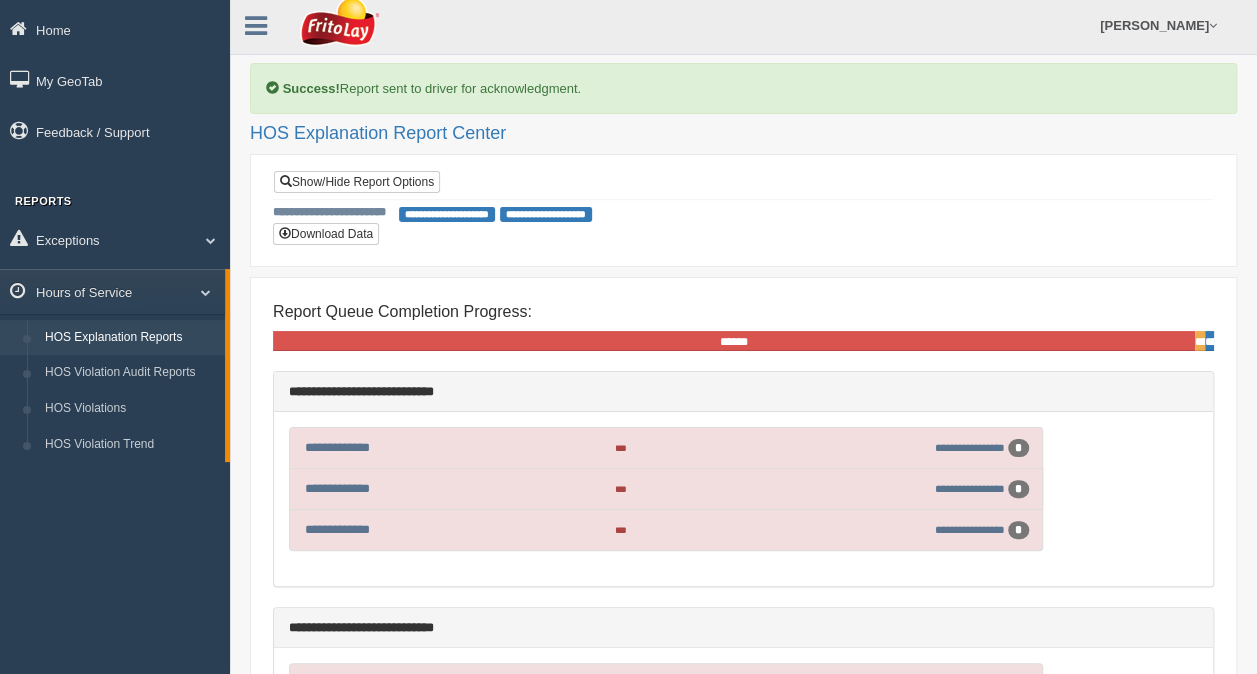 scroll, scrollTop: 0, scrollLeft: 0, axis: both 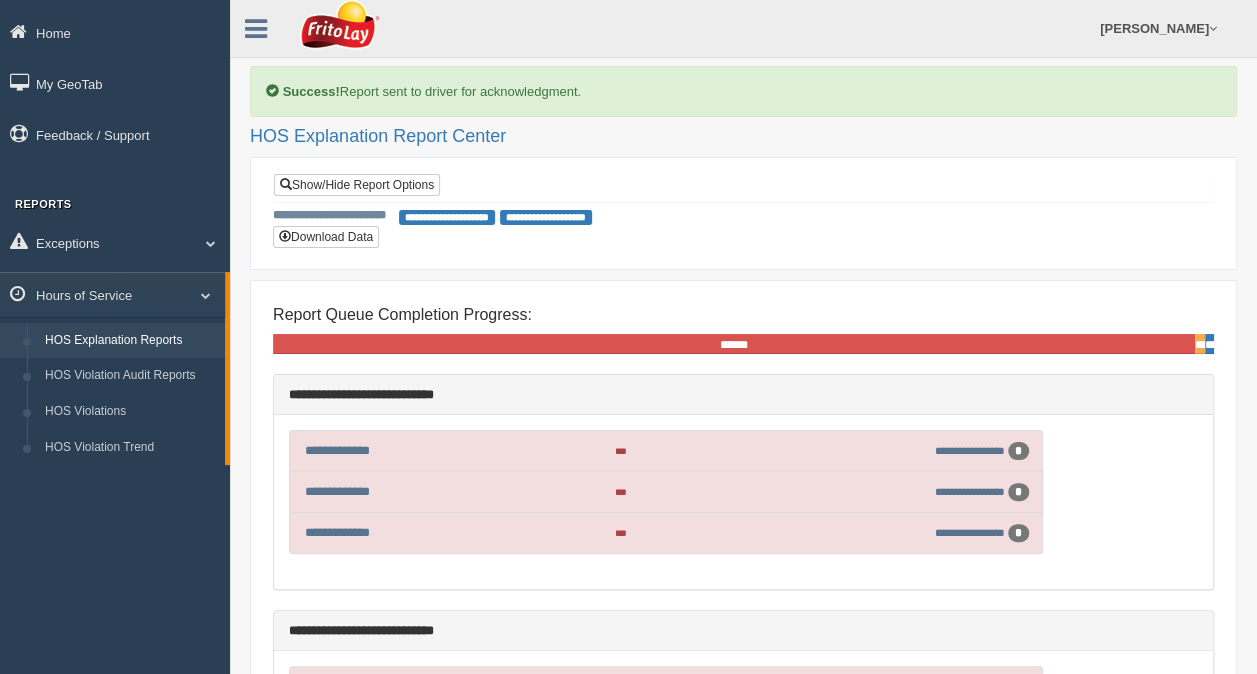 click on "******" at bounding box center (734, 344) 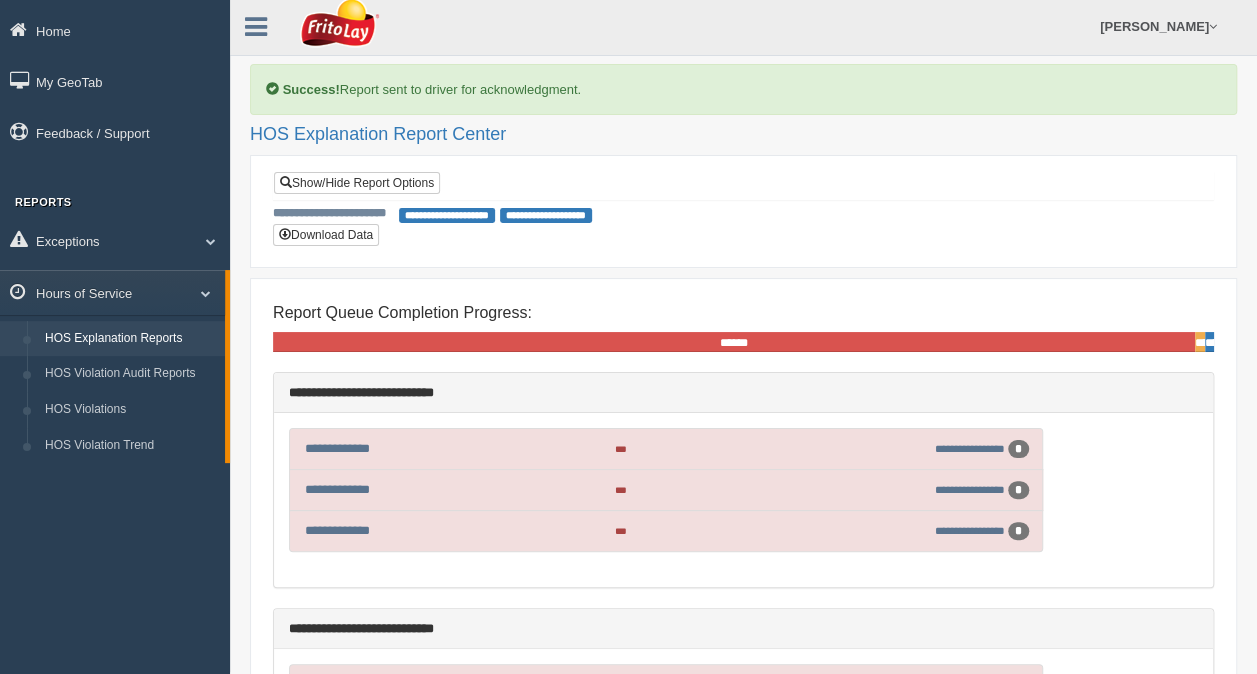 scroll, scrollTop: 0, scrollLeft: 0, axis: both 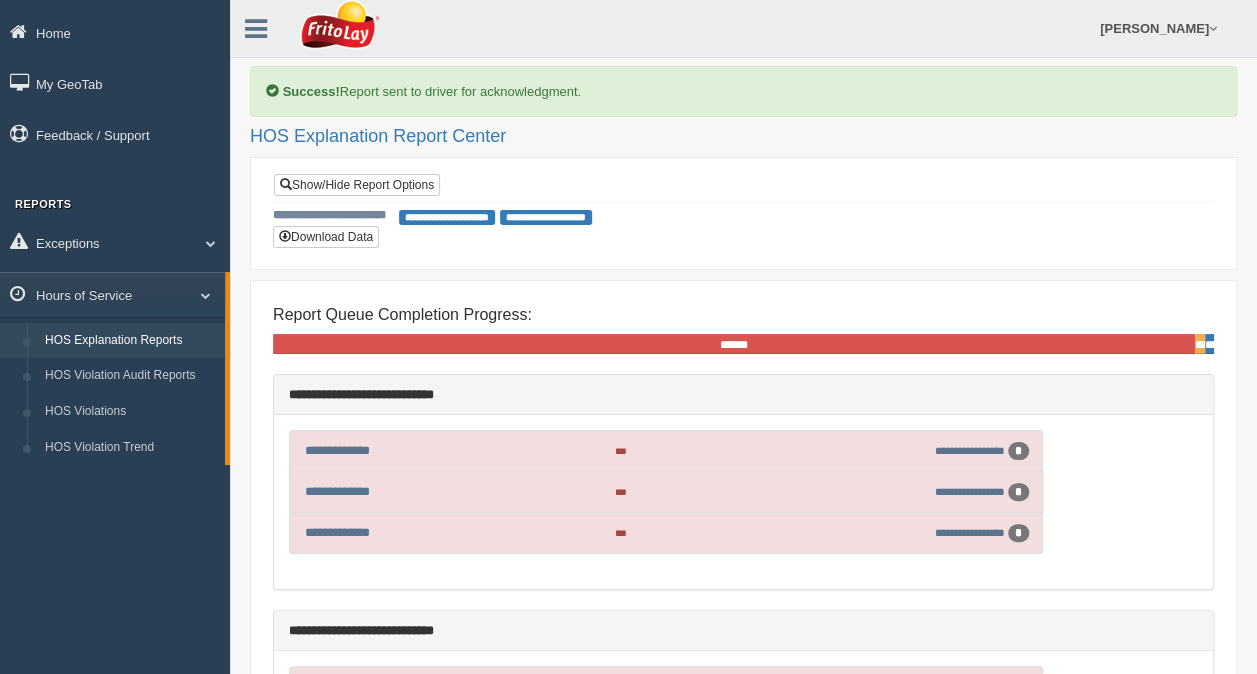 click on "**********" at bounding box center (546, 217) 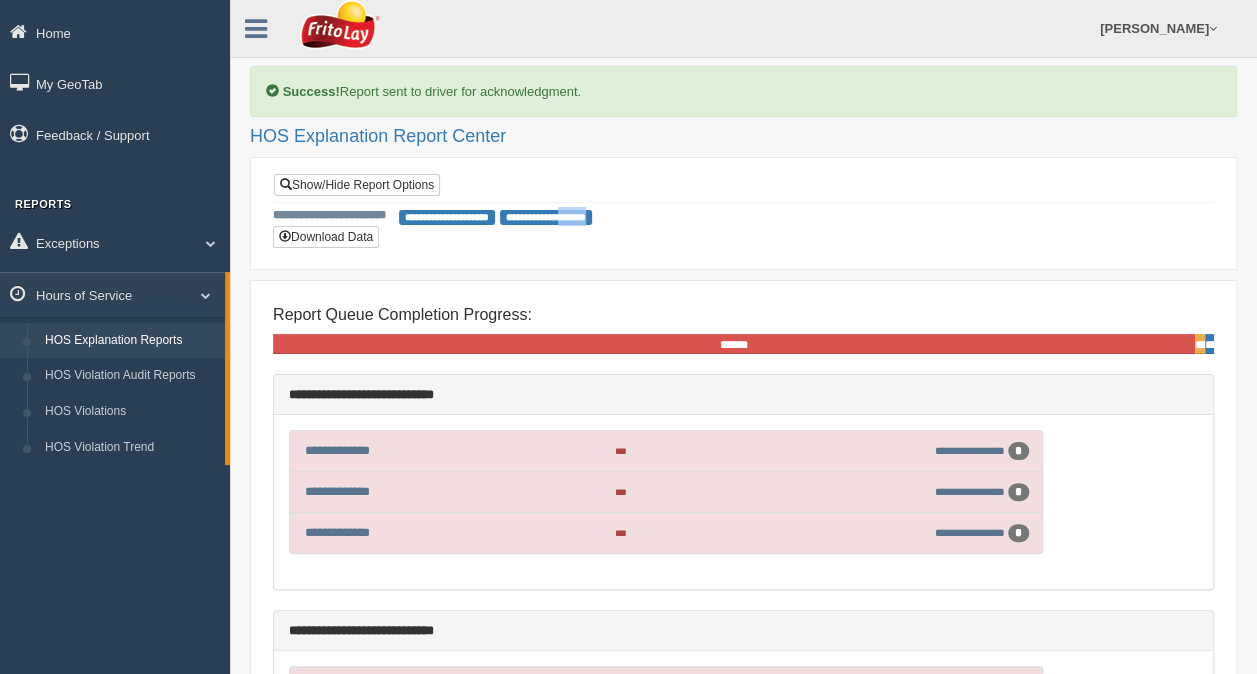 click on "**********" at bounding box center [546, 217] 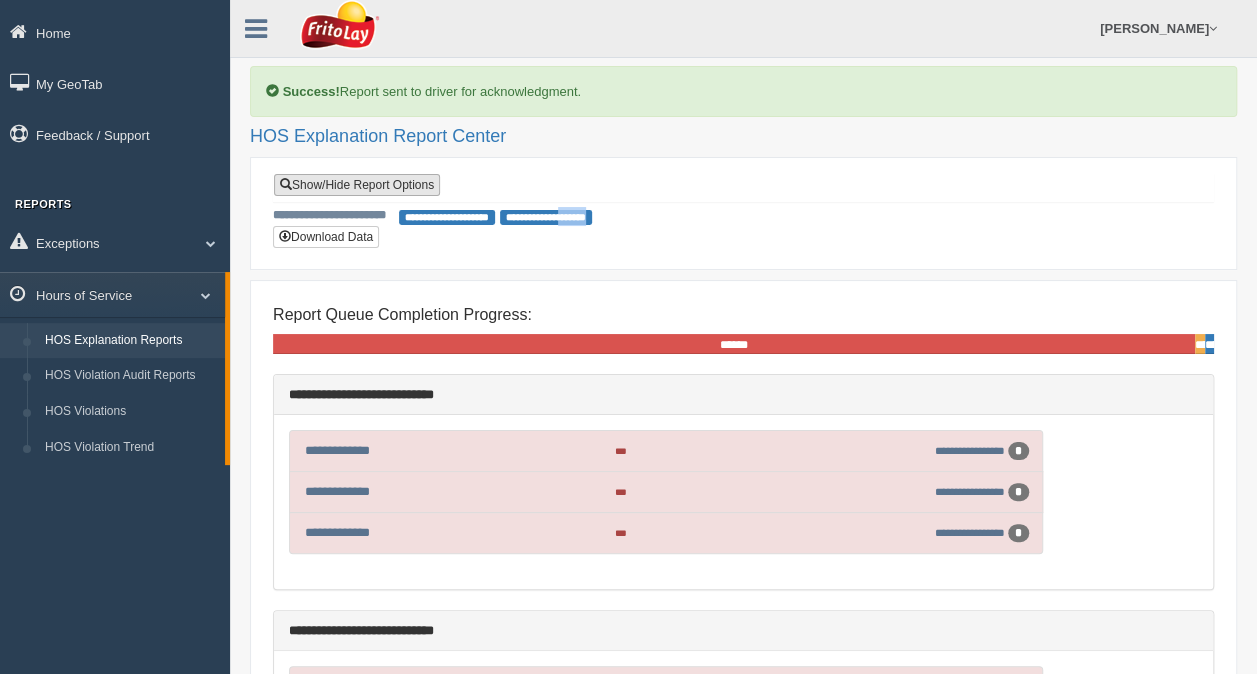 click on "Show/Hide Report Options" at bounding box center [357, 185] 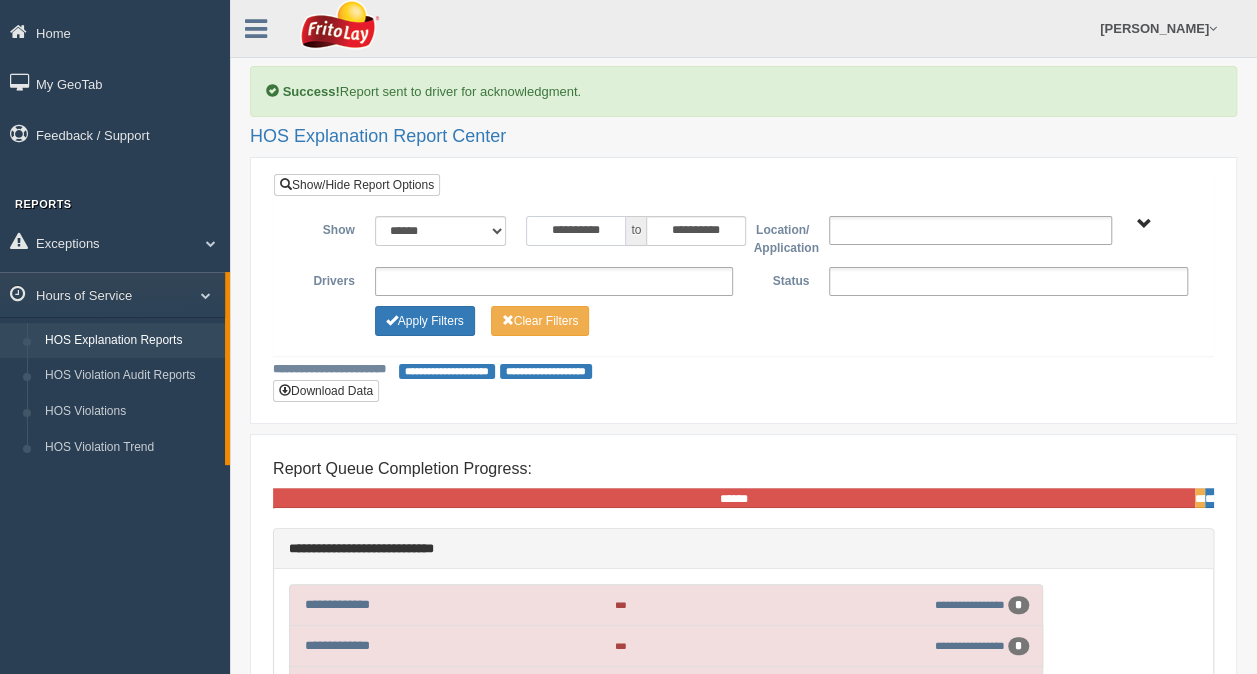 click on "**********" at bounding box center [576, 231] 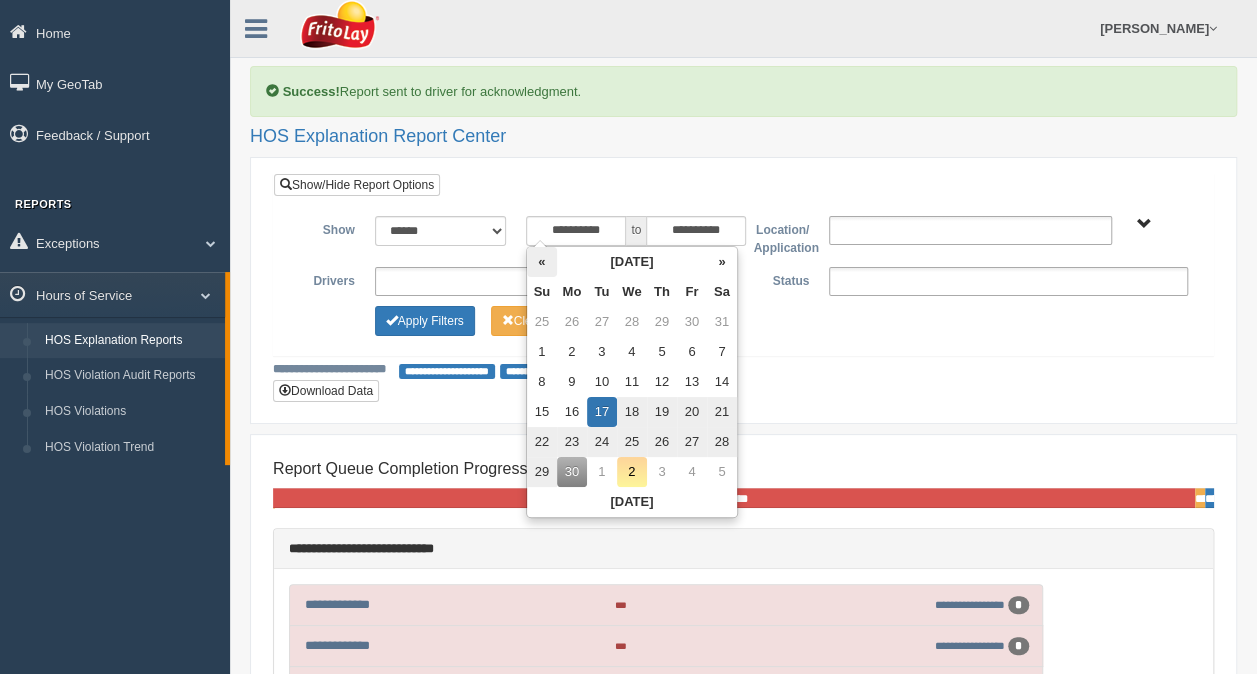 click on "«" at bounding box center [542, 262] 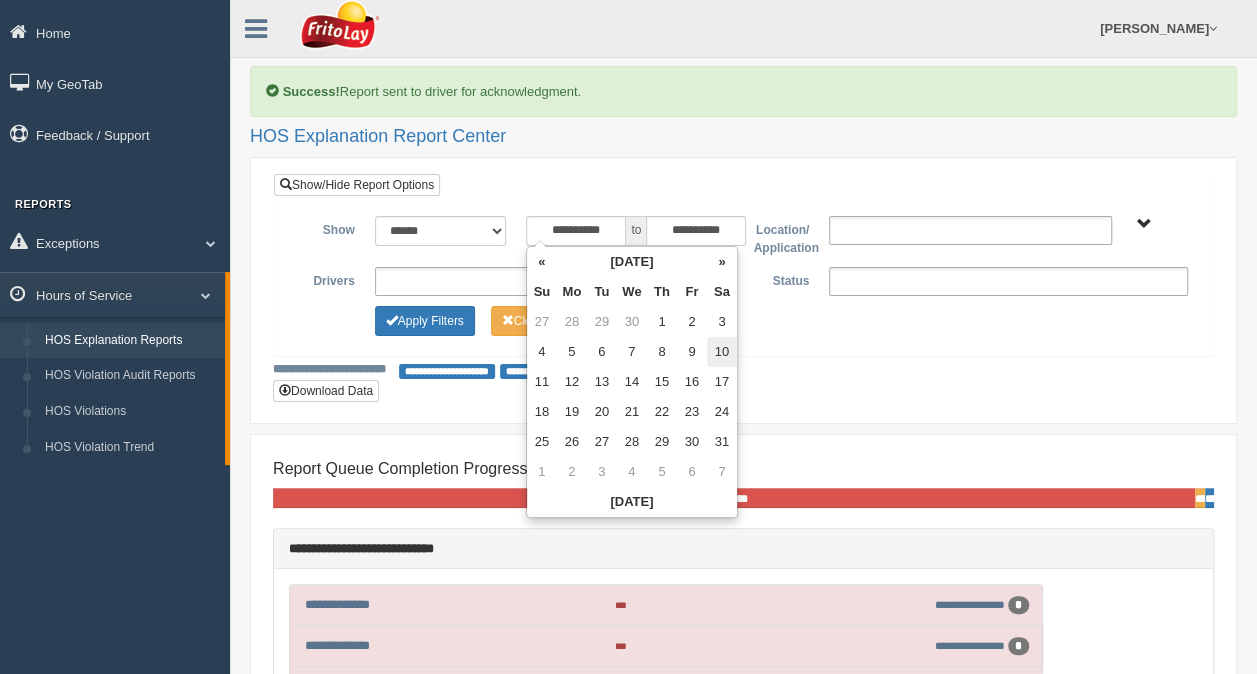 click on "10" at bounding box center (722, 352) 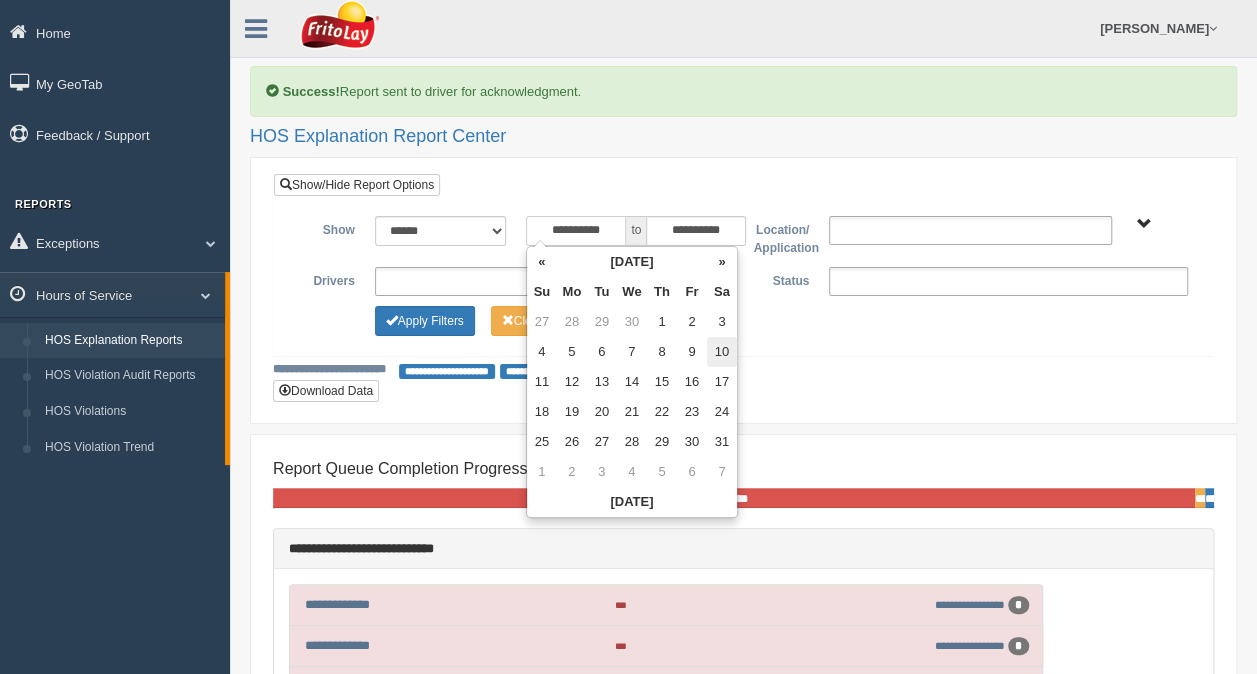 type on "**********" 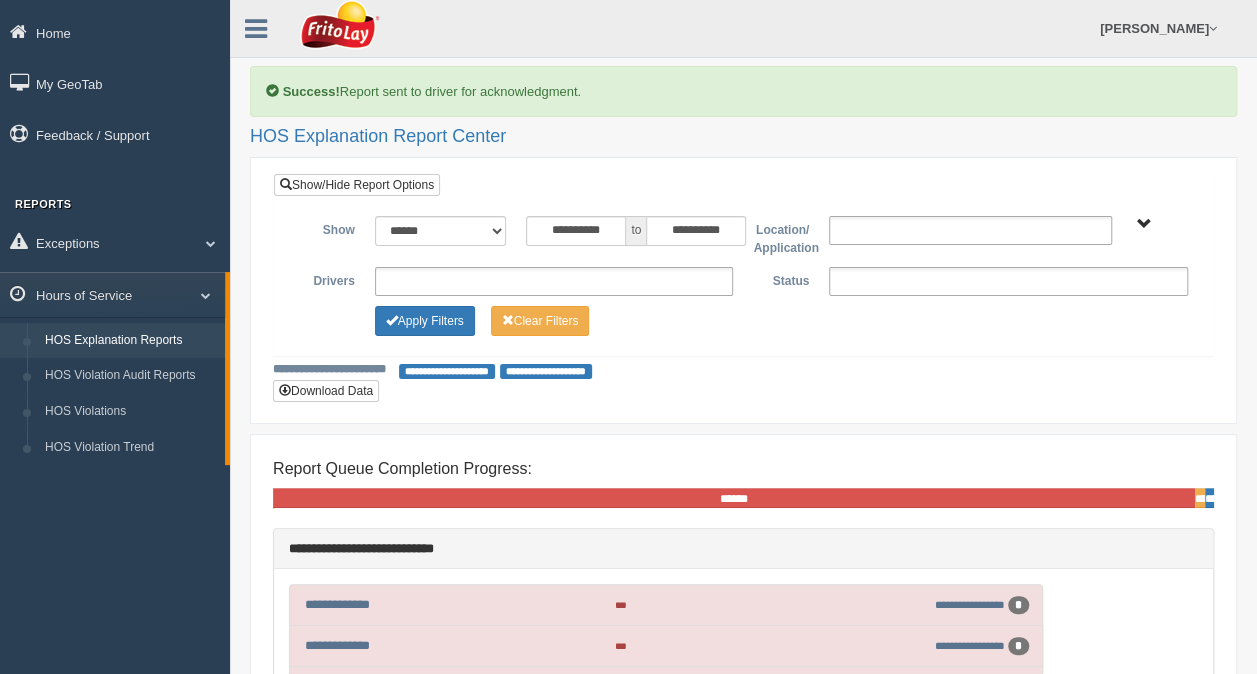 click on "**********" at bounding box center [743, 370] 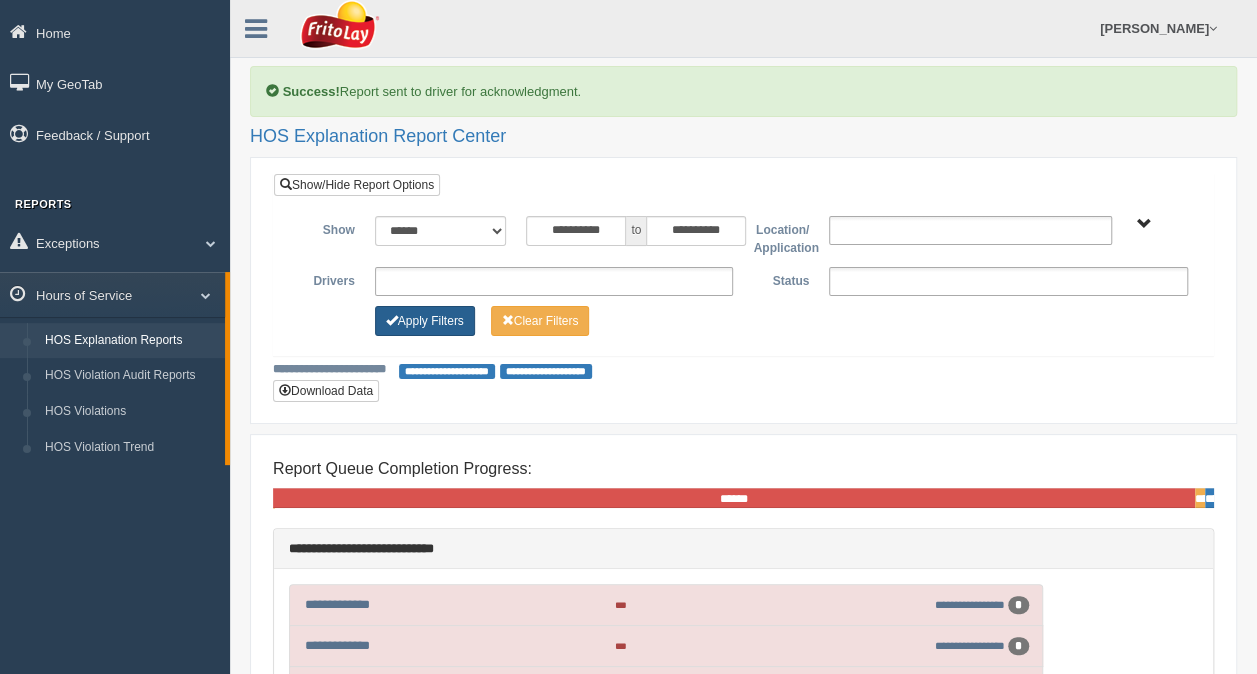 click on "Apply Filters" at bounding box center (425, 321) 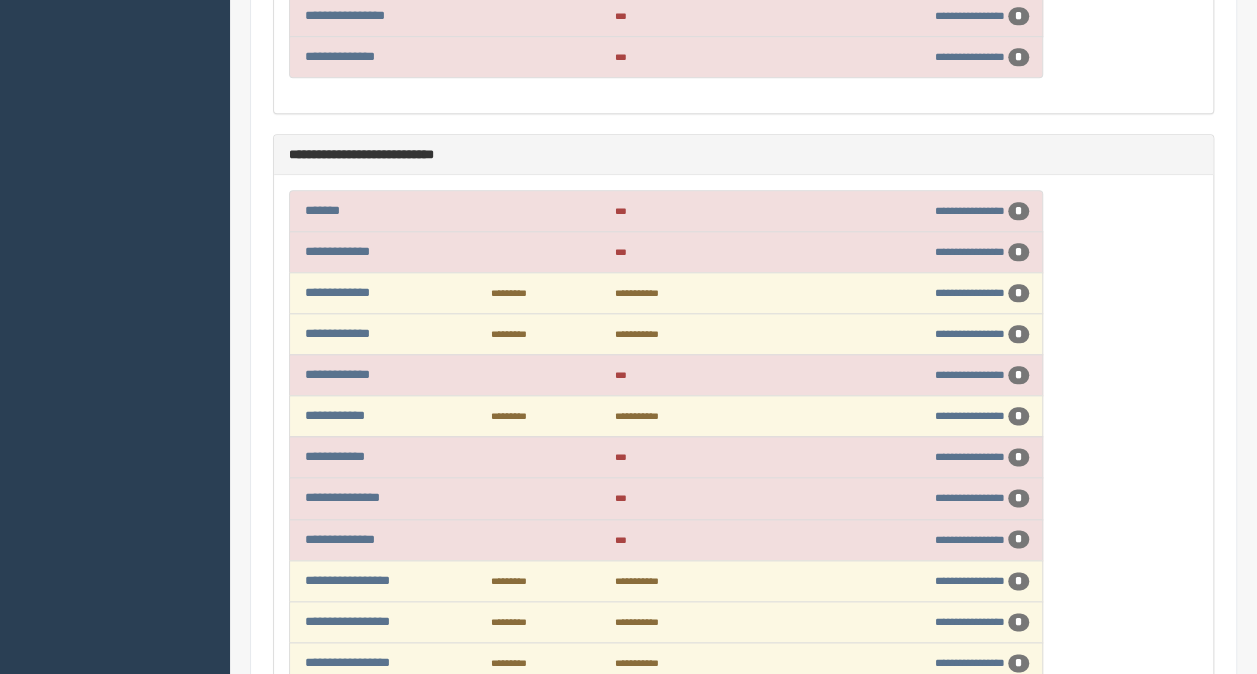 scroll, scrollTop: 1000, scrollLeft: 0, axis: vertical 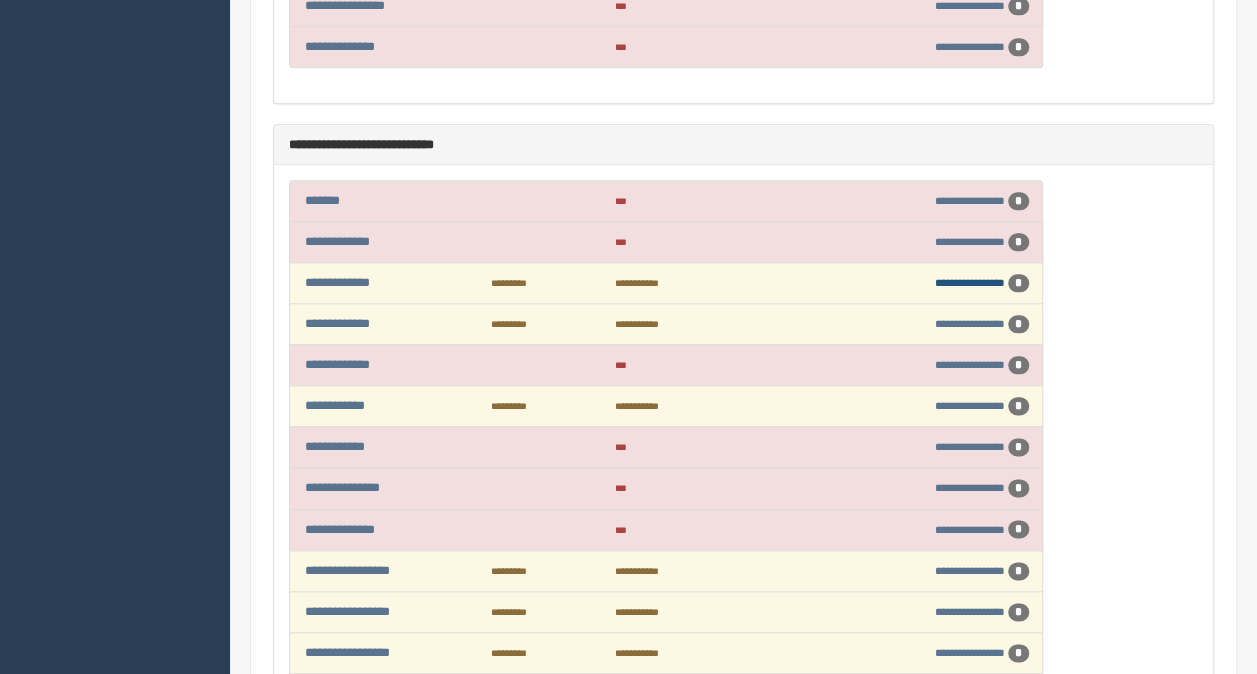 click on "**********" at bounding box center (970, 282) 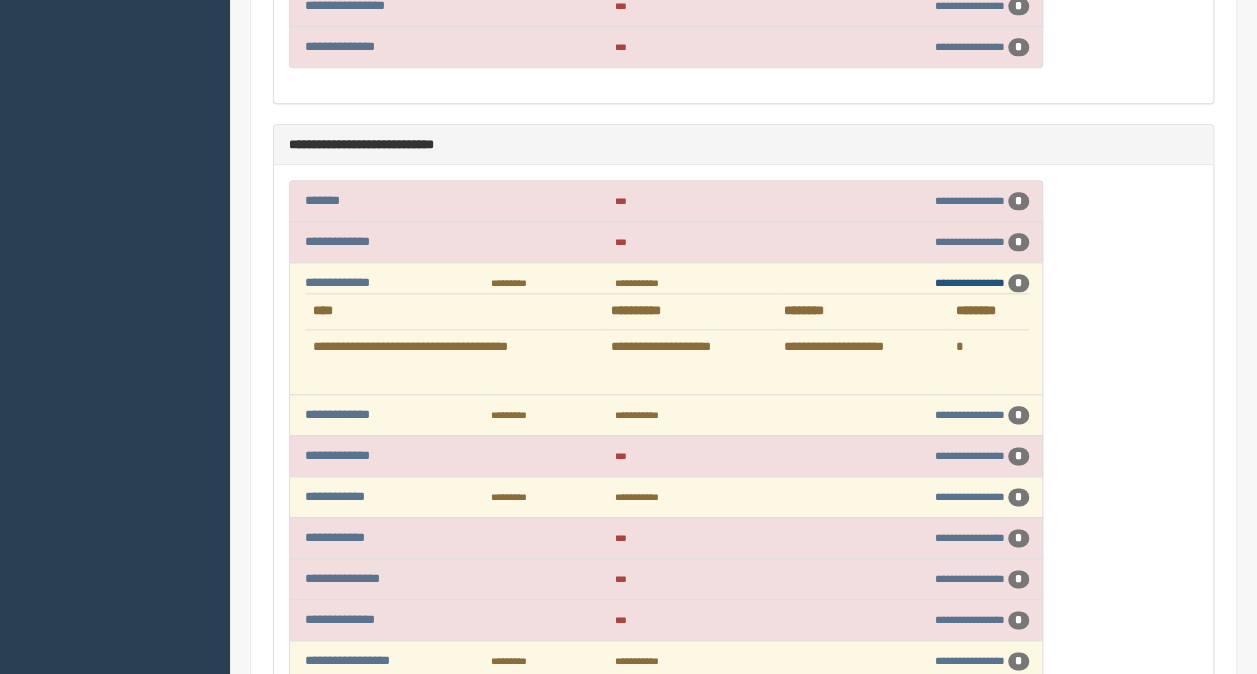click on "**********" at bounding box center (970, 282) 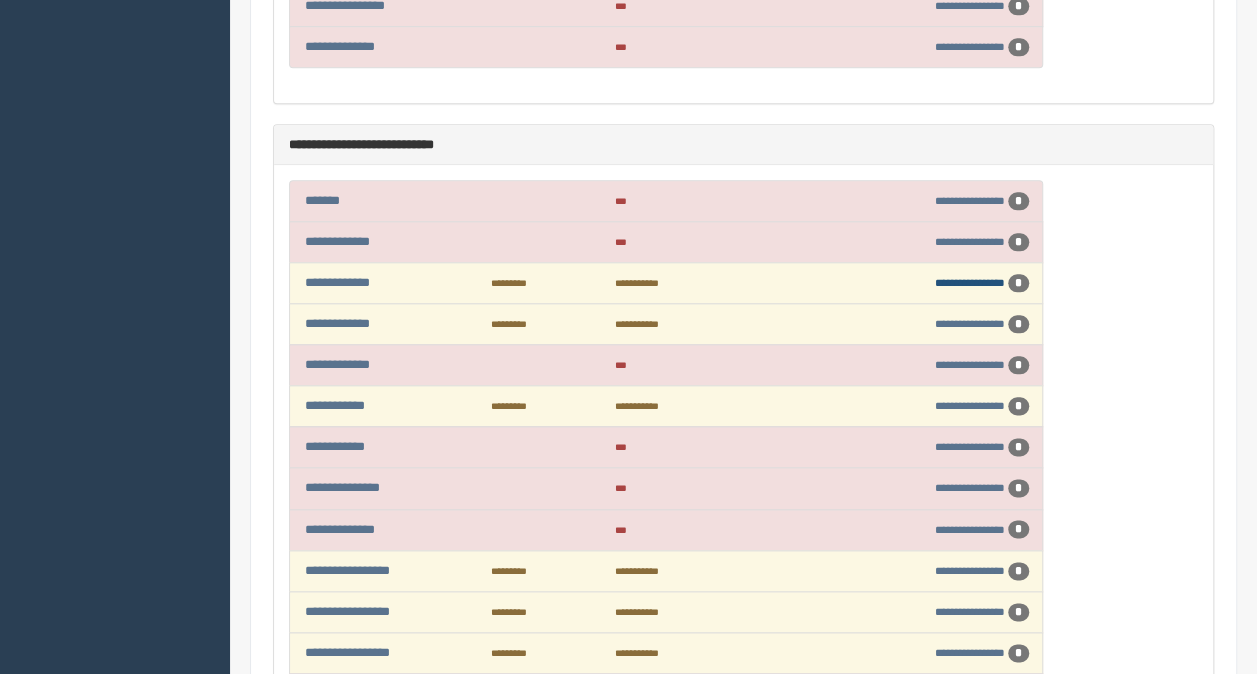 click on "**********" at bounding box center (970, 282) 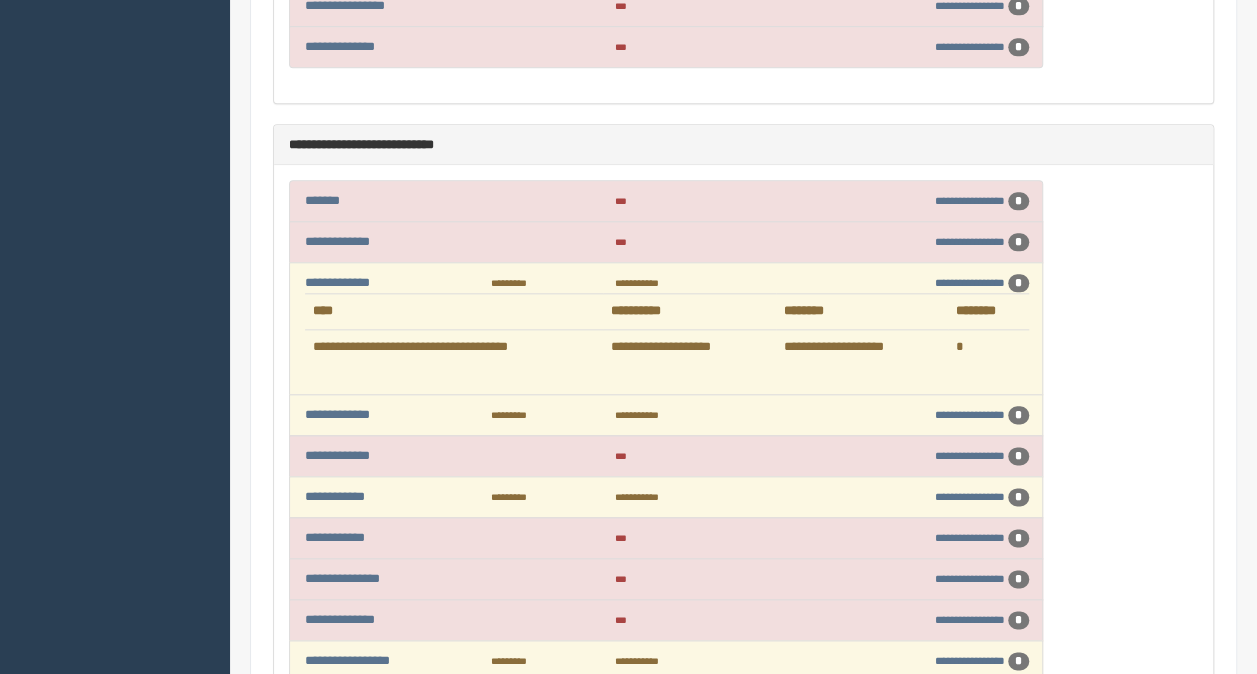 click on "**********" at bounding box center (689, 346) 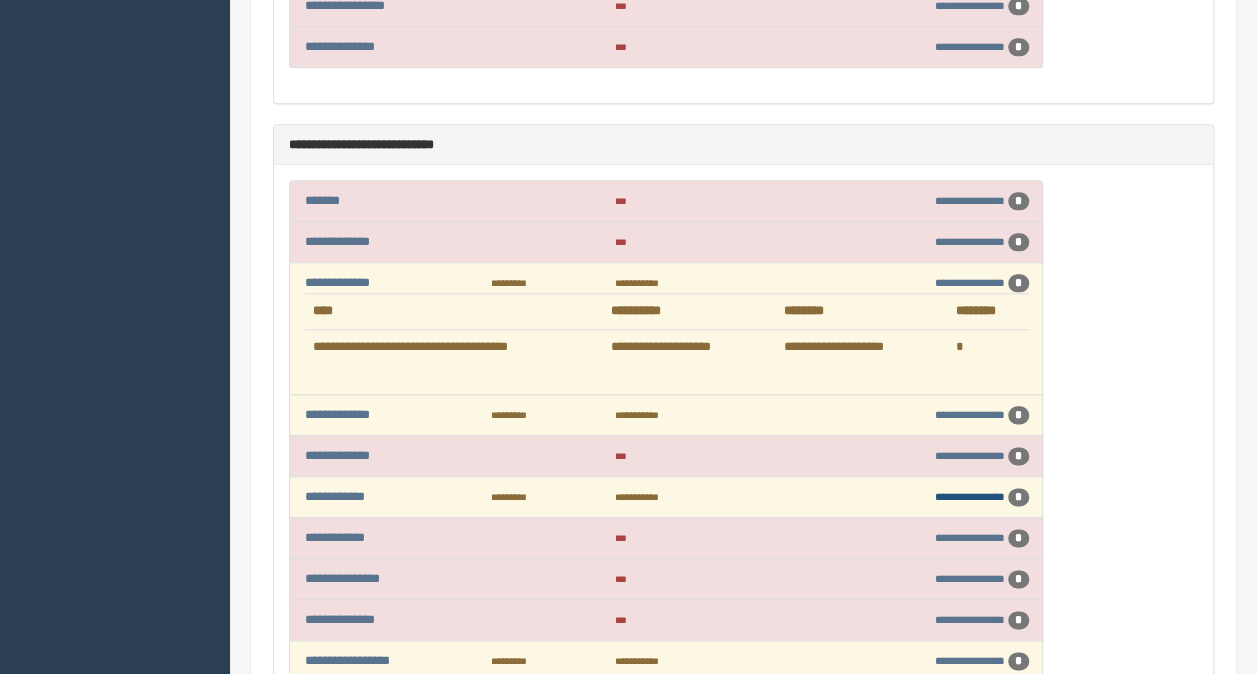 click on "**********" at bounding box center [970, 496] 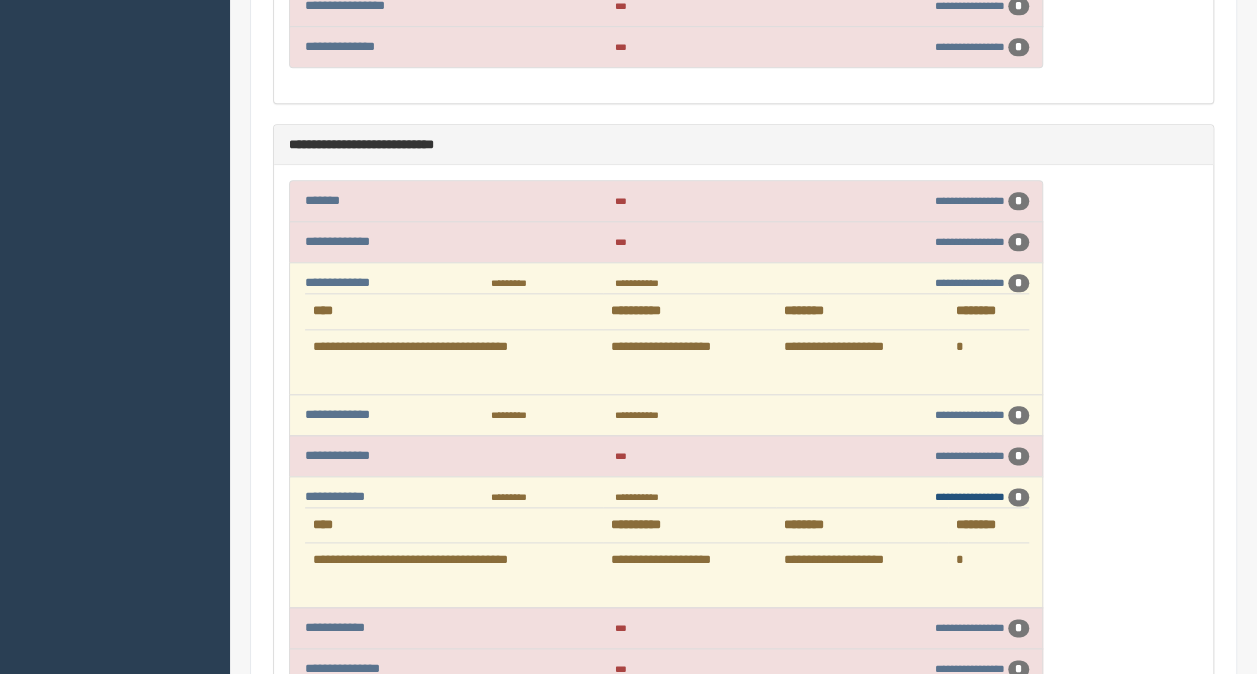 click on "**********" at bounding box center (970, 496) 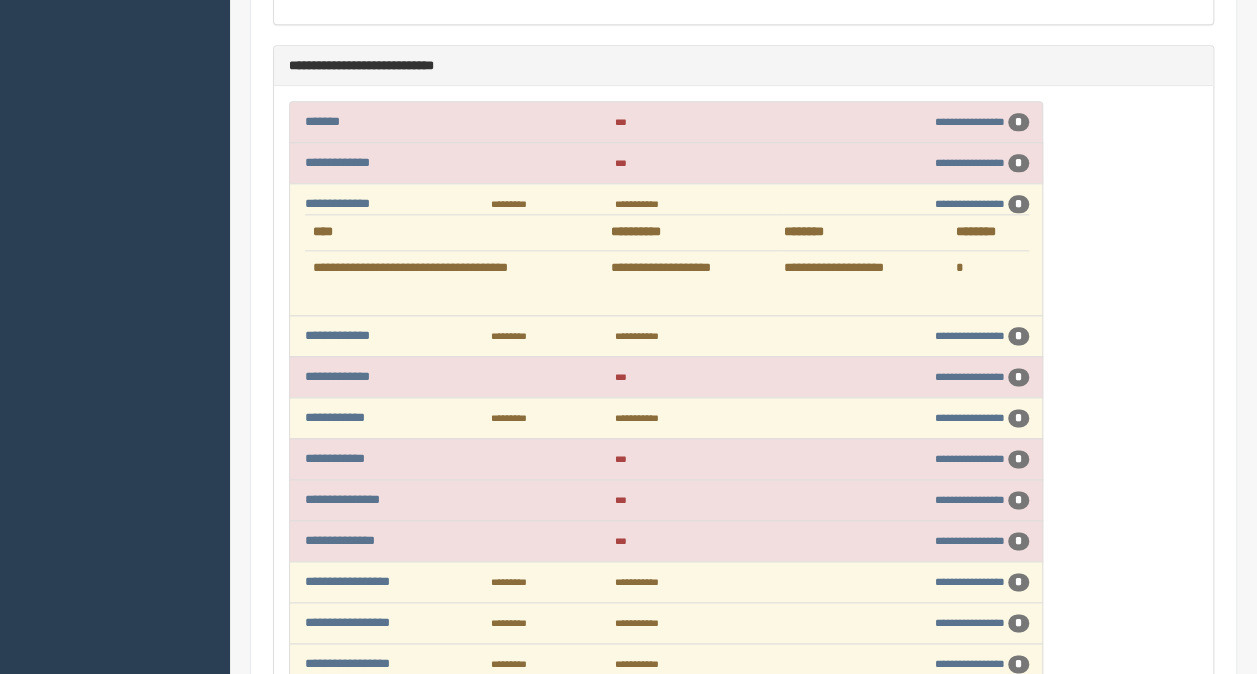 scroll, scrollTop: 1300, scrollLeft: 0, axis: vertical 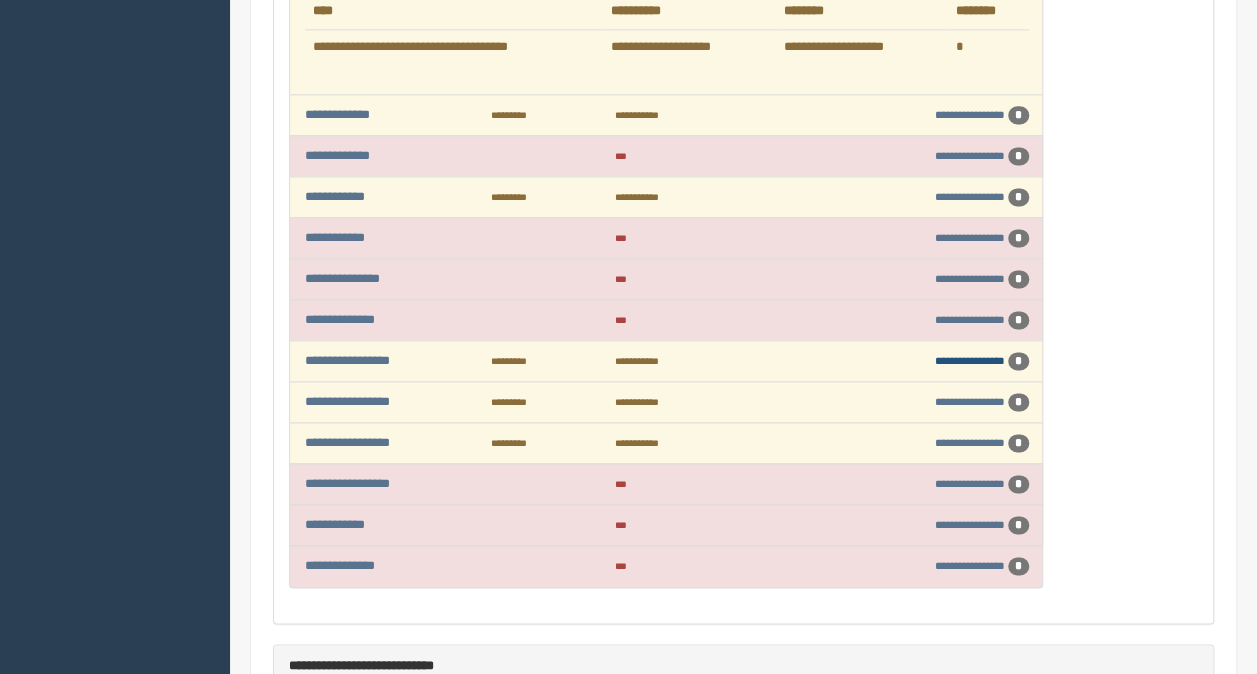 click on "**********" at bounding box center [970, 360] 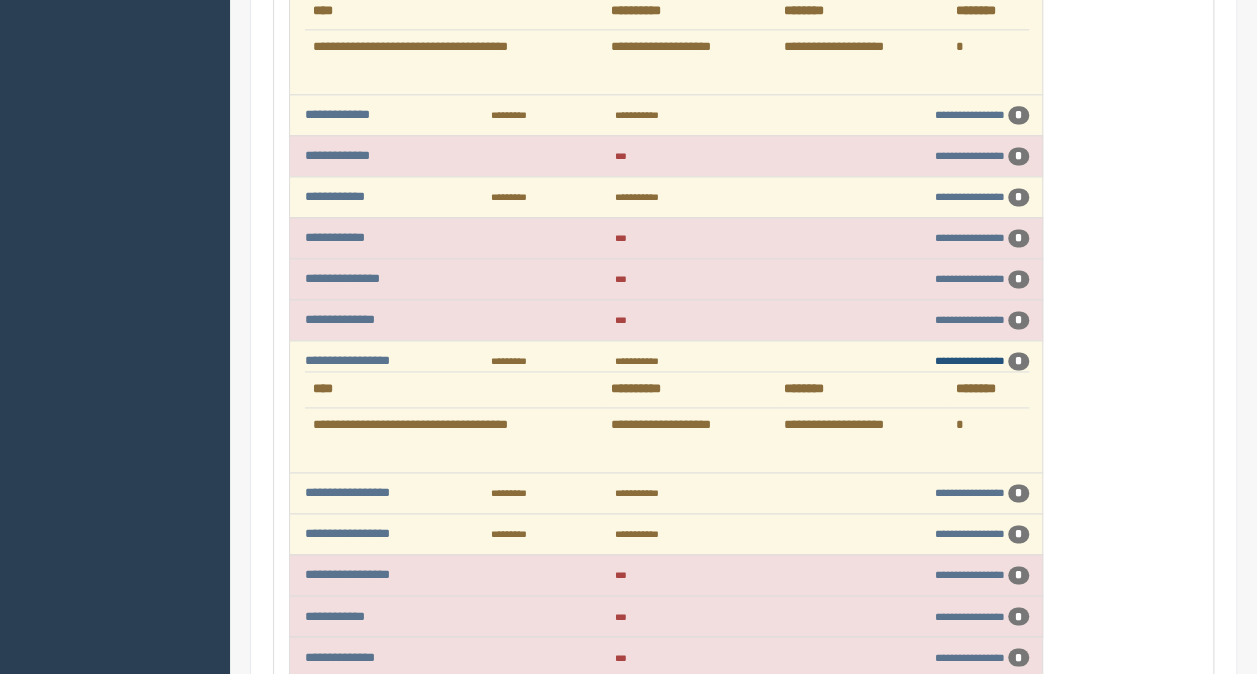 click on "**********" at bounding box center [970, 360] 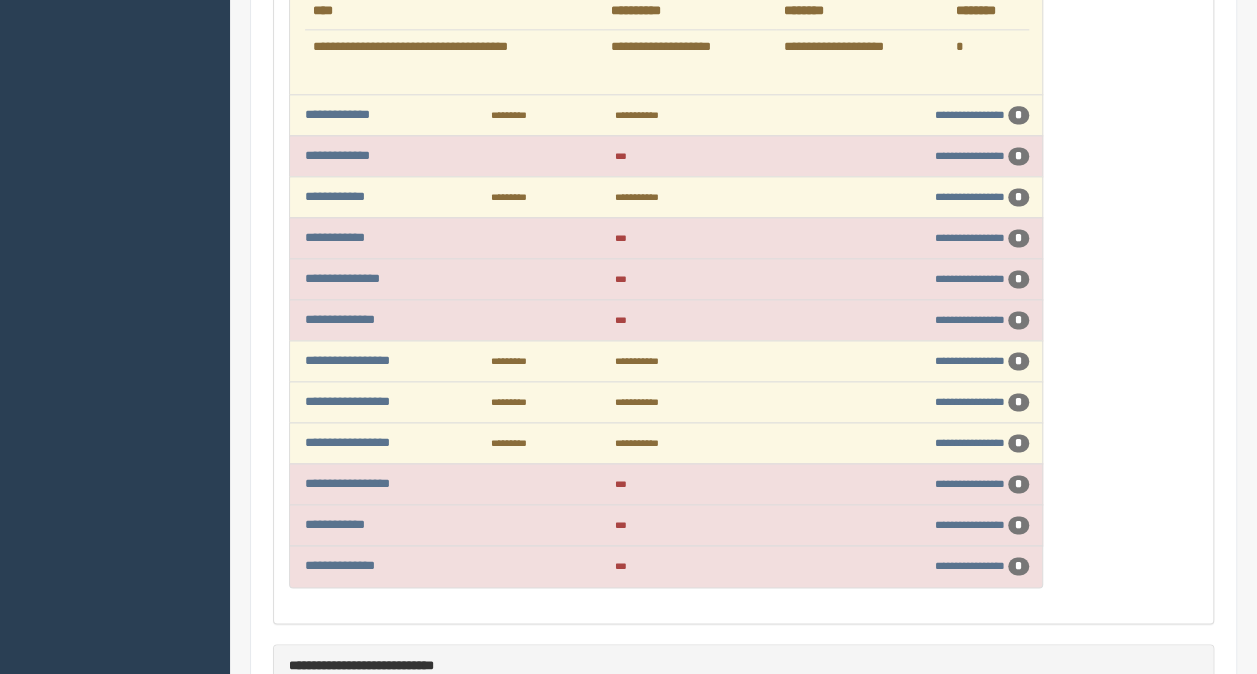 click on "**********" at bounding box center [946, 402] 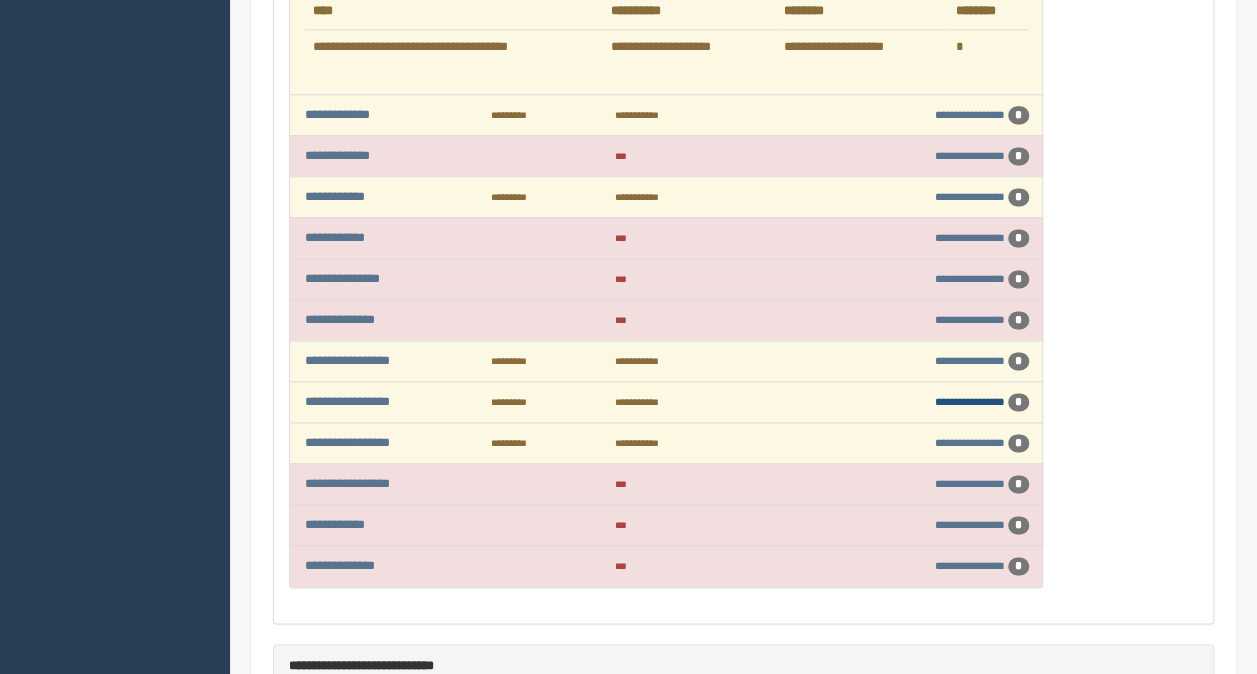 click on "**********" at bounding box center (970, 401) 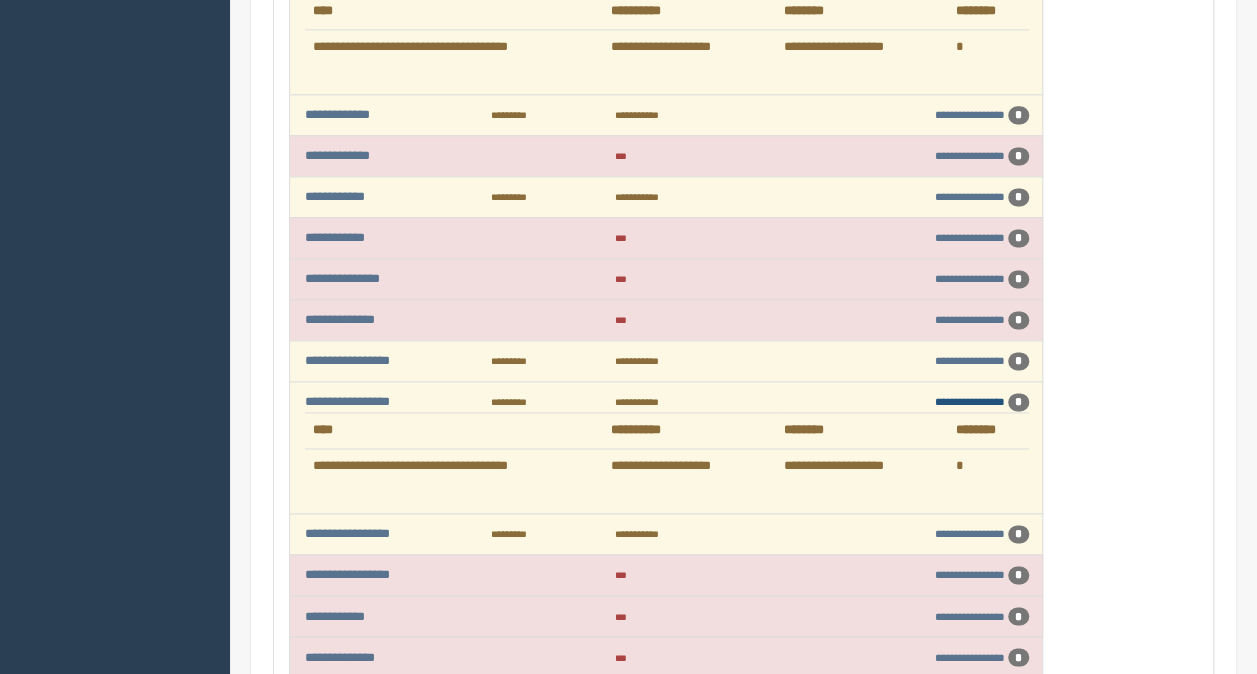 click on "**********" at bounding box center [970, 401] 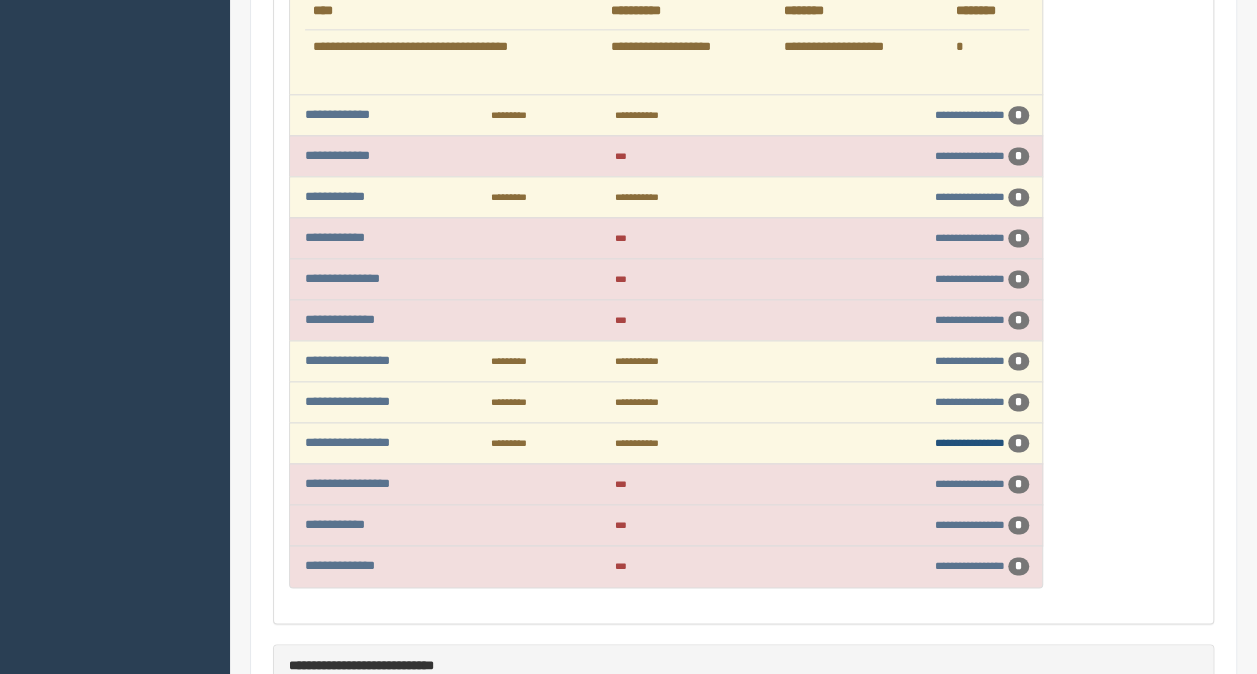 click on "**********" at bounding box center (970, 442) 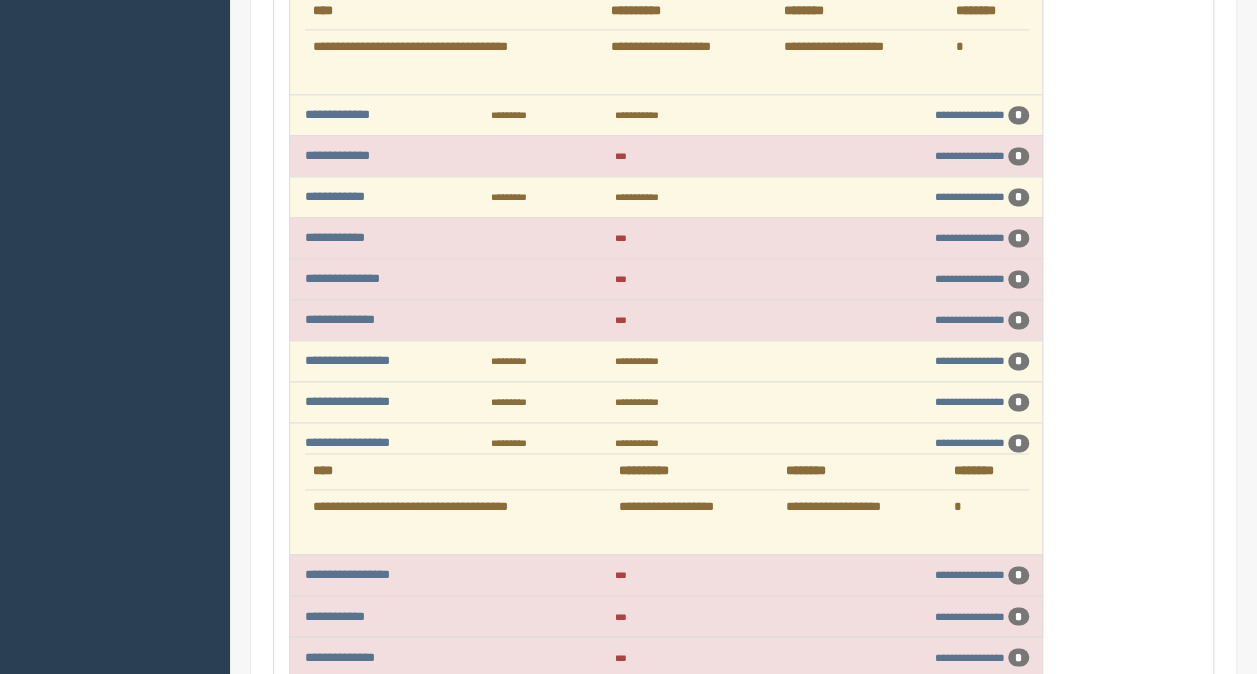 click on "**********" at bounding box center [946, 443] 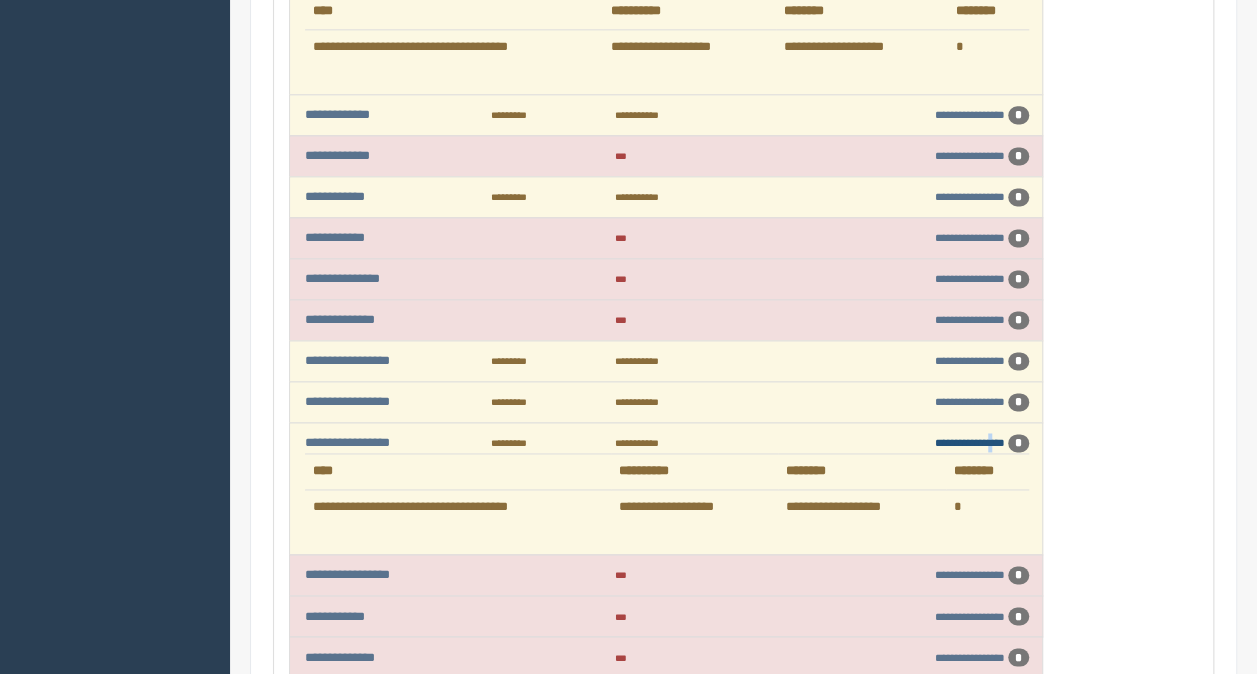 click on "**********" at bounding box center [970, 442] 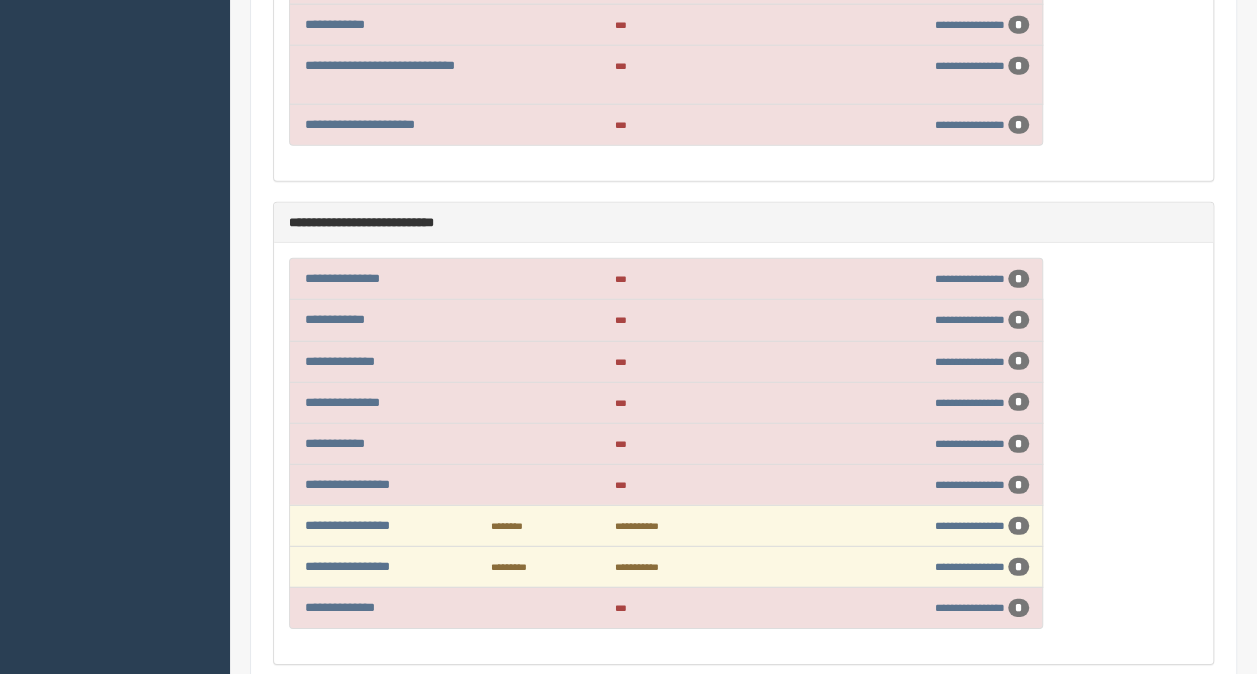 scroll, scrollTop: 2900, scrollLeft: 0, axis: vertical 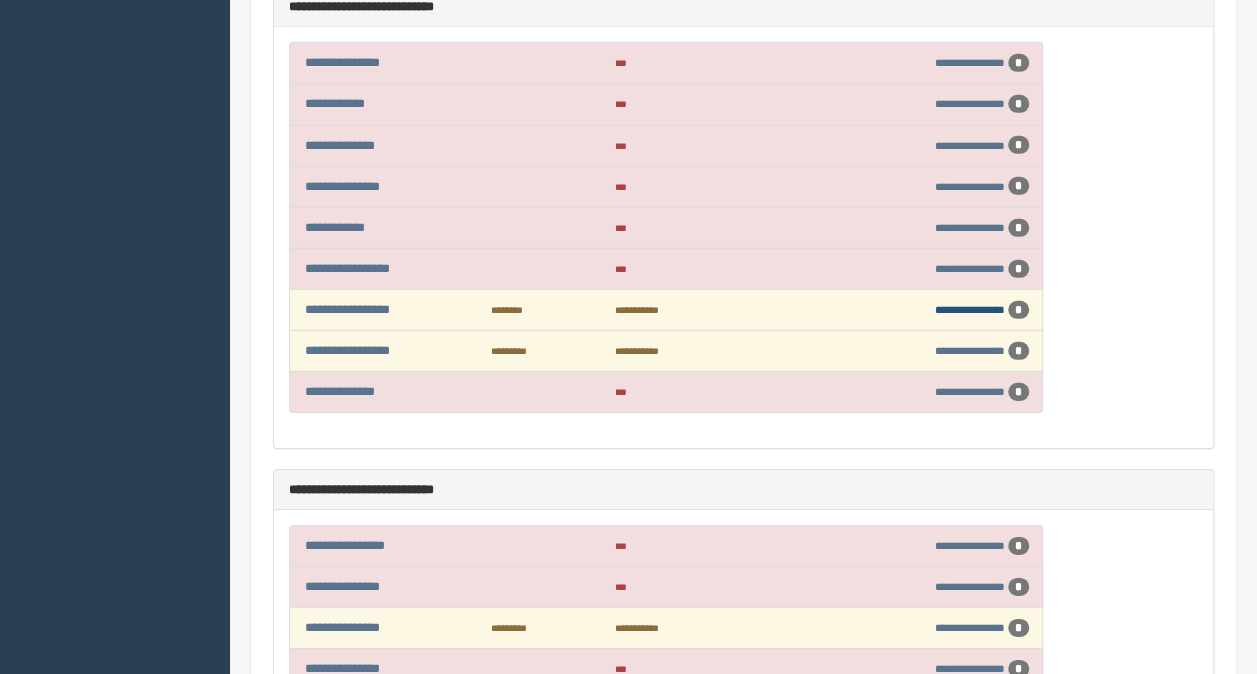 click on "**********" at bounding box center [970, 309] 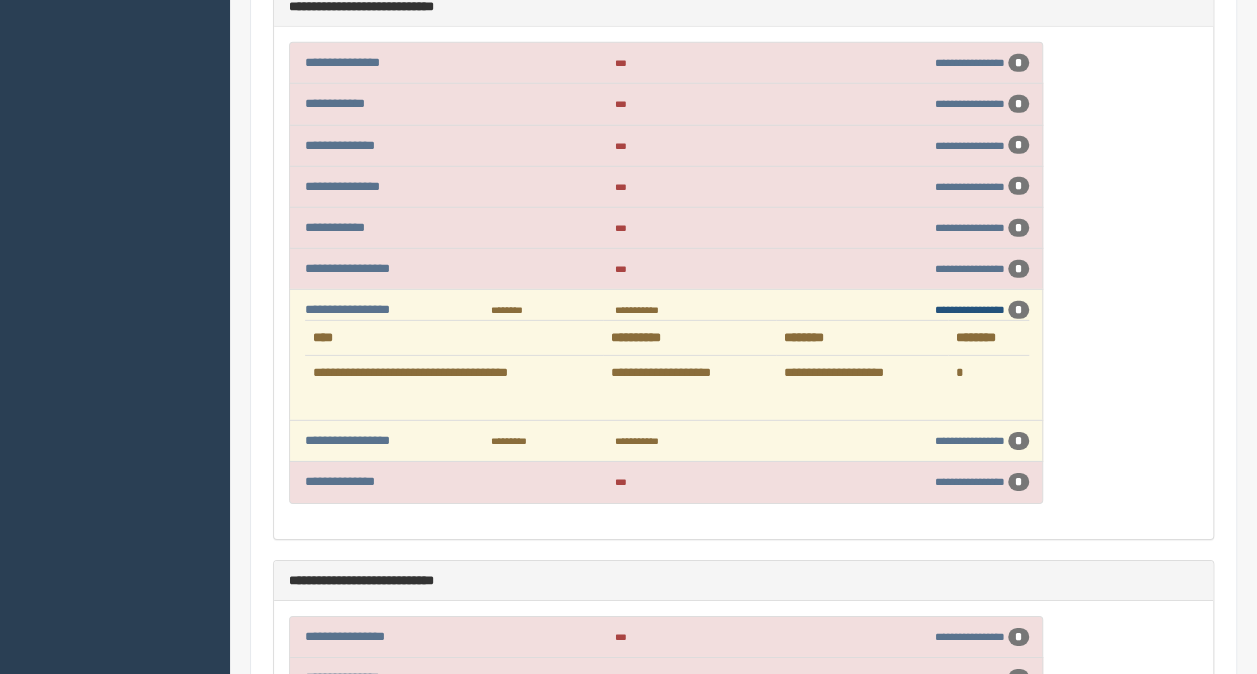 click on "**********" at bounding box center (970, 309) 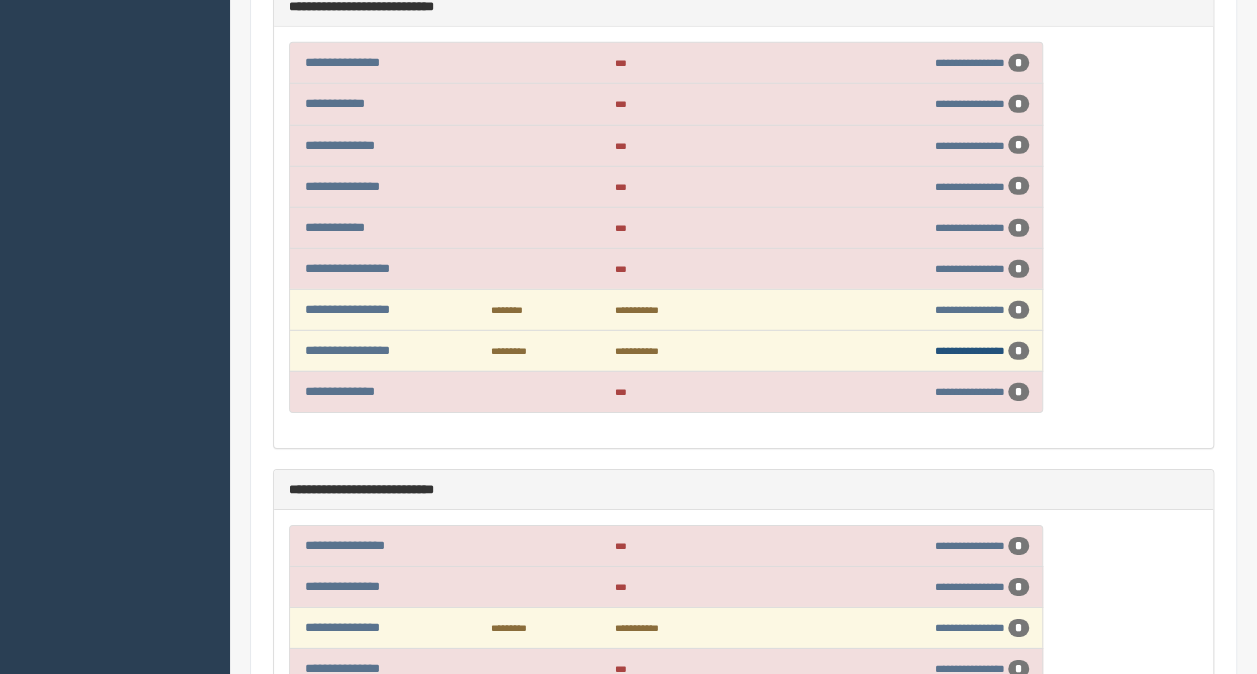 click on "**********" at bounding box center [970, 350] 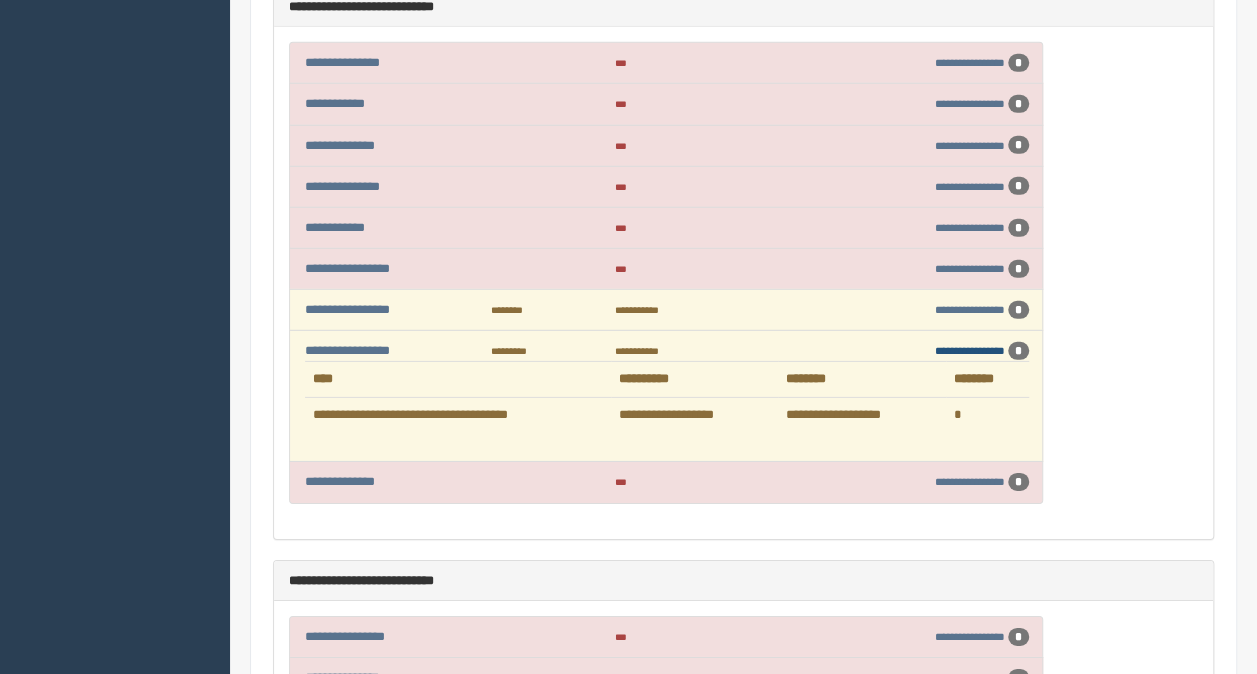 click on "**********" at bounding box center (970, 350) 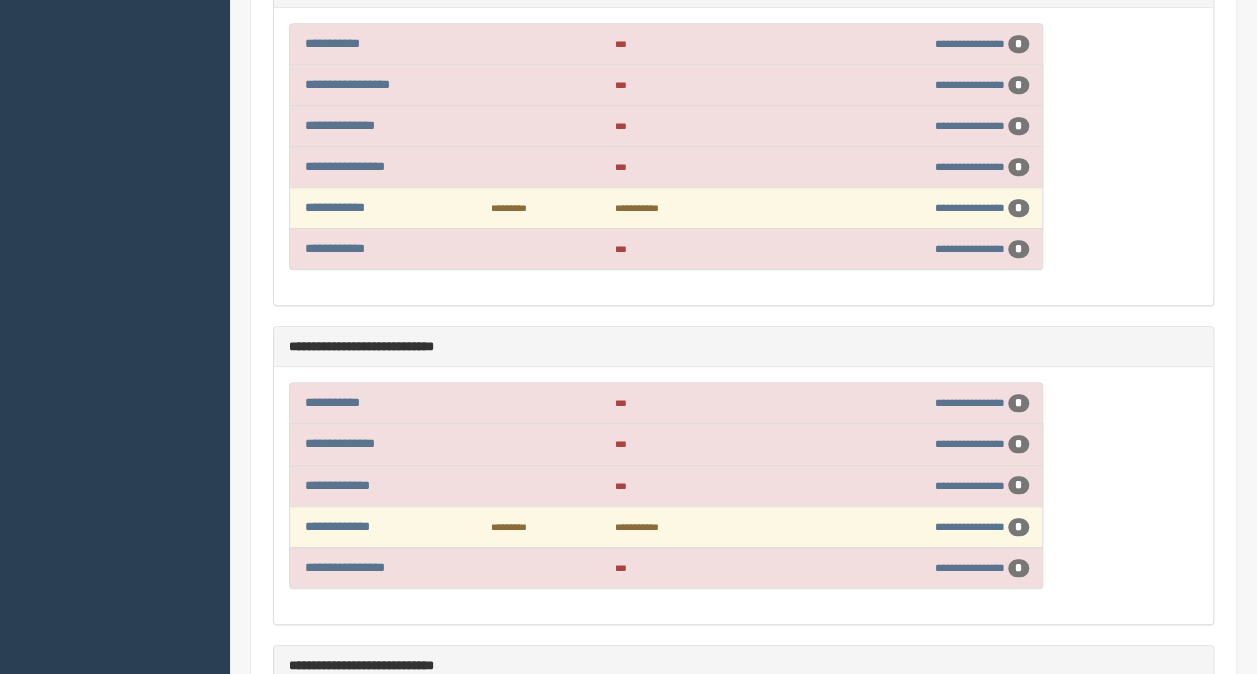 scroll, scrollTop: 4500, scrollLeft: 0, axis: vertical 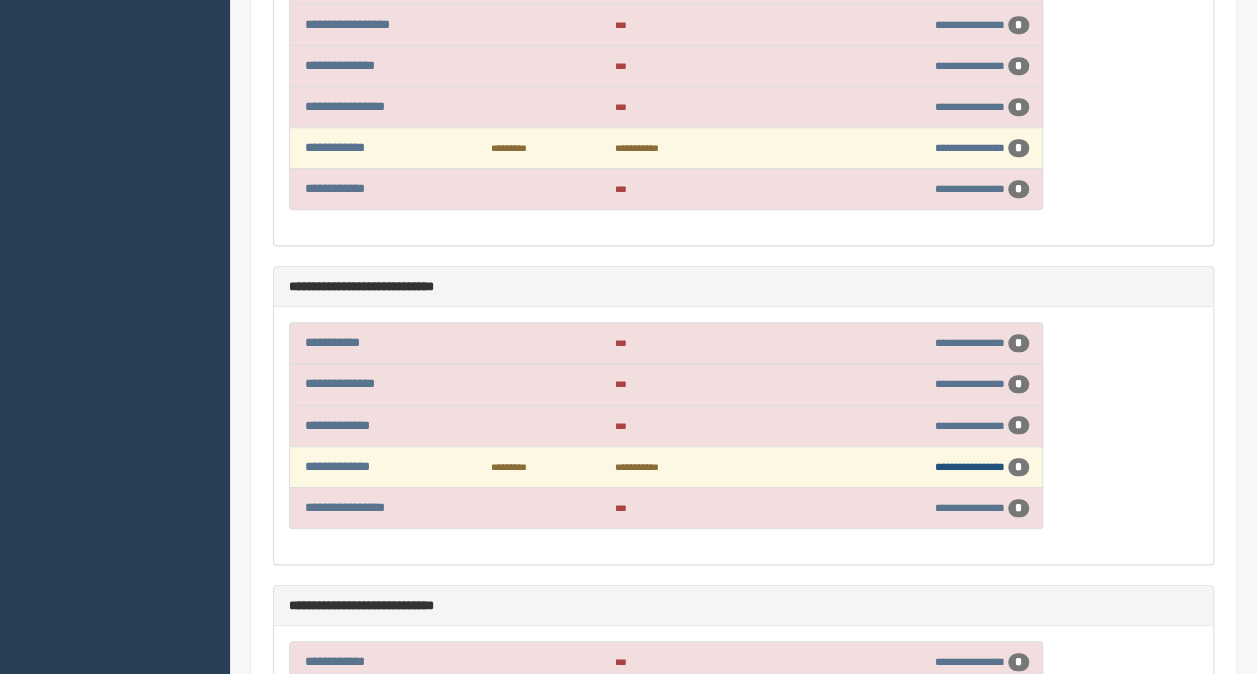 click on "**********" at bounding box center (970, 466) 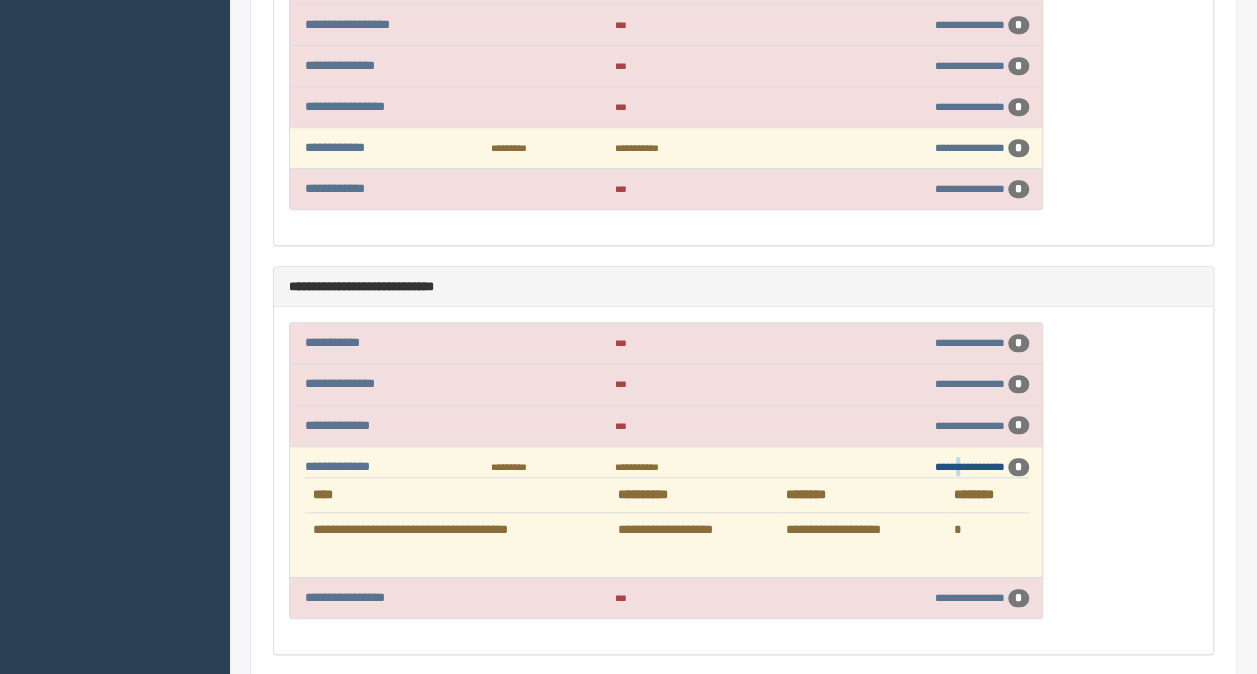 click on "**********" at bounding box center (970, 466) 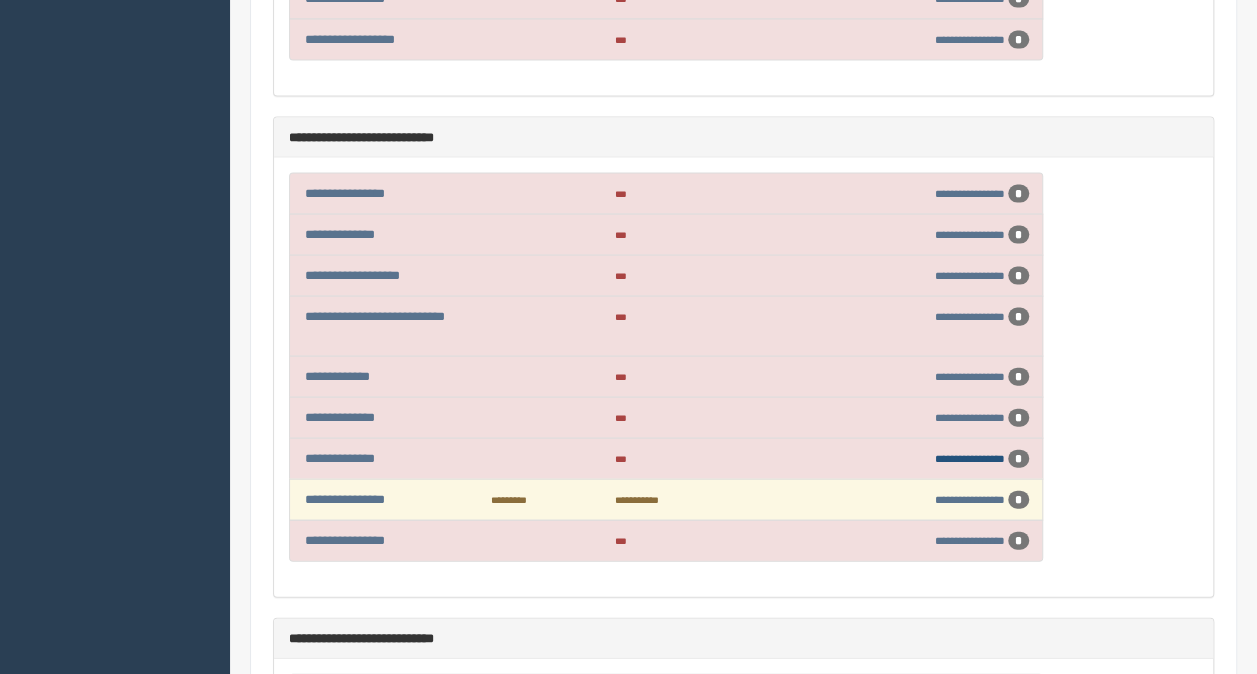scroll, scrollTop: 5900, scrollLeft: 0, axis: vertical 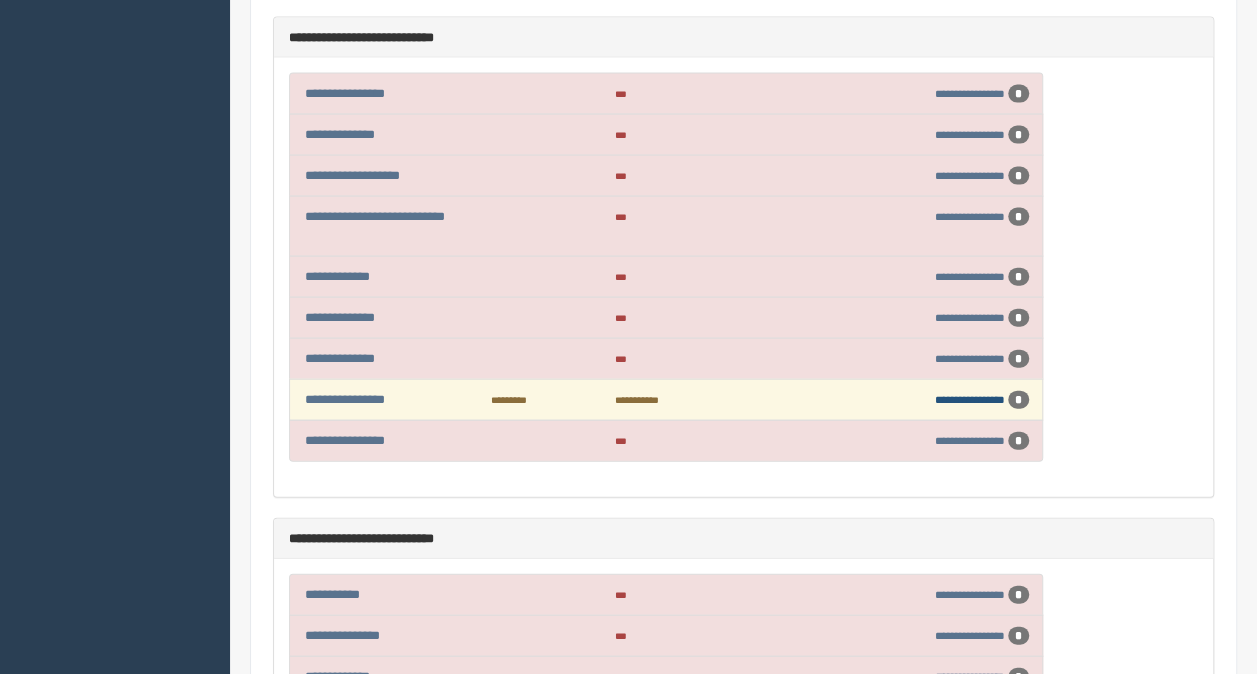 click on "**********" at bounding box center [970, 399] 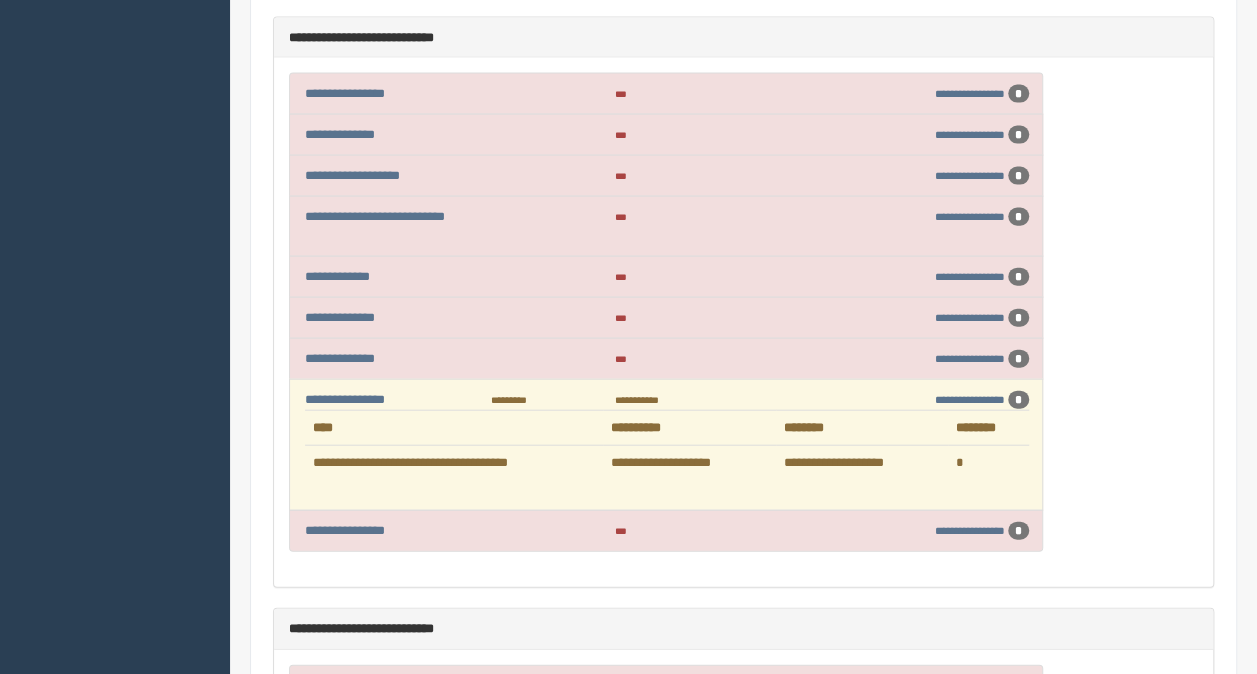 click on "**********" at bounding box center [454, 463] 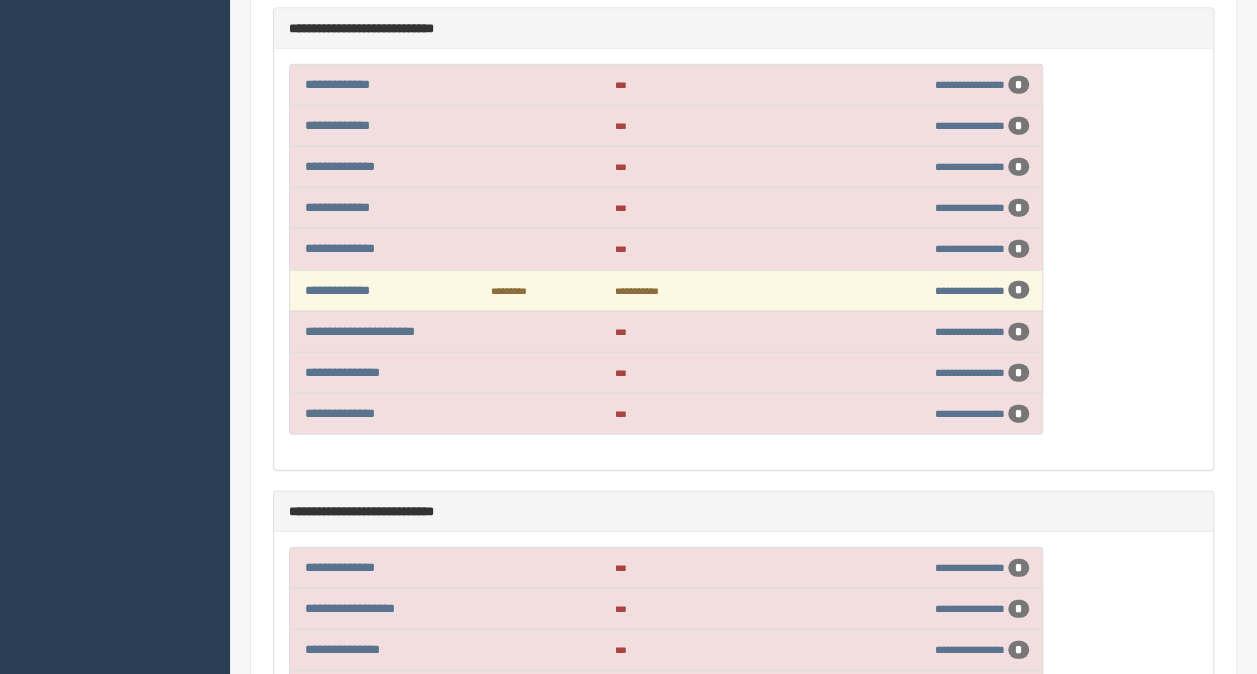 scroll, scrollTop: 9900, scrollLeft: 0, axis: vertical 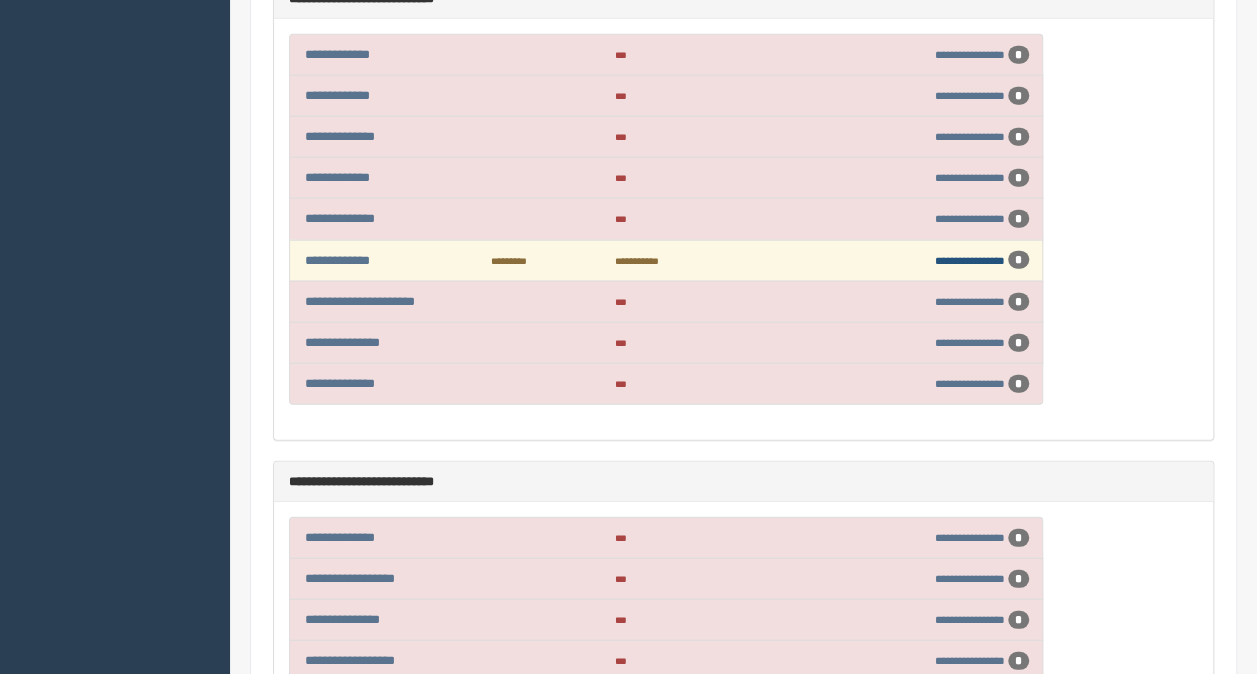 click on "**********" at bounding box center (970, 260) 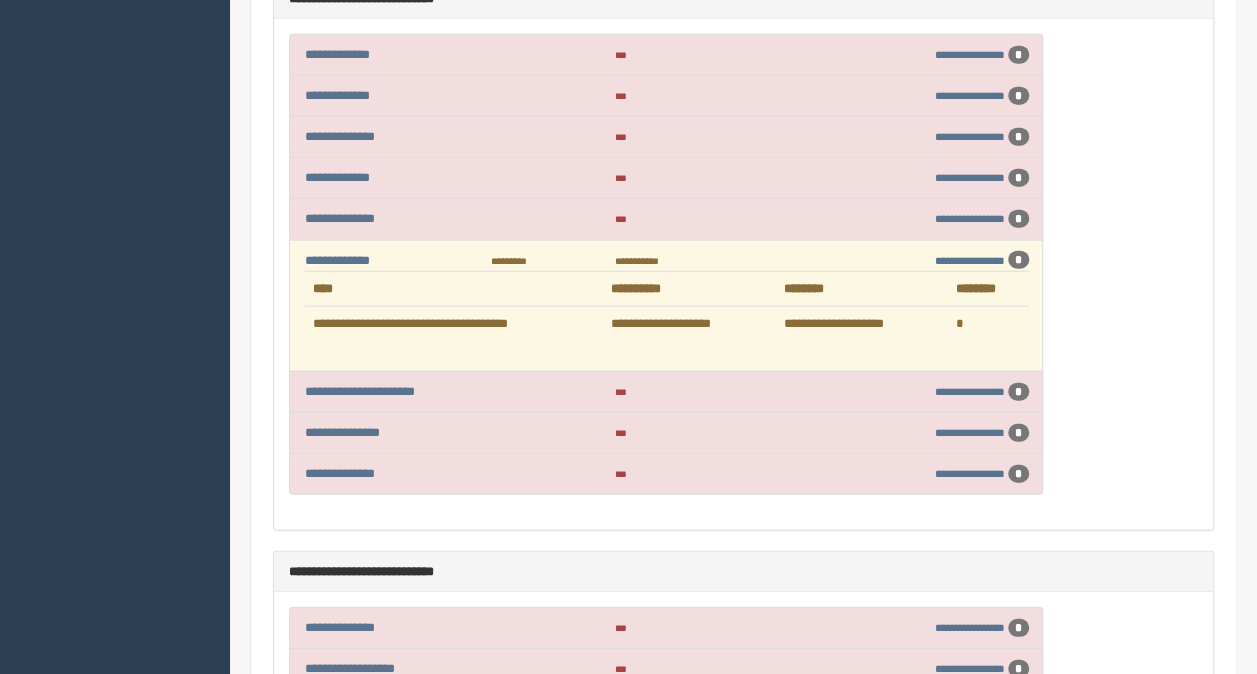 click on "**********" at bounding box center (862, 324) 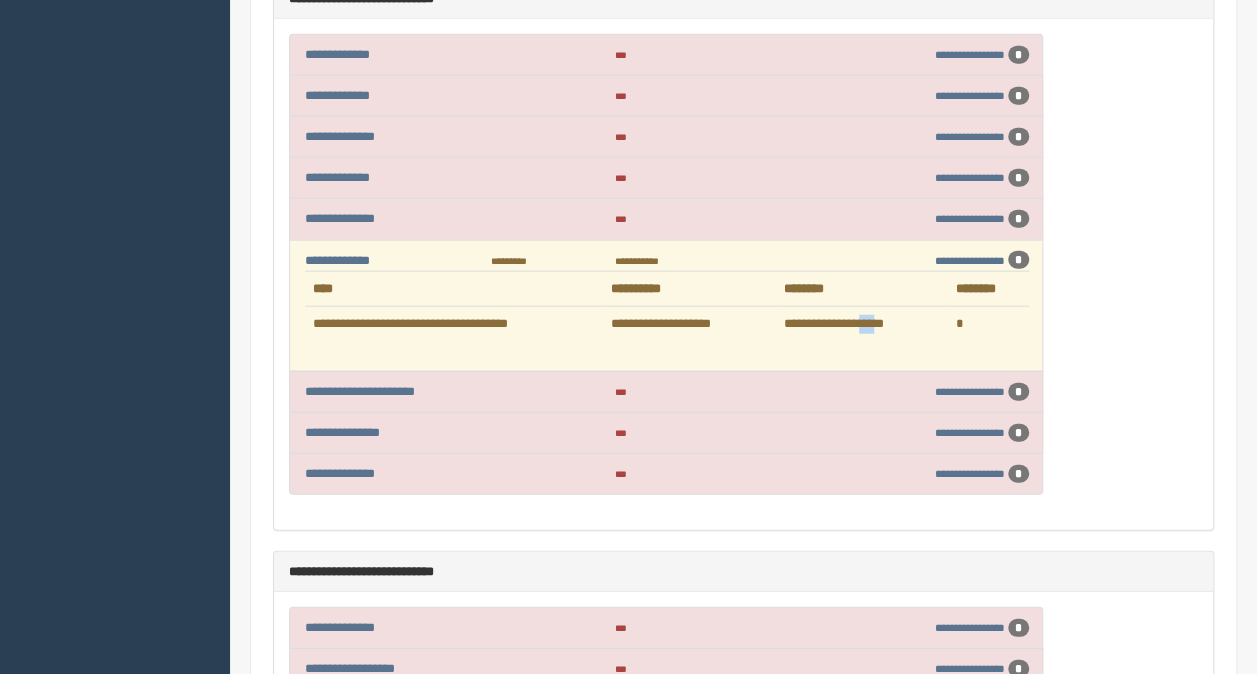 click on "**********" at bounding box center (862, 324) 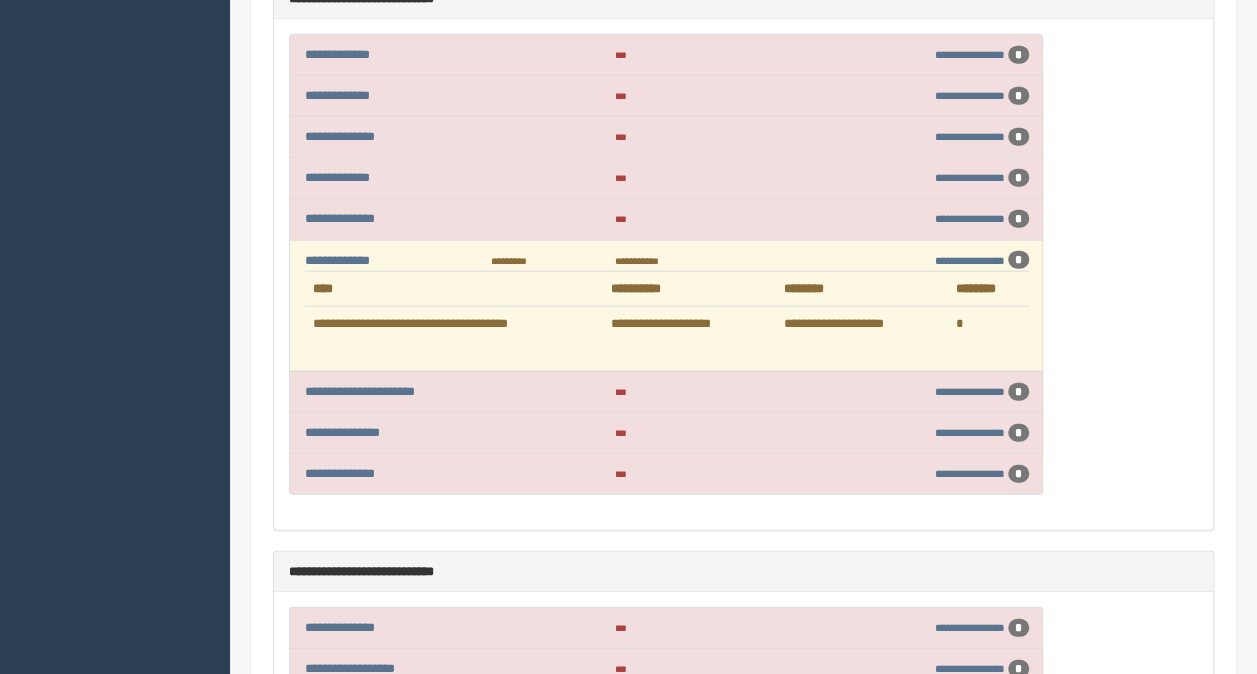 drag, startPoint x: 884, startPoint y: 182, endPoint x: 1015, endPoint y: 128, distance: 141.69333 